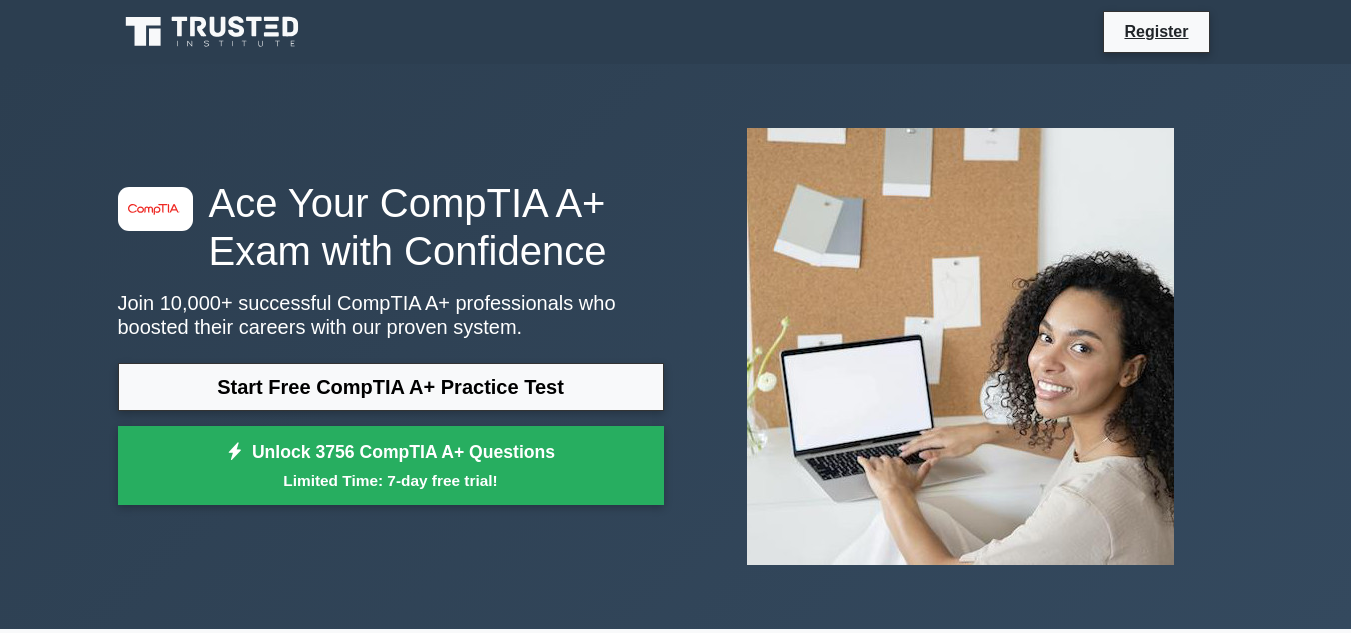 scroll, scrollTop: 0, scrollLeft: 0, axis: both 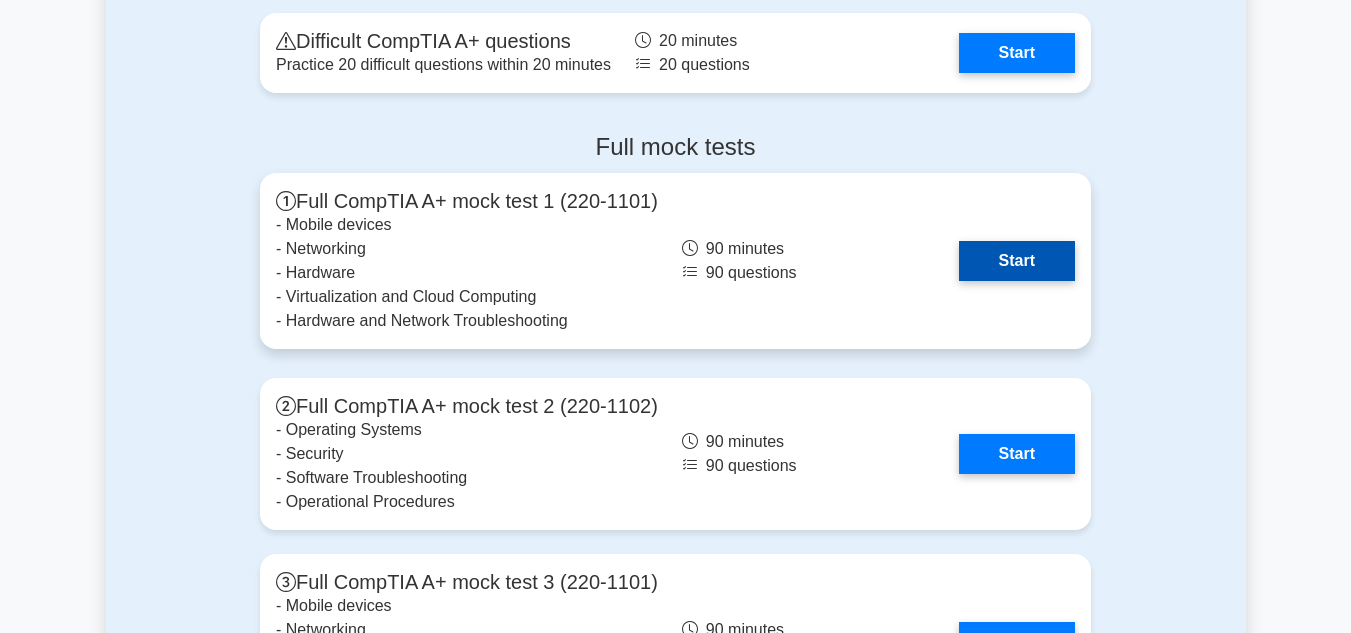 click on "Start" at bounding box center (1017, 261) 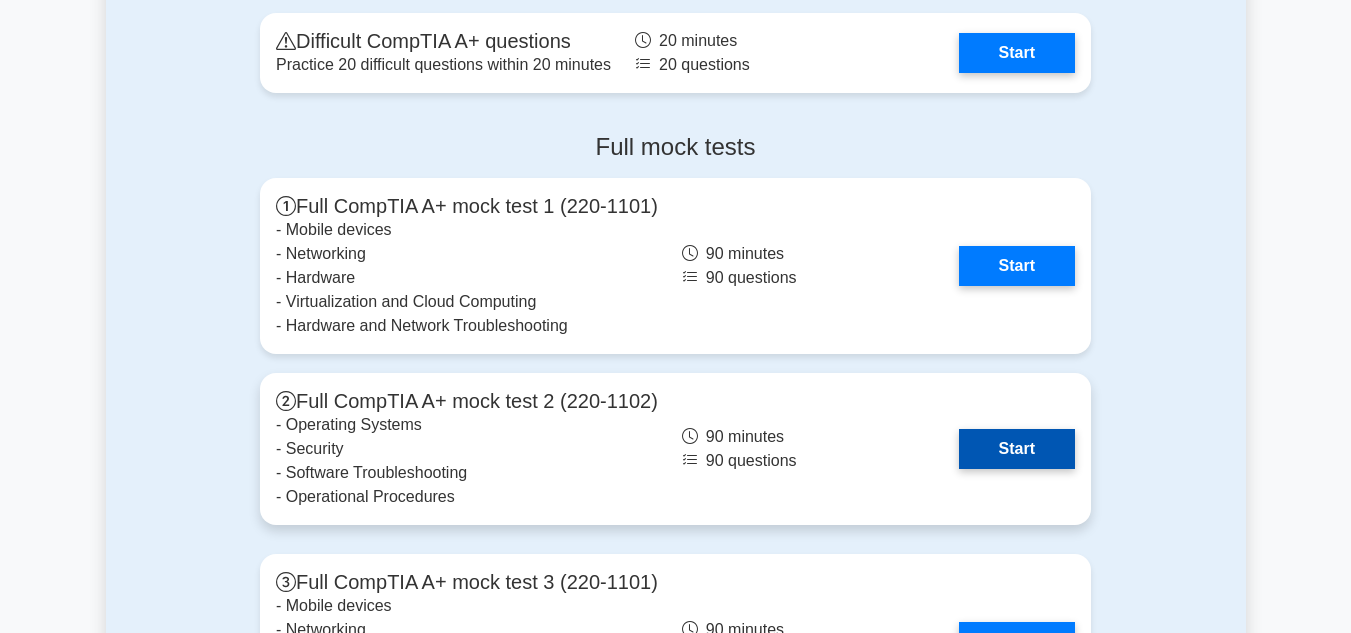 click on "Start" at bounding box center [1017, 449] 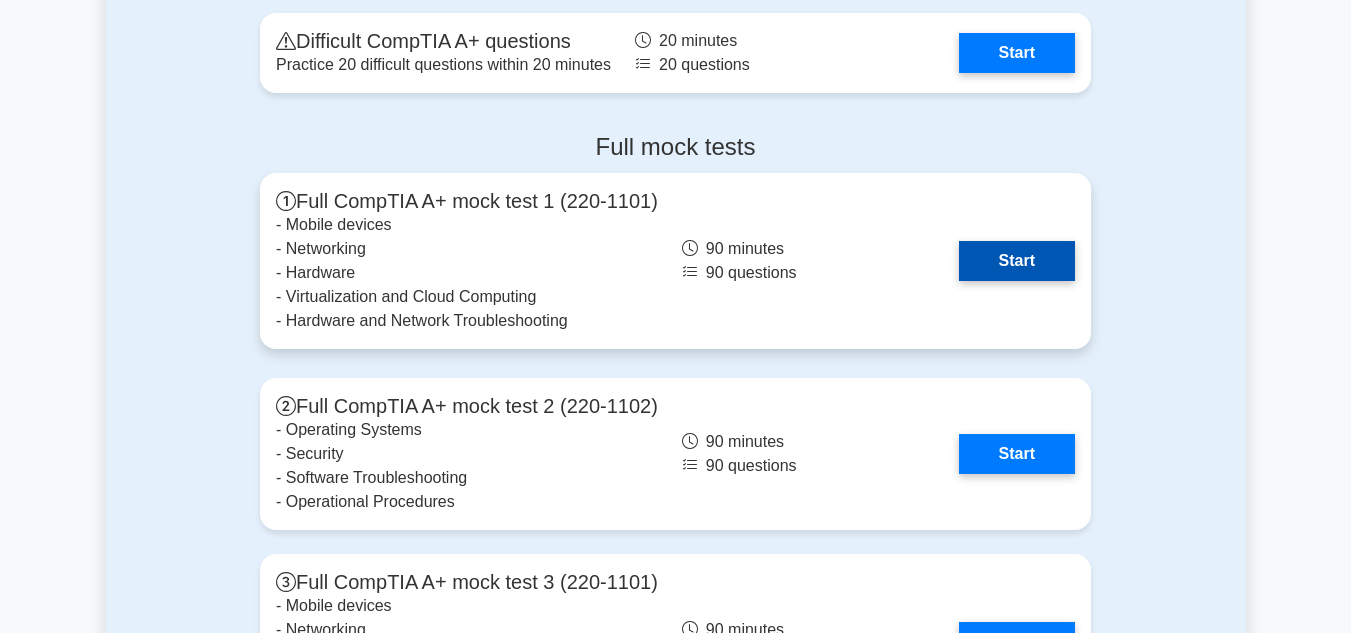 click on "Start" at bounding box center [1017, 261] 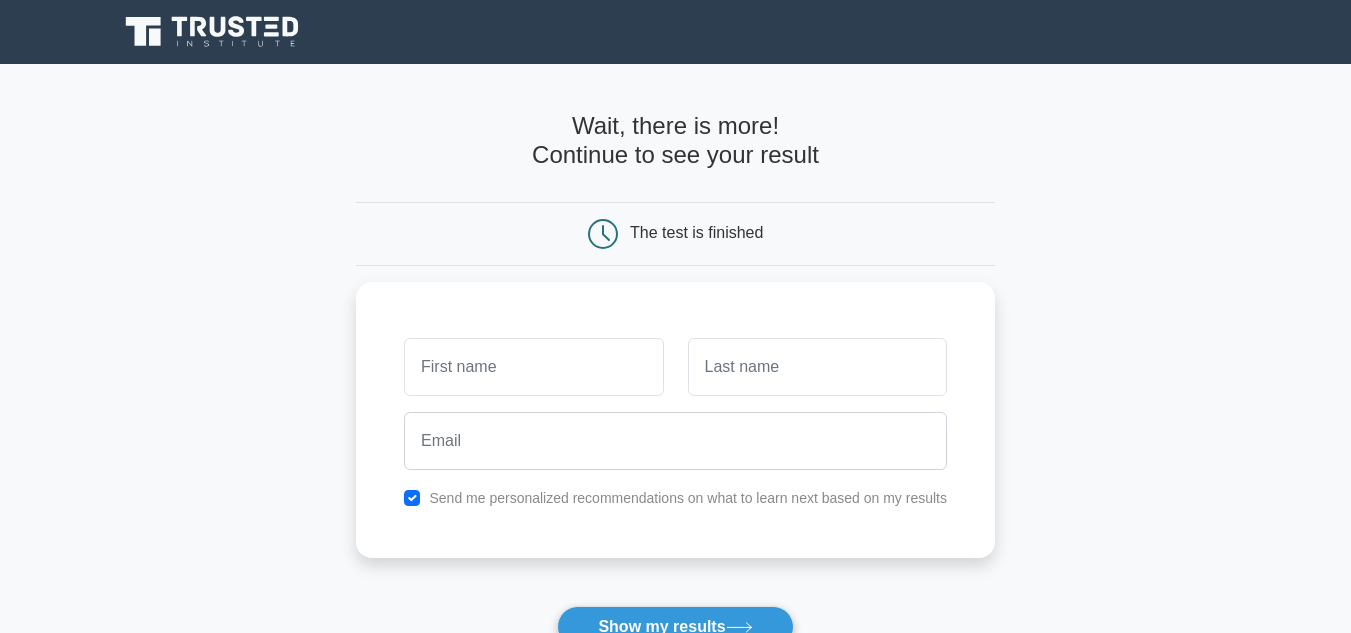 scroll, scrollTop: 0, scrollLeft: 0, axis: both 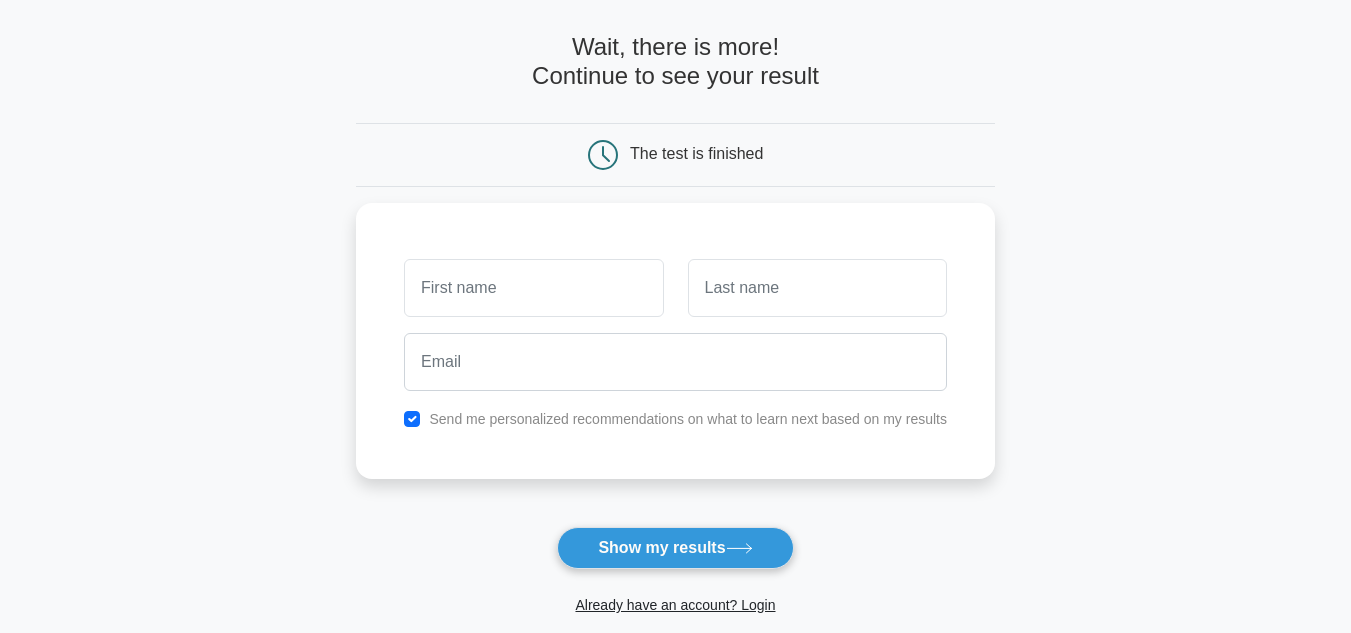 click on "The test is finished" at bounding box center (676, 155) 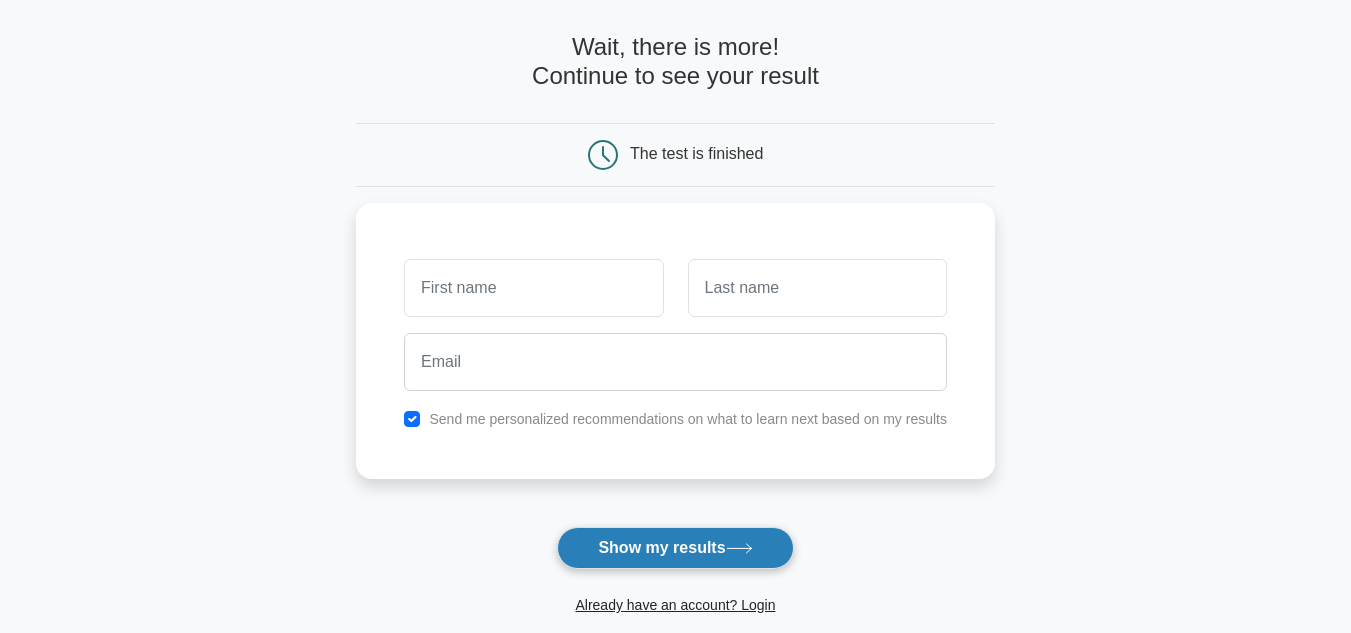 click on "Show my results" at bounding box center (675, 548) 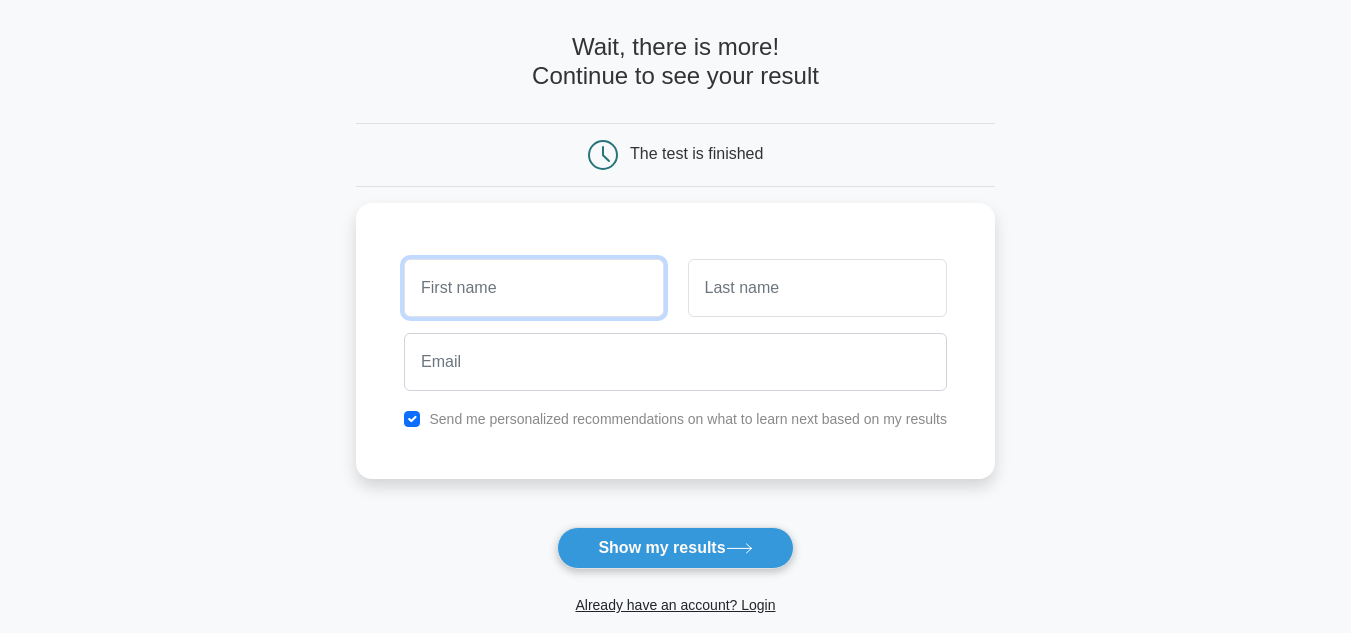 scroll, scrollTop: 0, scrollLeft: 0, axis: both 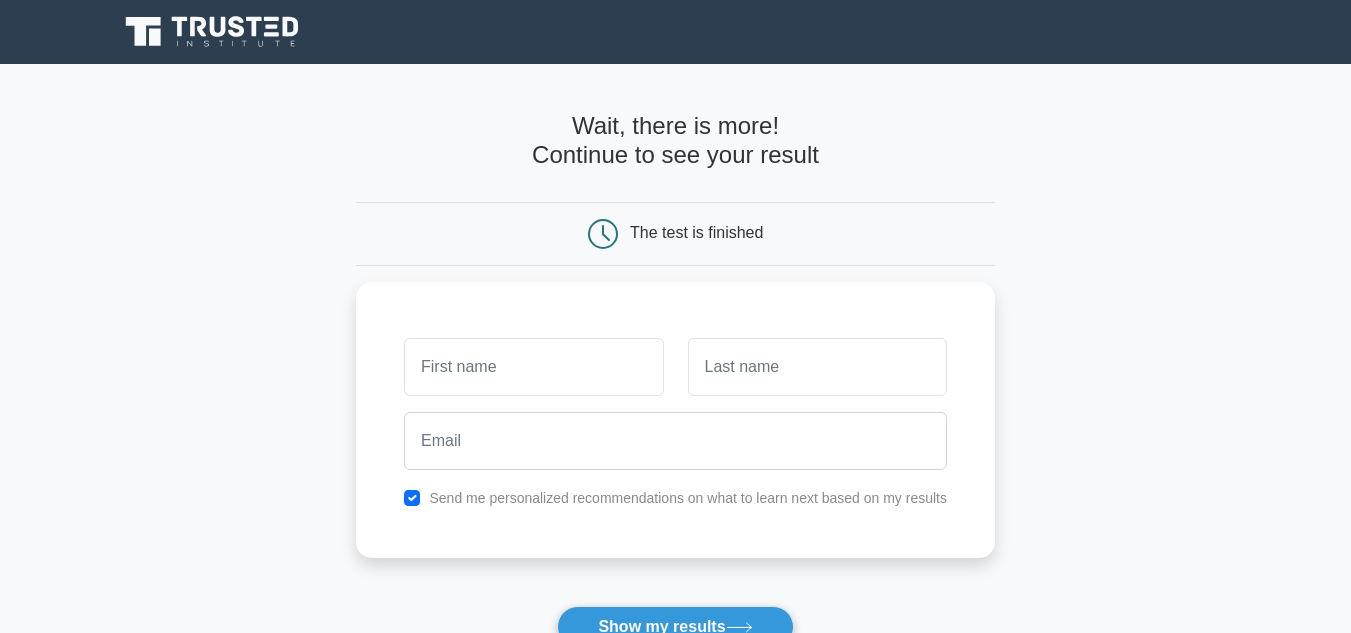 click on "The test is finished" at bounding box center [675, 234] 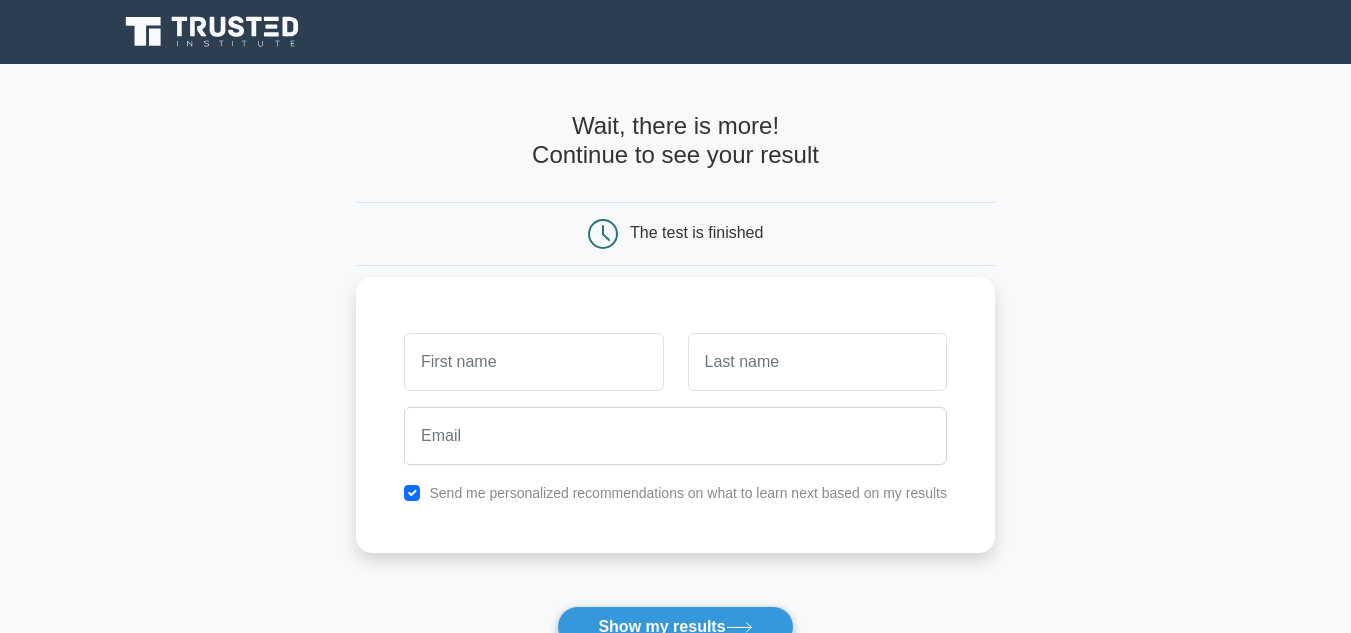 click on "Send me personalized recommendations on what to learn next based on my results" at bounding box center (675, 415) 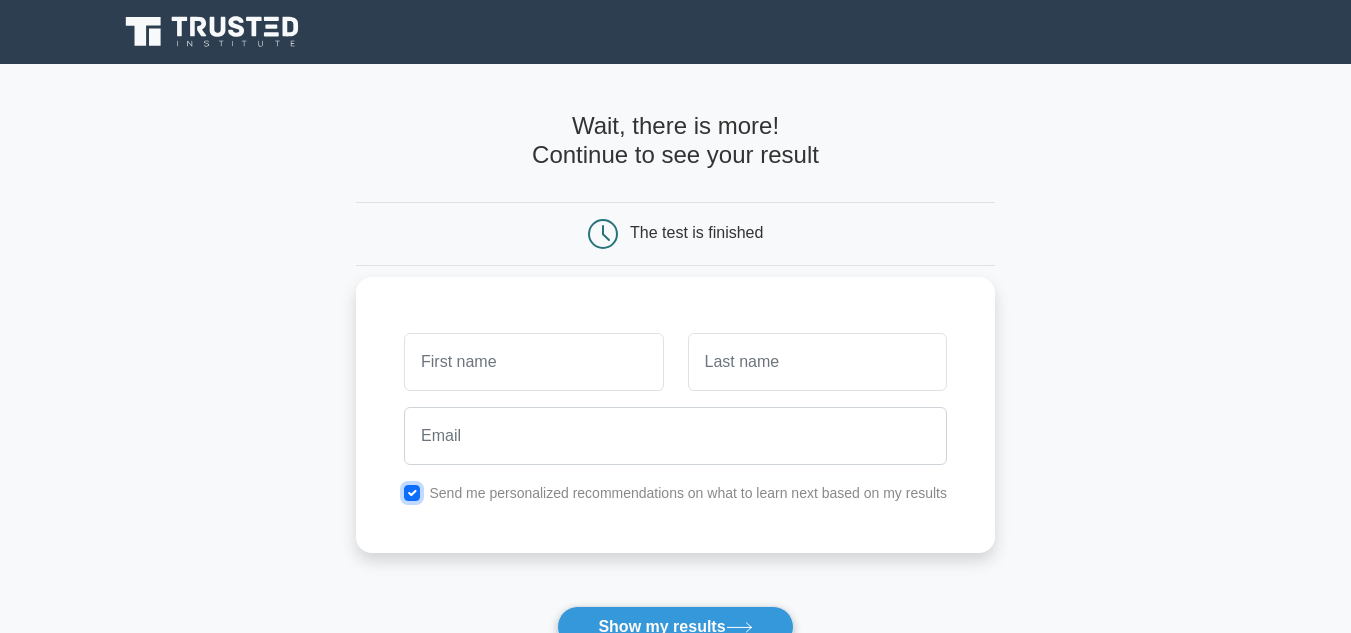 click at bounding box center (412, 493) 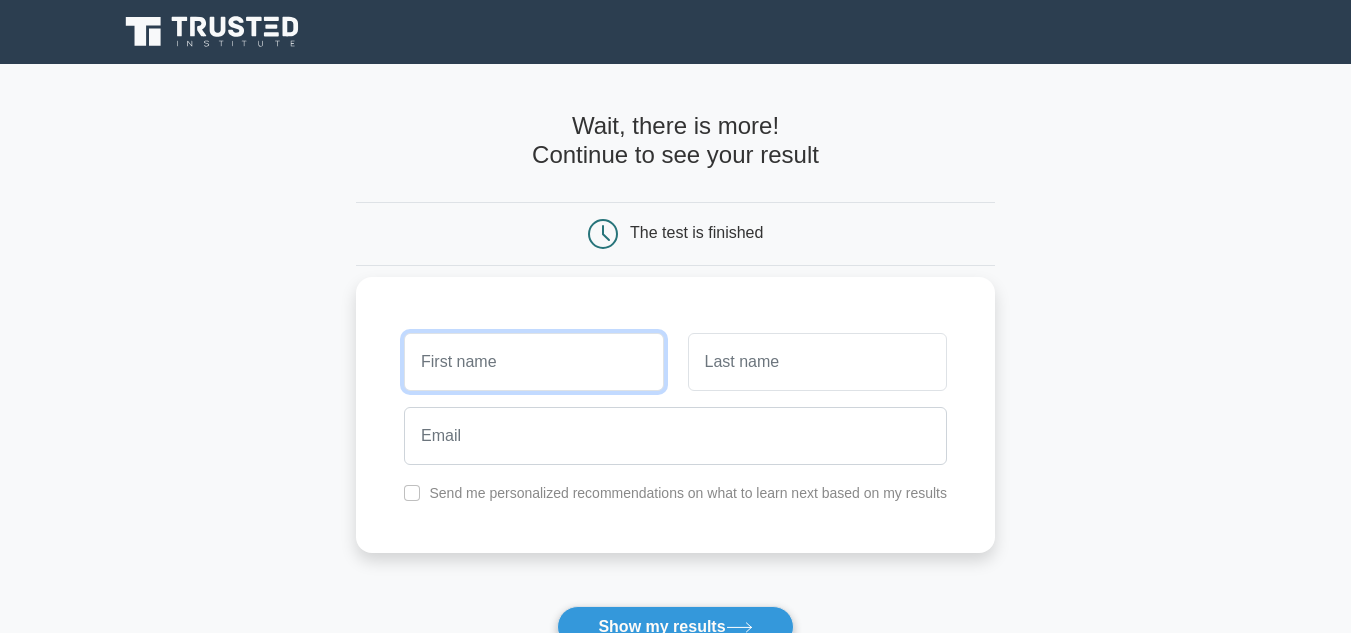 click at bounding box center [533, 362] 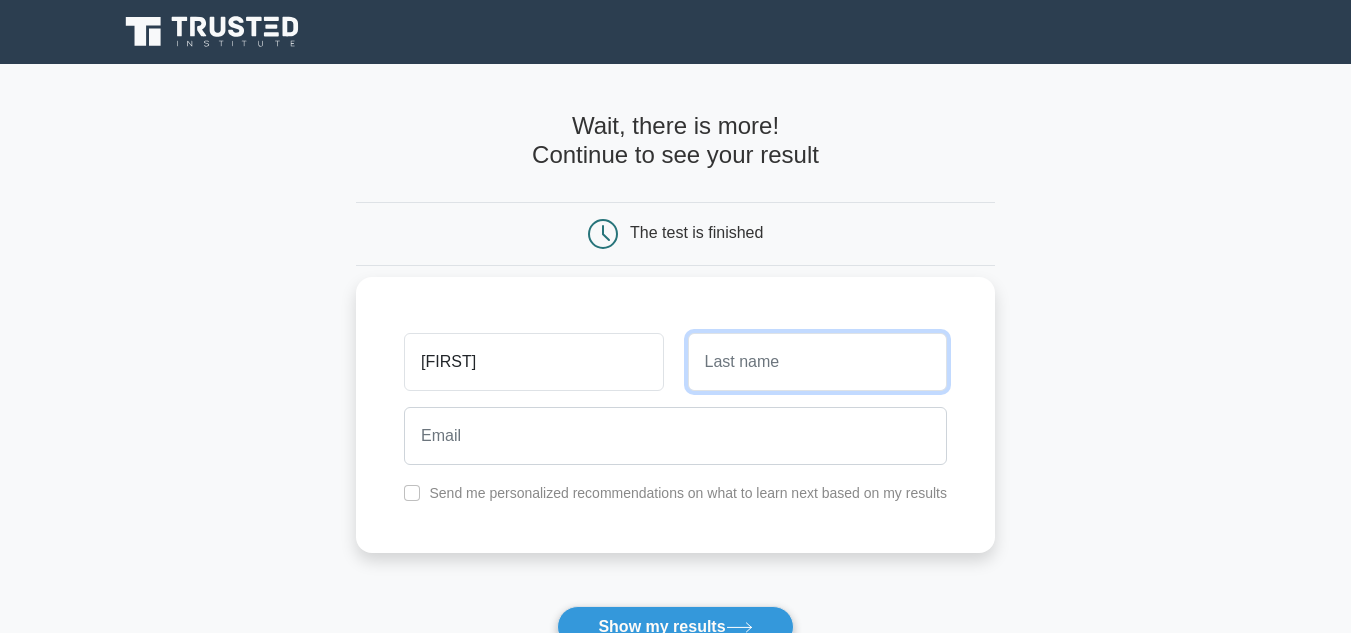 click at bounding box center [817, 362] 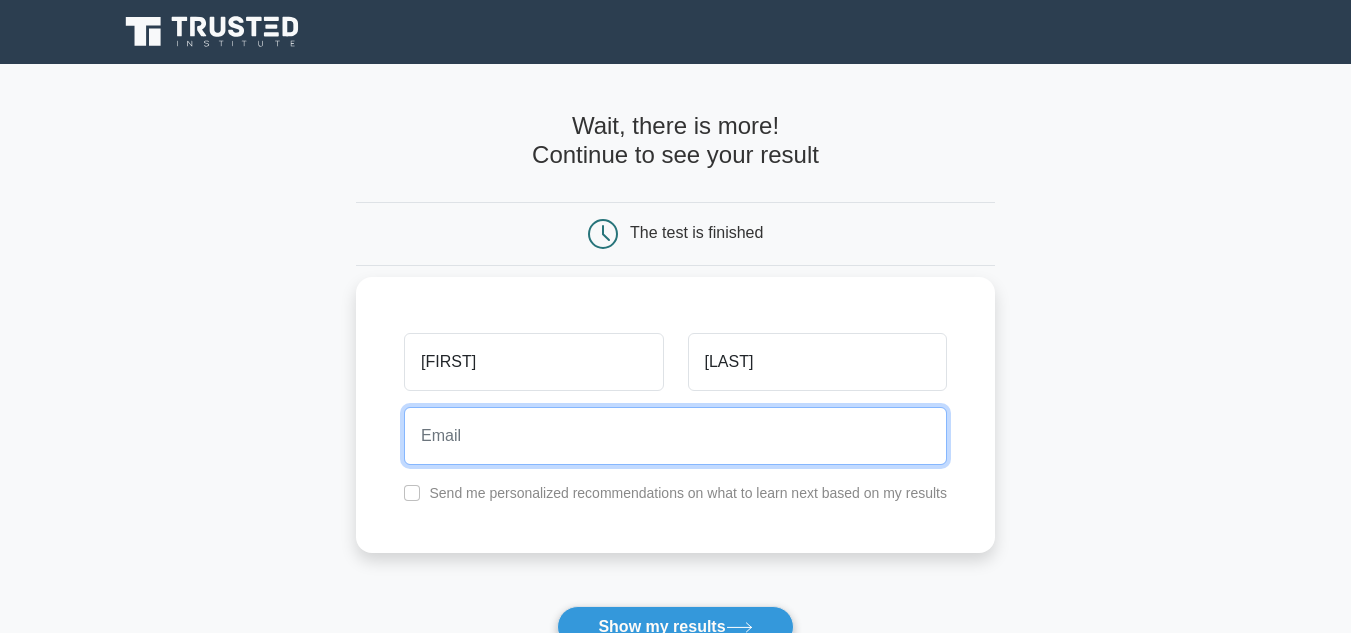 click at bounding box center (675, 436) 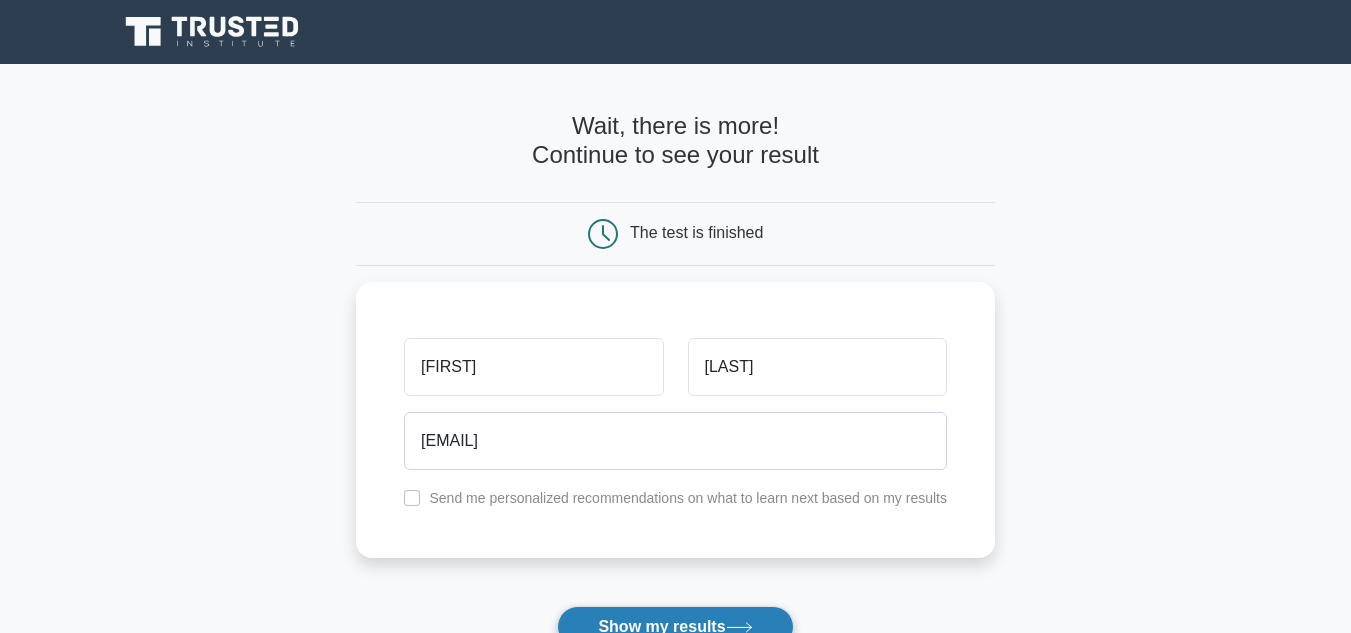 click 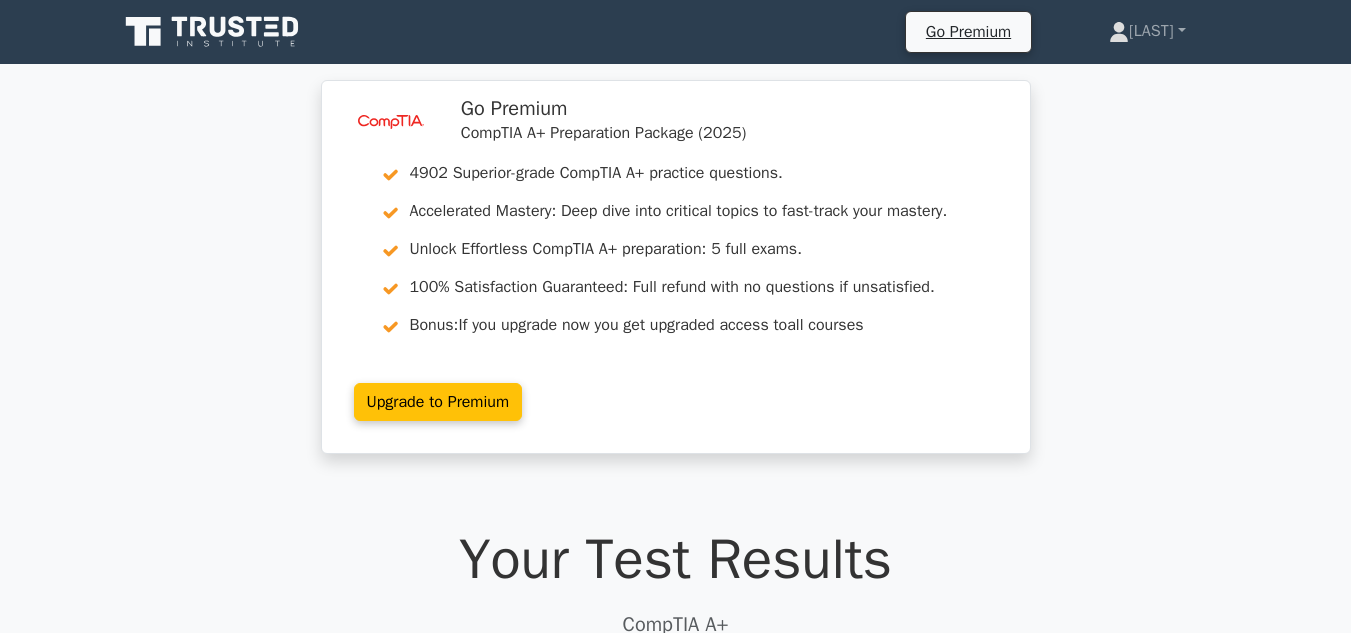 scroll, scrollTop: 0, scrollLeft: 0, axis: both 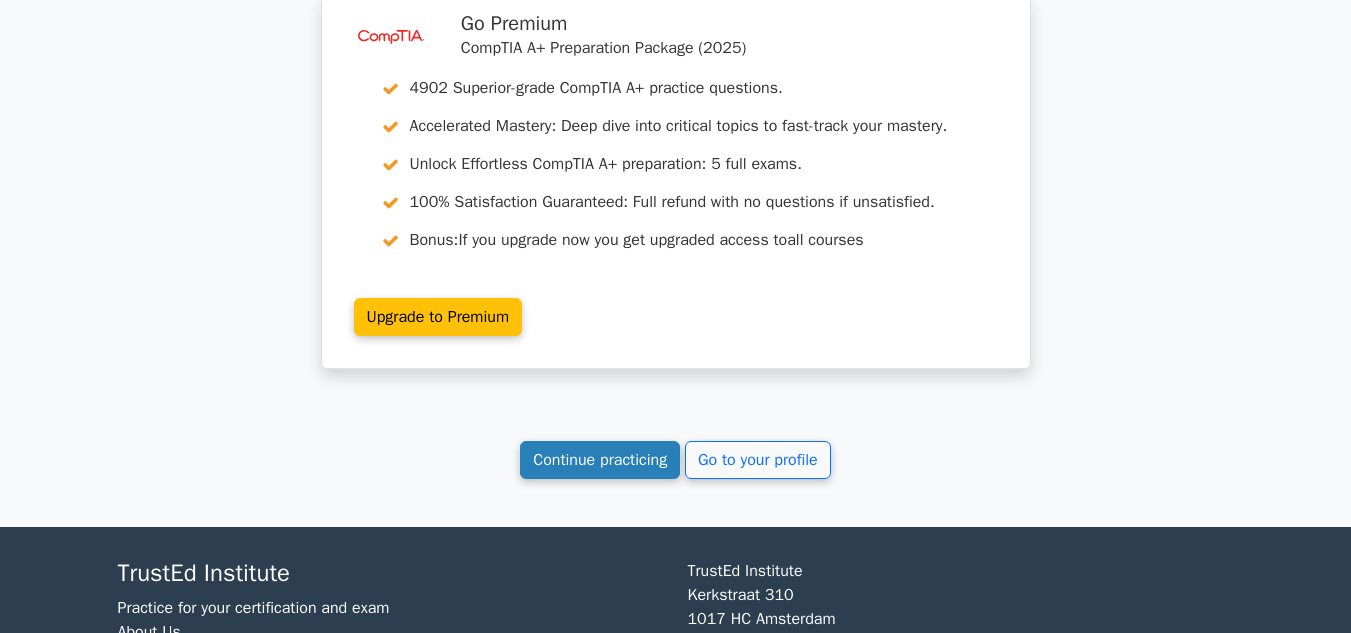 click on "Continue practicing" at bounding box center [600, 460] 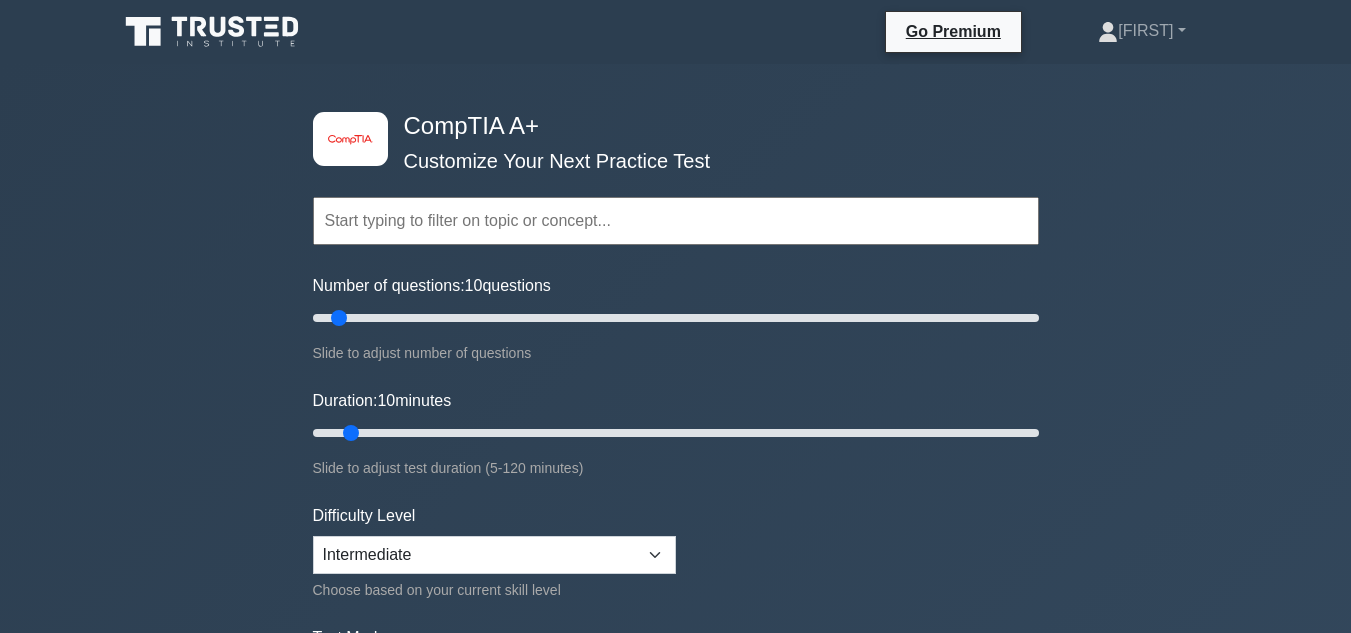 scroll, scrollTop: 0, scrollLeft: 0, axis: both 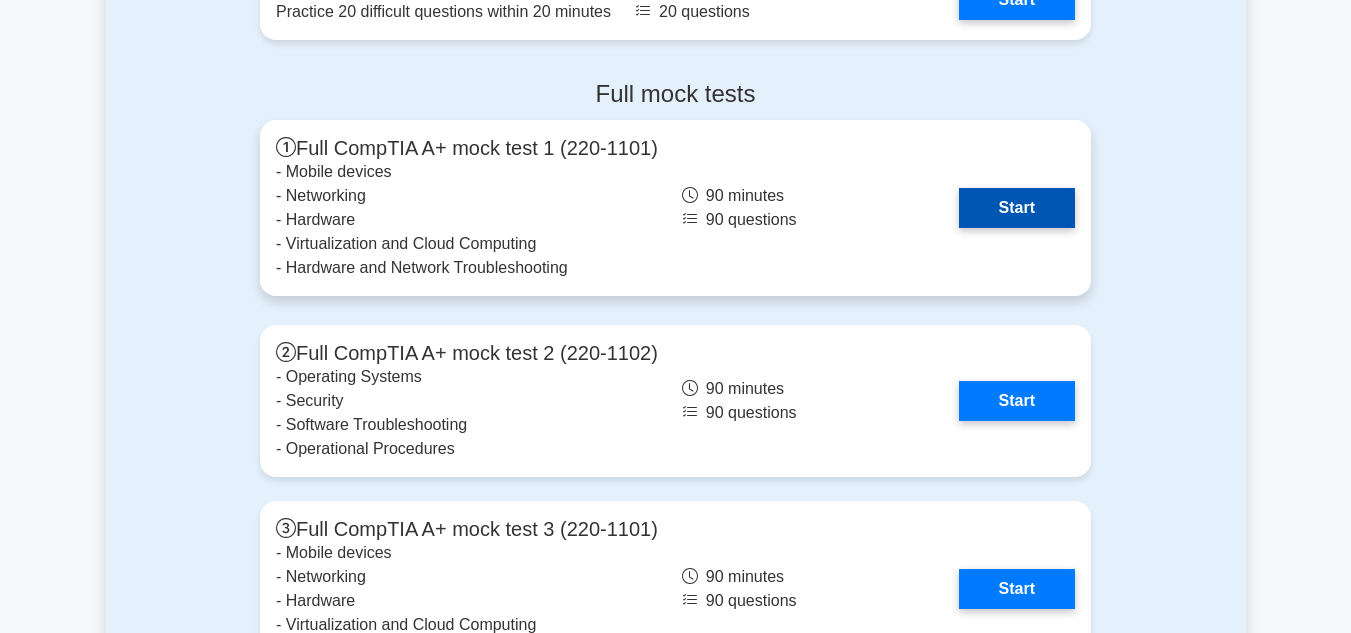 click on "Start" at bounding box center [1017, 208] 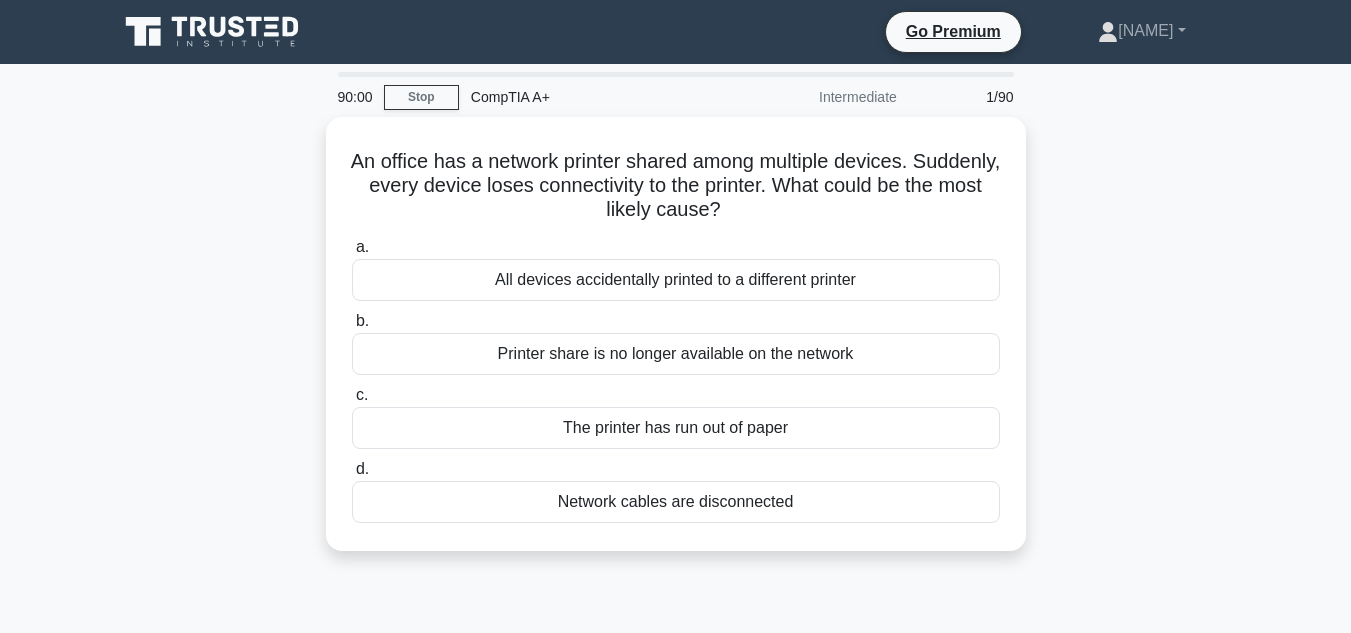 scroll, scrollTop: 0, scrollLeft: 0, axis: both 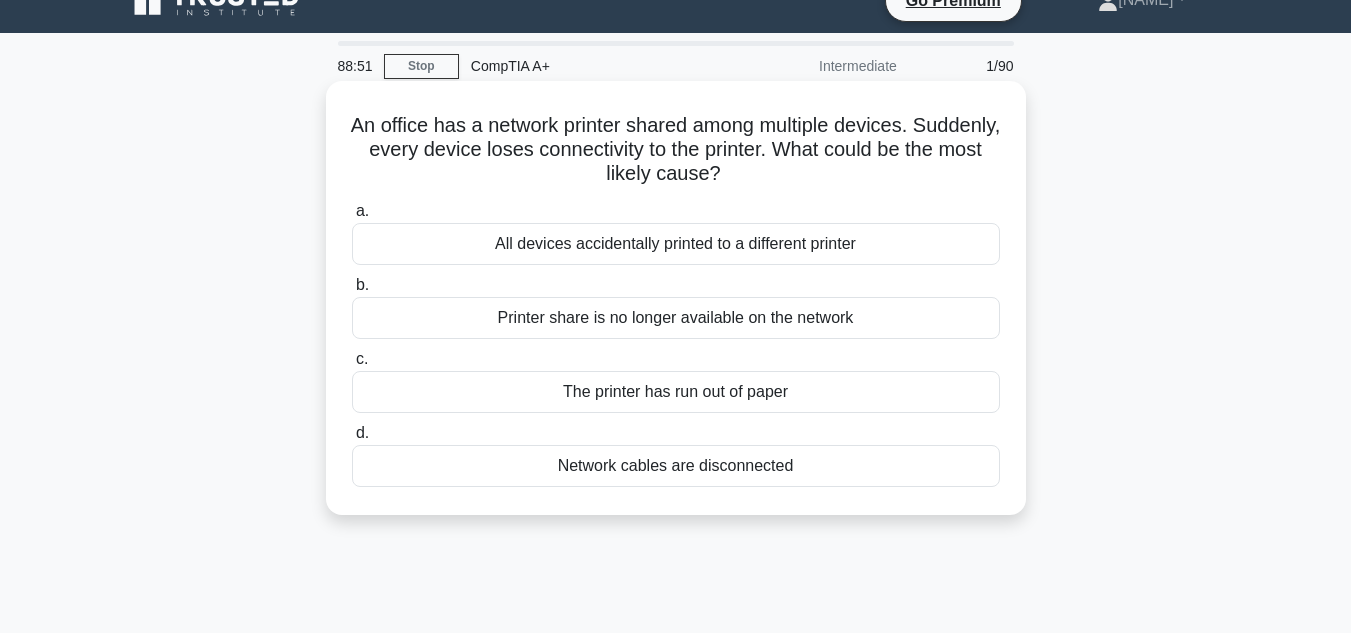 click on "All devices accidentally printed to a different printer" at bounding box center [676, 244] 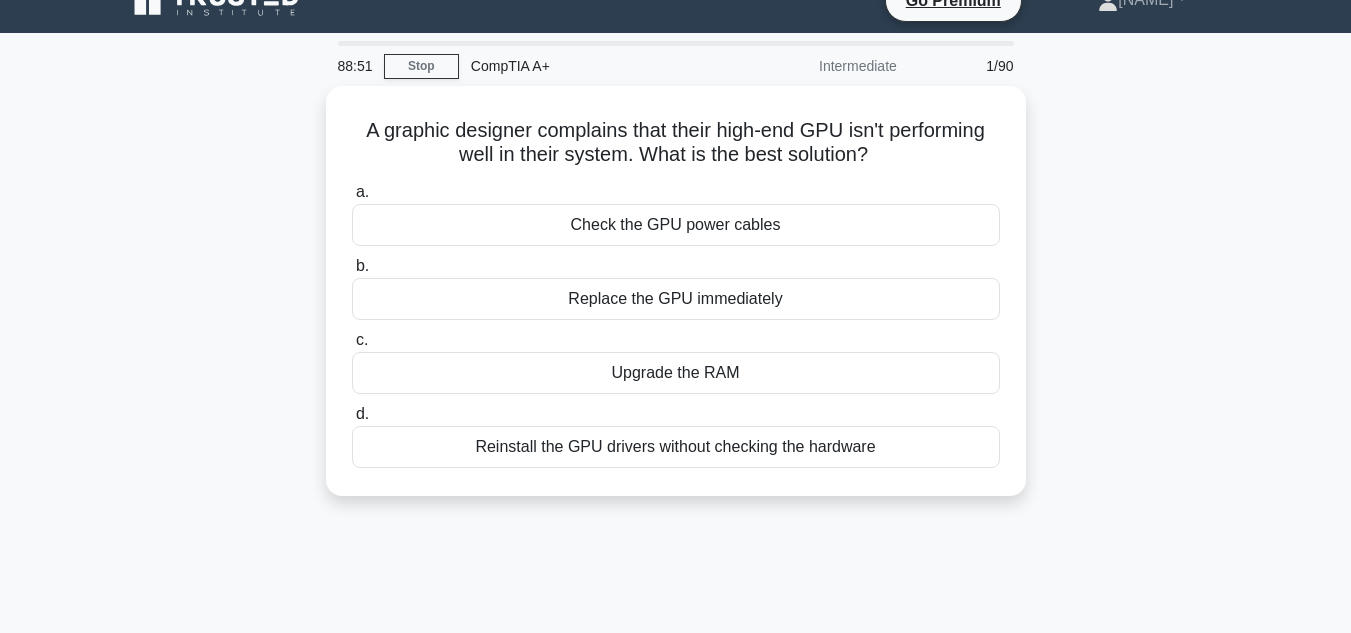 scroll, scrollTop: 0, scrollLeft: 0, axis: both 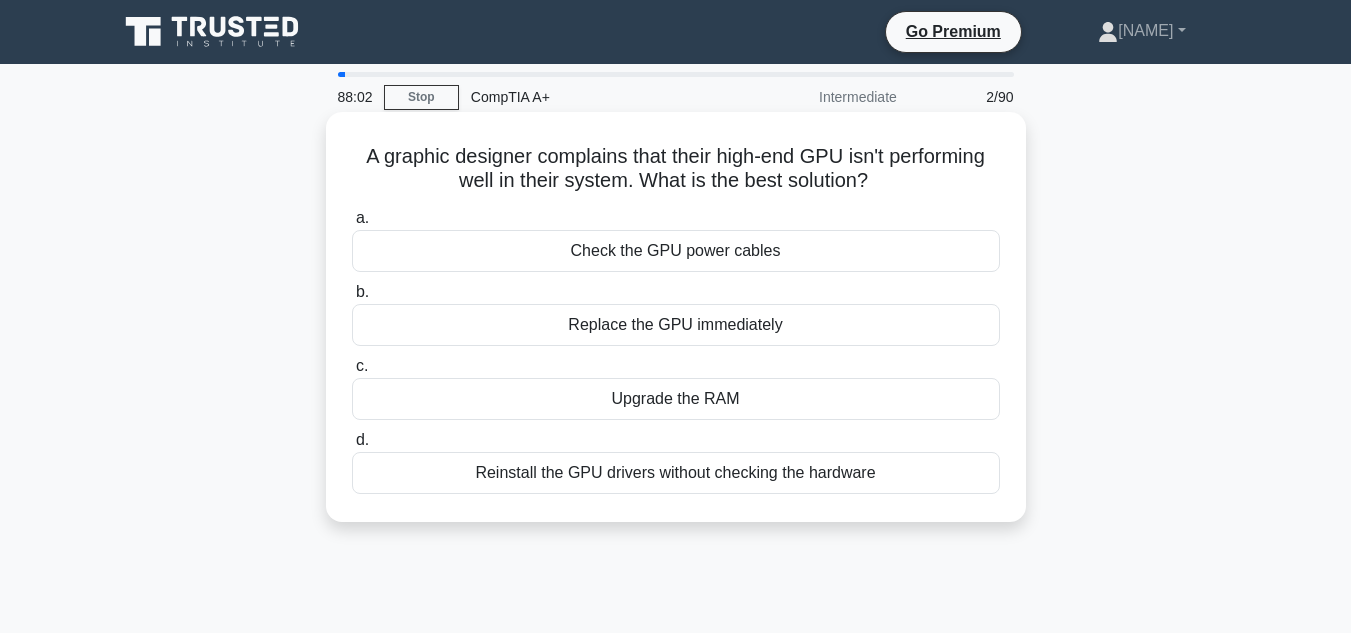 click on "Check the GPU power cables" at bounding box center [676, 251] 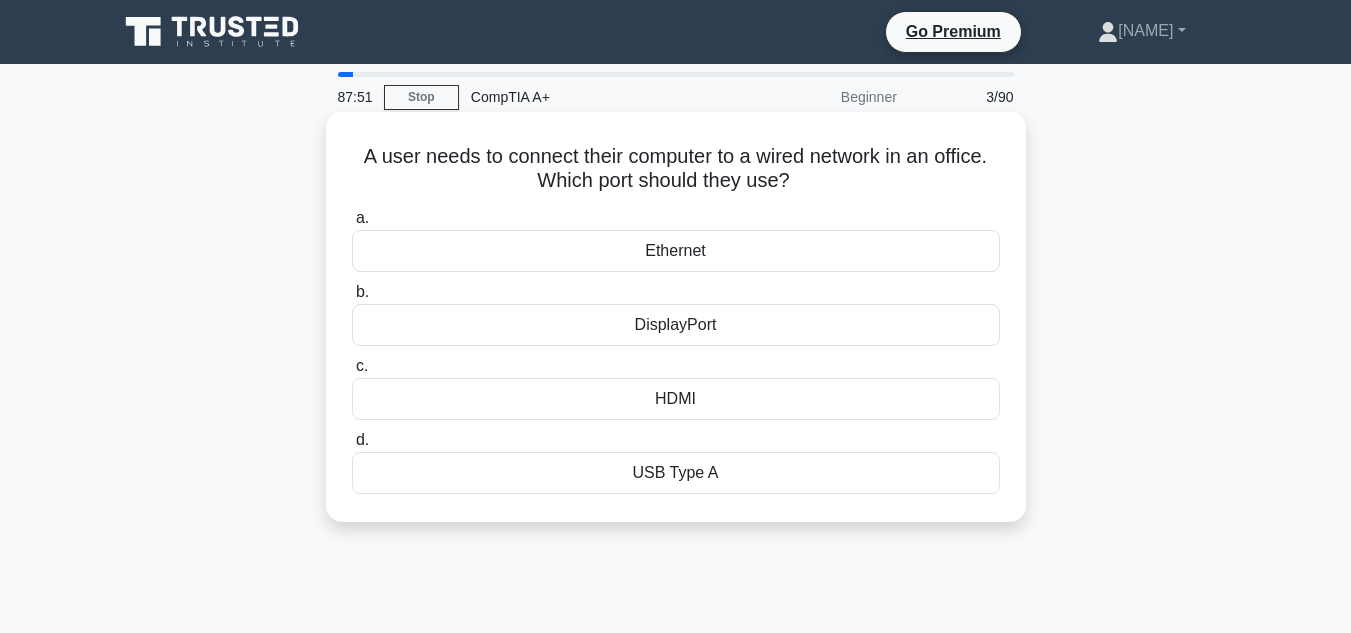 click on "Ethernet" at bounding box center [676, 251] 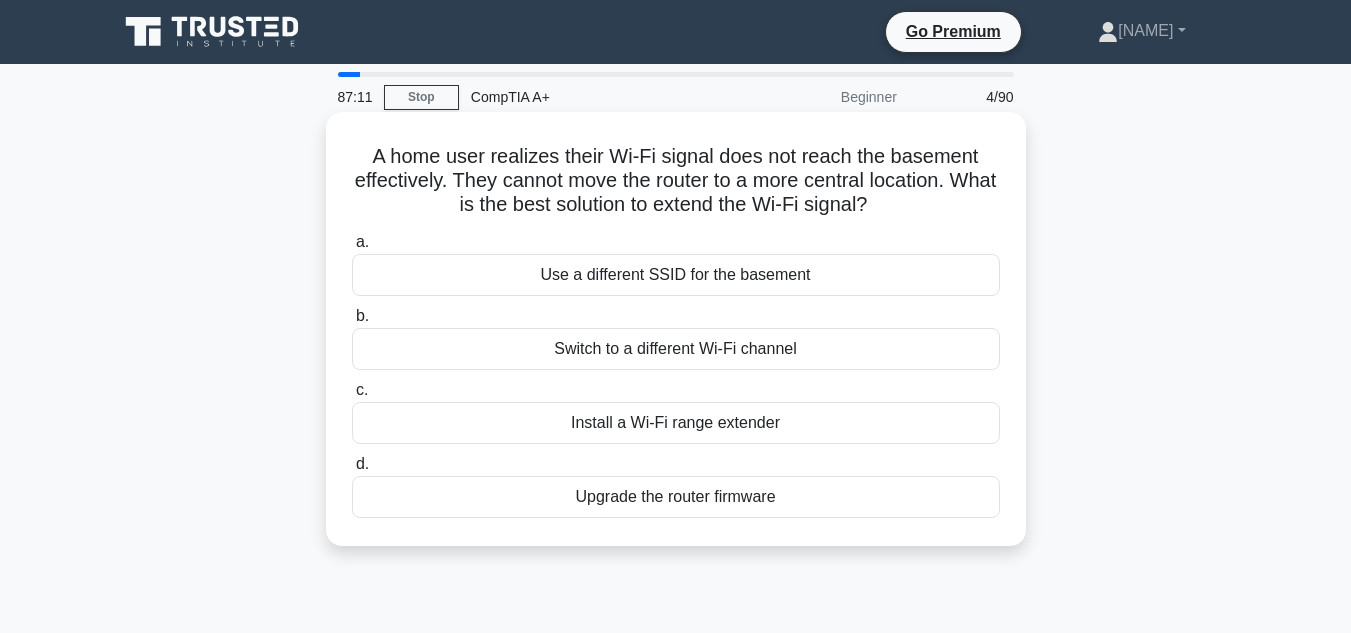 click on "Install a Wi-Fi range extender" at bounding box center [676, 423] 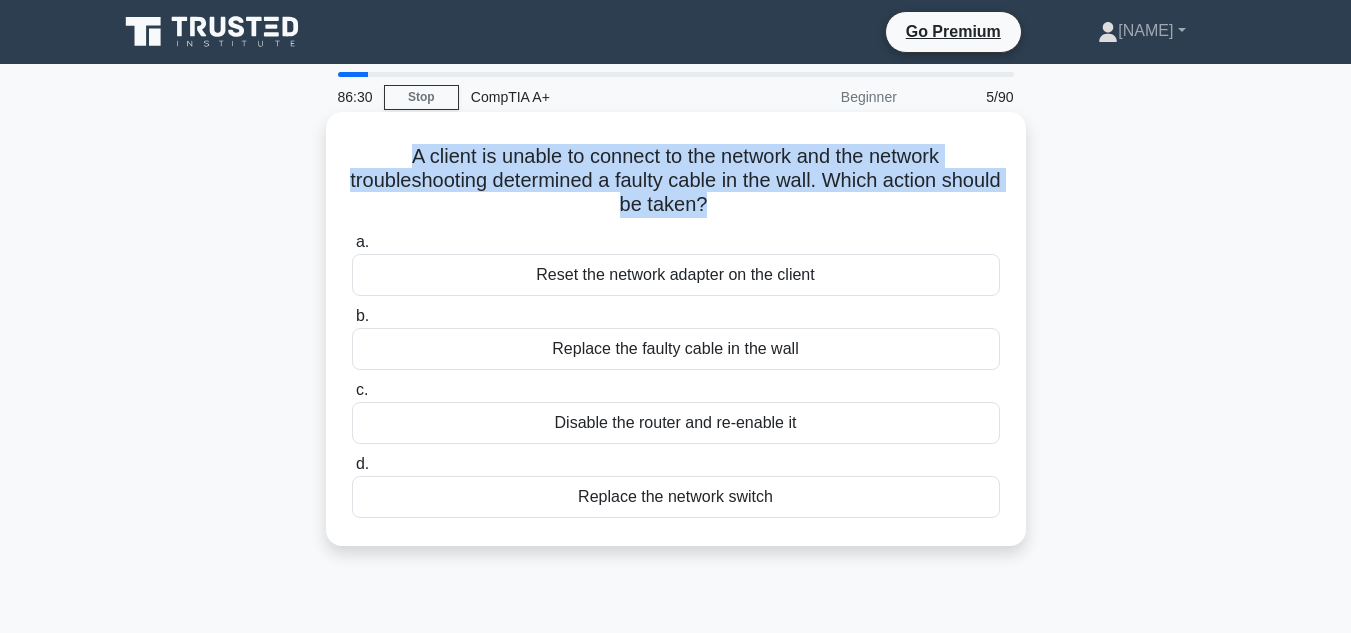 drag, startPoint x: 402, startPoint y: 151, endPoint x: 736, endPoint y: 209, distance: 338.99854 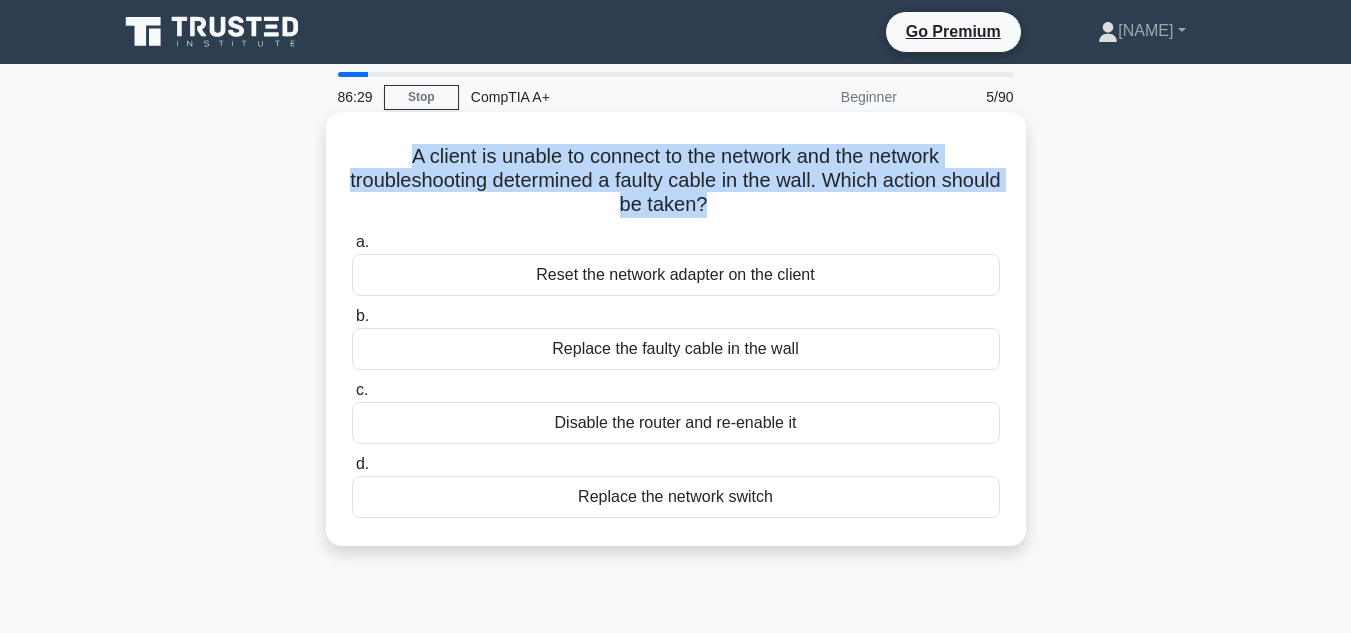 copy on "A client is unable to connect to the network and the network troubleshooting determined a faulty cable in the wall. Which action should be taken?" 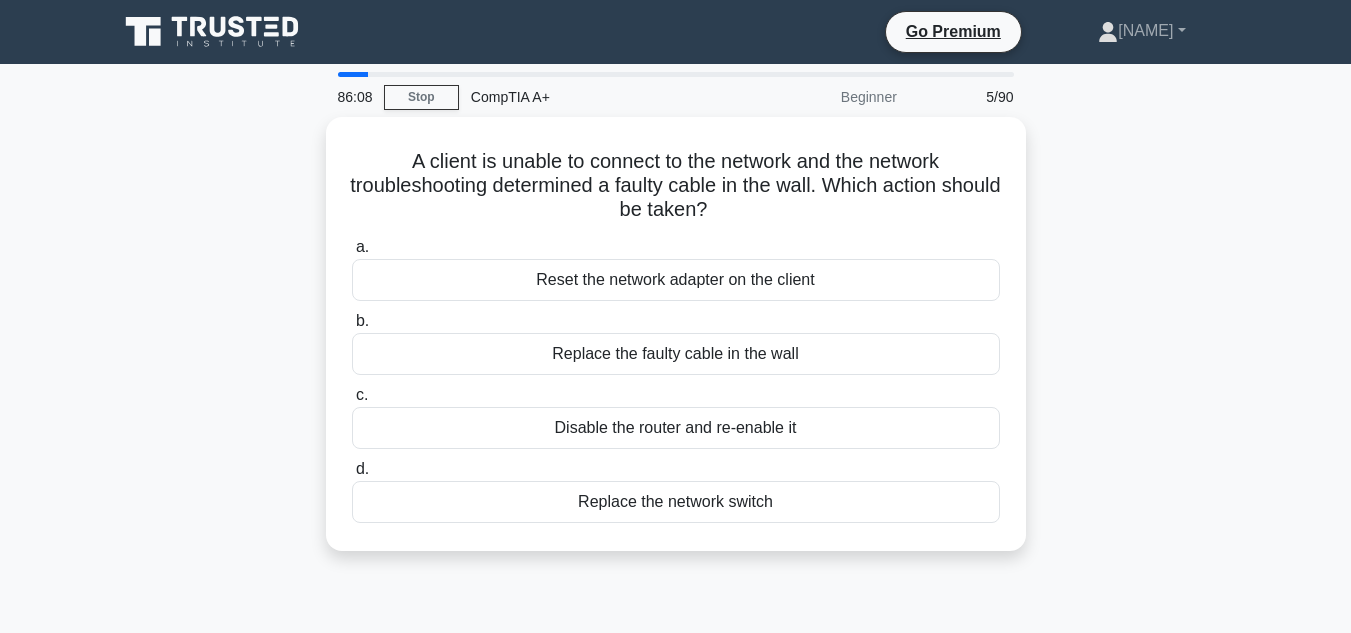 click on "A client is unable to connect to the network and the network troubleshooting determined a faulty cable in the wall. Which action should be taken?
.spinner_0XTQ{transform-origin:center;animation:spinner_y6GP .75s linear infinite}@keyframes spinner_y6GP{100%{transform:rotate(360deg)}}
a.
Reset the network adapter on the client
b. c. d." at bounding box center (676, 346) 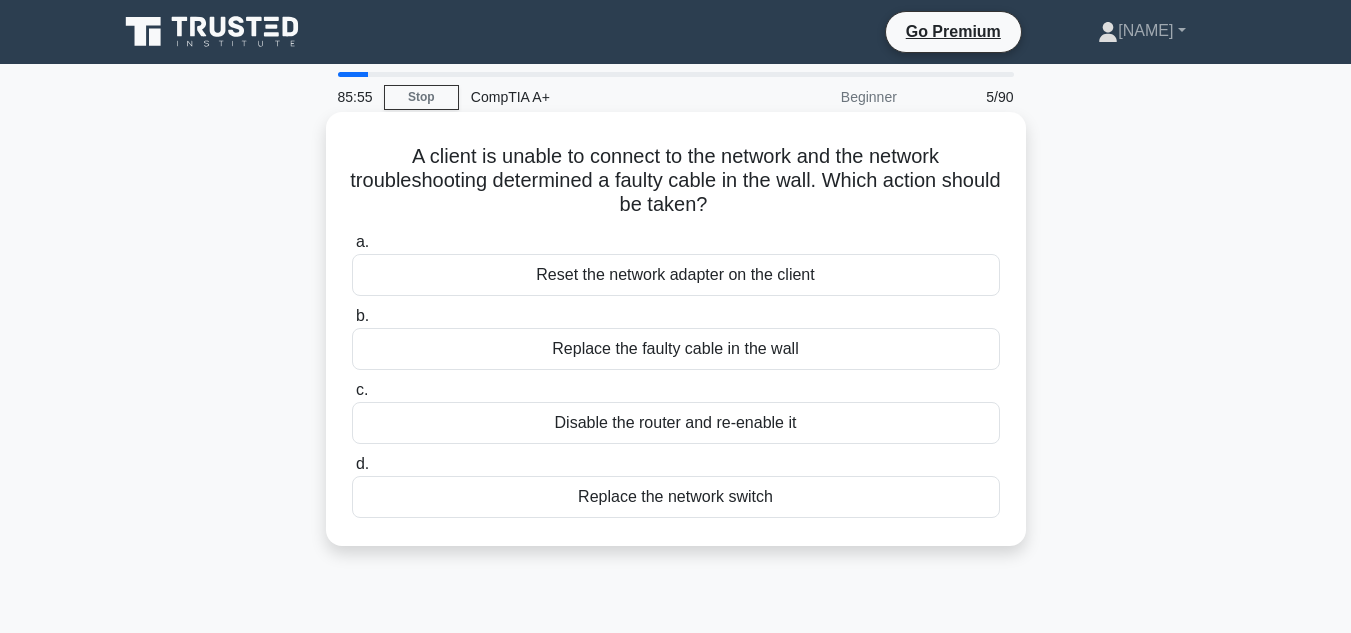 click on "Replace the faulty cable in the wall" at bounding box center (676, 349) 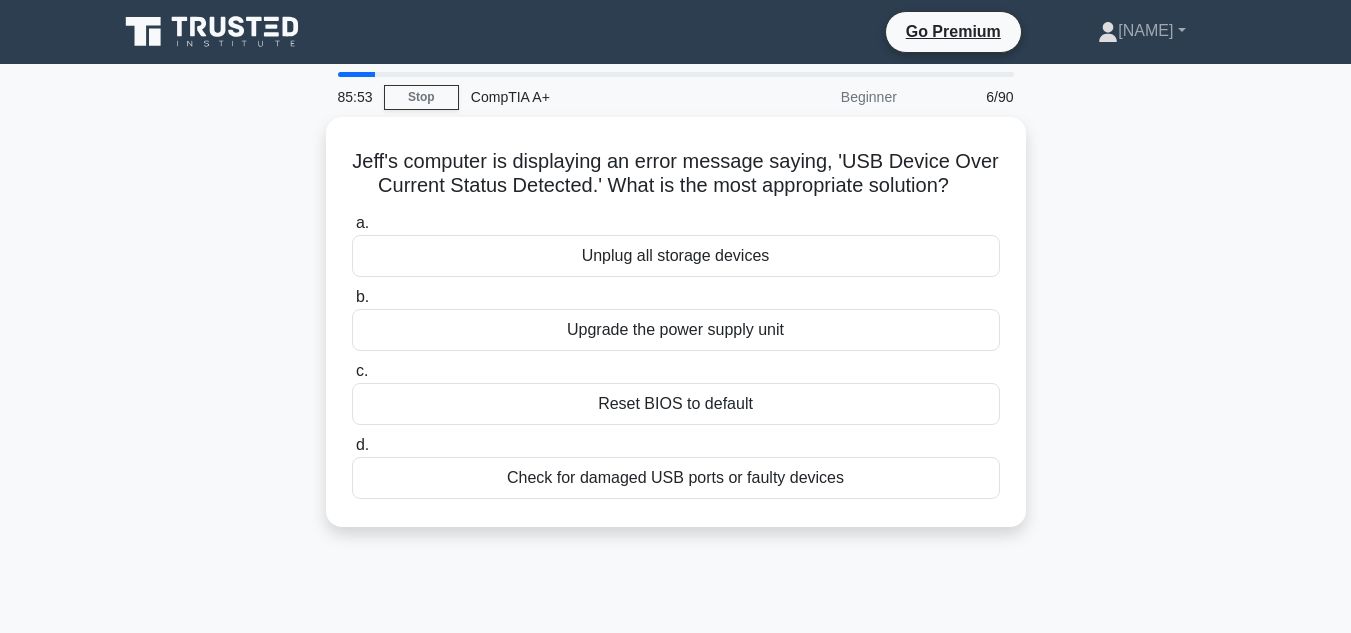 click on "Jeff's computer is displaying an error message saying, 'USB Device Over Current Status Detected.' What is the most appropriate solution?
.spinner_0XTQ{transform-origin:center;animation:spinner_y6GP .75s linear infinite}@keyframes spinner_y6GP{100%{transform:rotate(360deg)}}
a.
Unplug all storage devices
b. c. d." at bounding box center (676, 334) 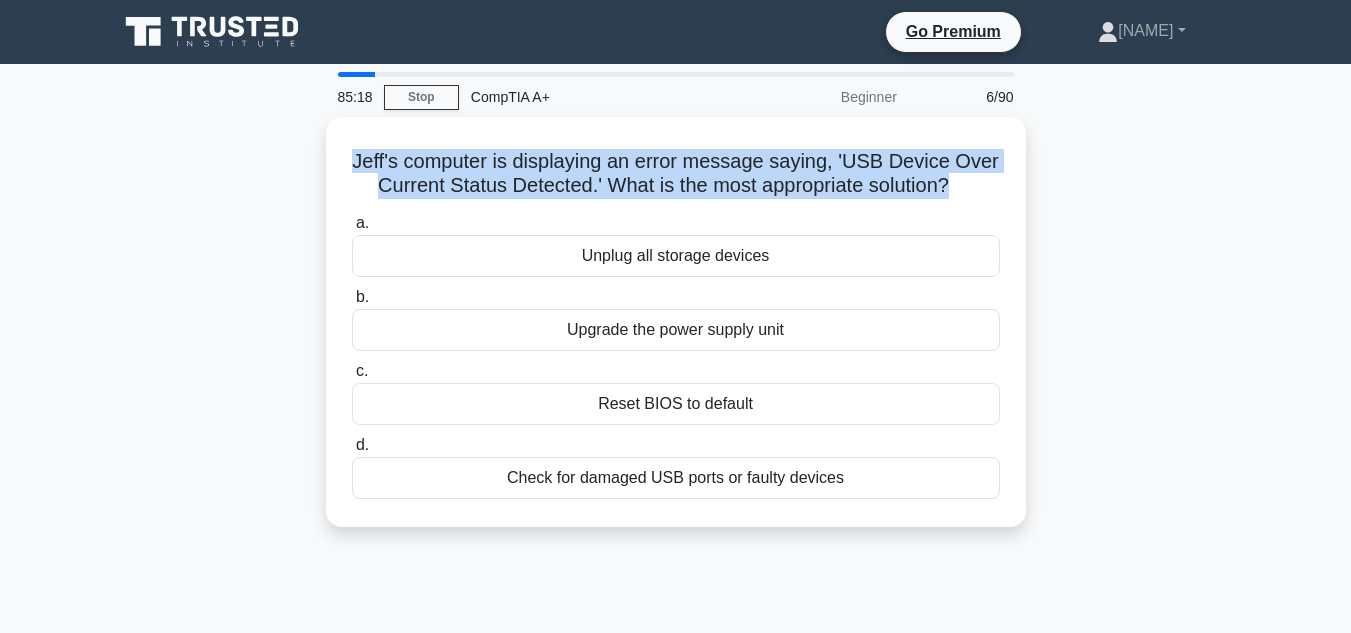 drag, startPoint x: 955, startPoint y: 181, endPoint x: 307, endPoint y: 122, distance: 650.6804 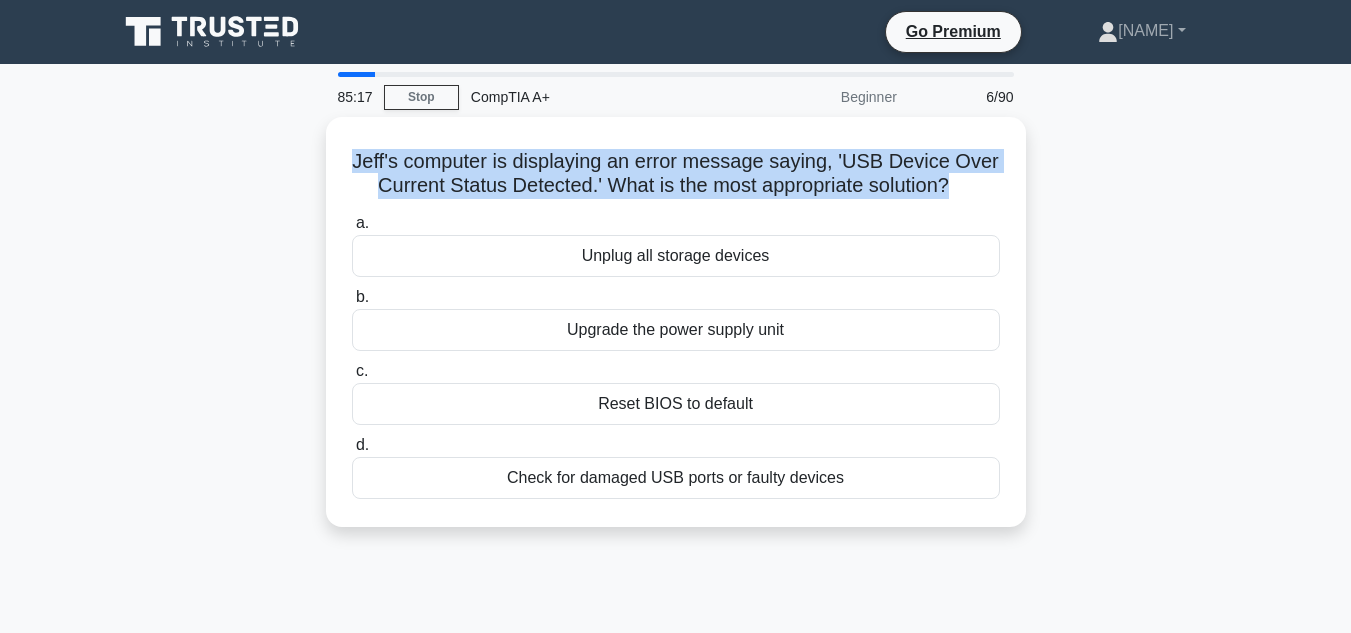 copy on "Jeff's computer is displaying an error message saying, 'USB Device Over Current Status Detected.' What is the most appropriate solution?" 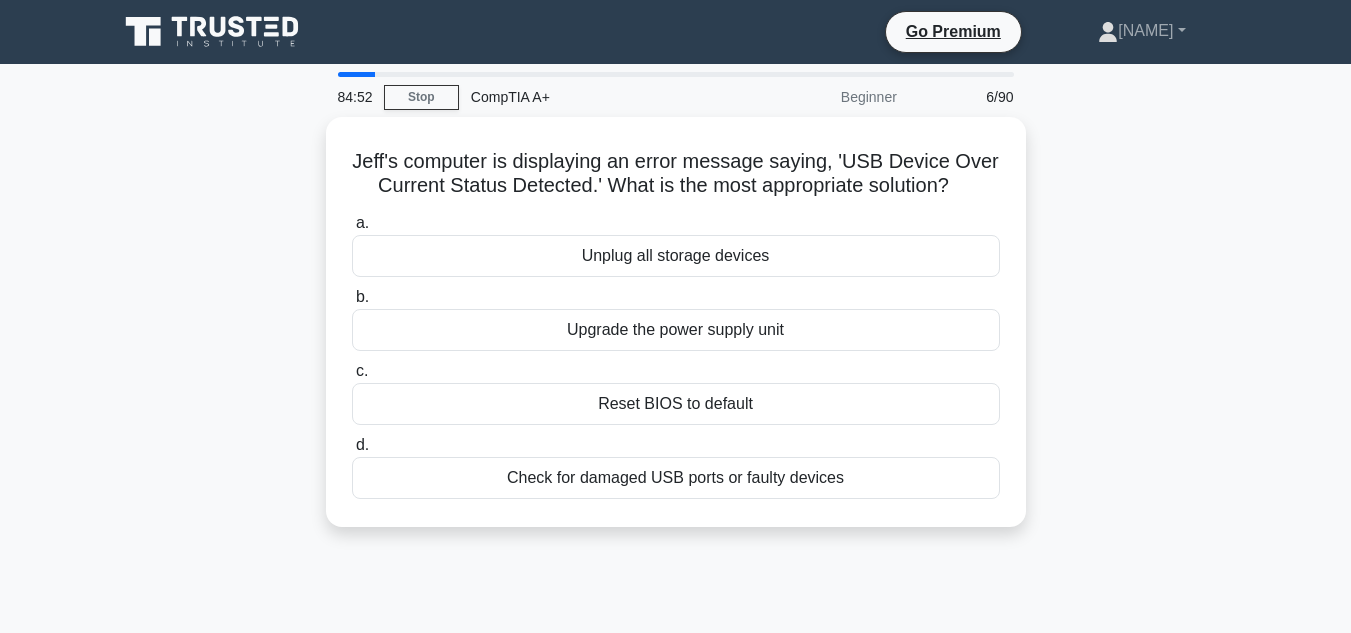 click on "Jeff's computer is displaying an error message saying, 'USB Device Over Current Status Detected.' What is the most appropriate solution?
.spinner_0XTQ{transform-origin:center;animation:spinner_y6GP .75s linear infinite}@keyframes spinner_y6GP{100%{transform:rotate(360deg)}}
a.
Unplug all storage devices
b. c. d." at bounding box center (676, 334) 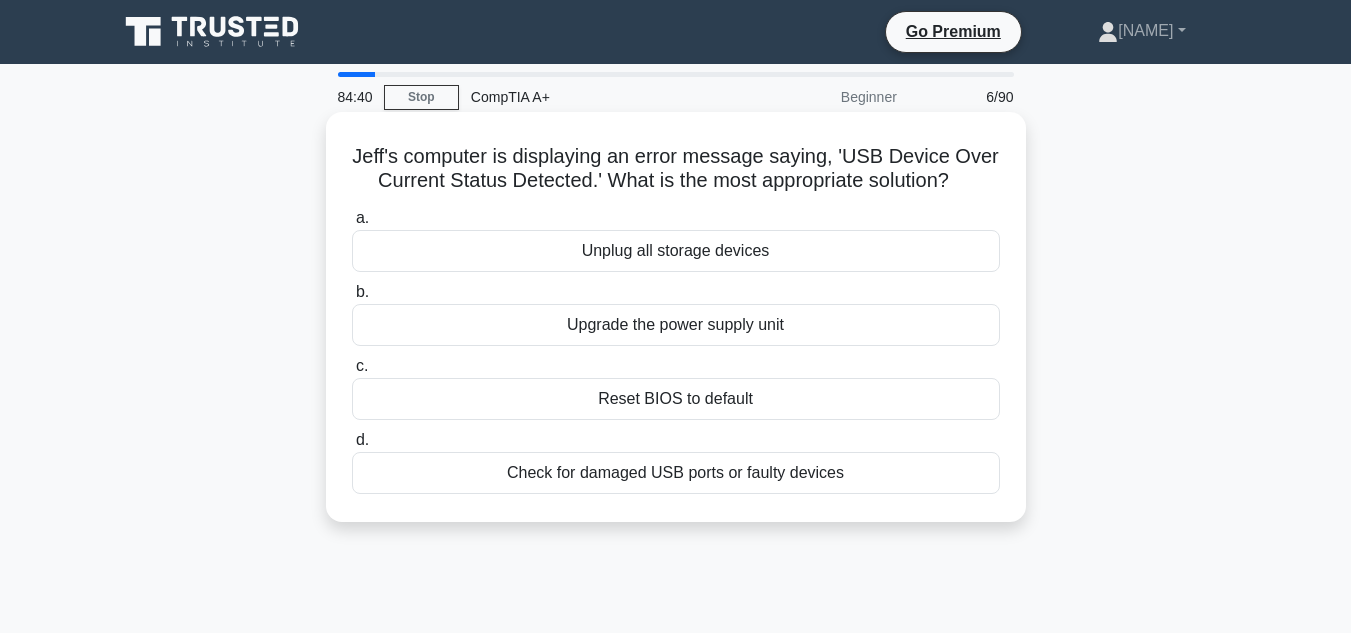 click on "Reset BIOS to default" at bounding box center (676, 399) 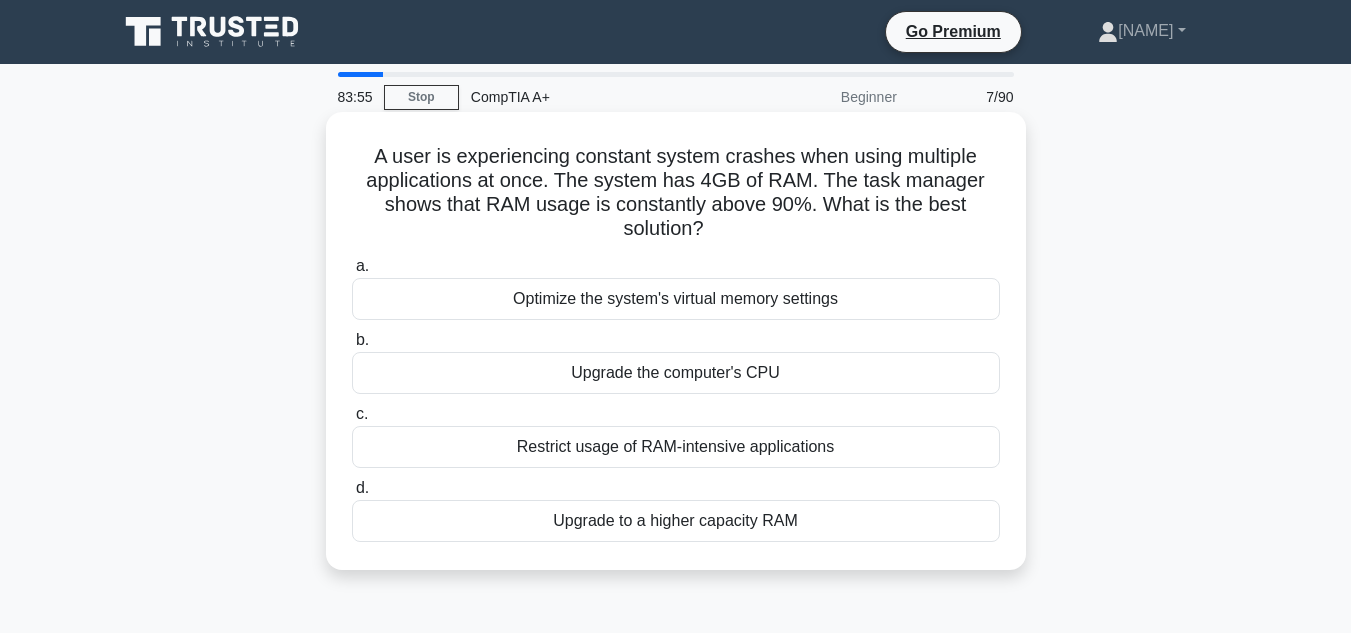 click on "Optimize the system's virtual memory settings" at bounding box center (676, 299) 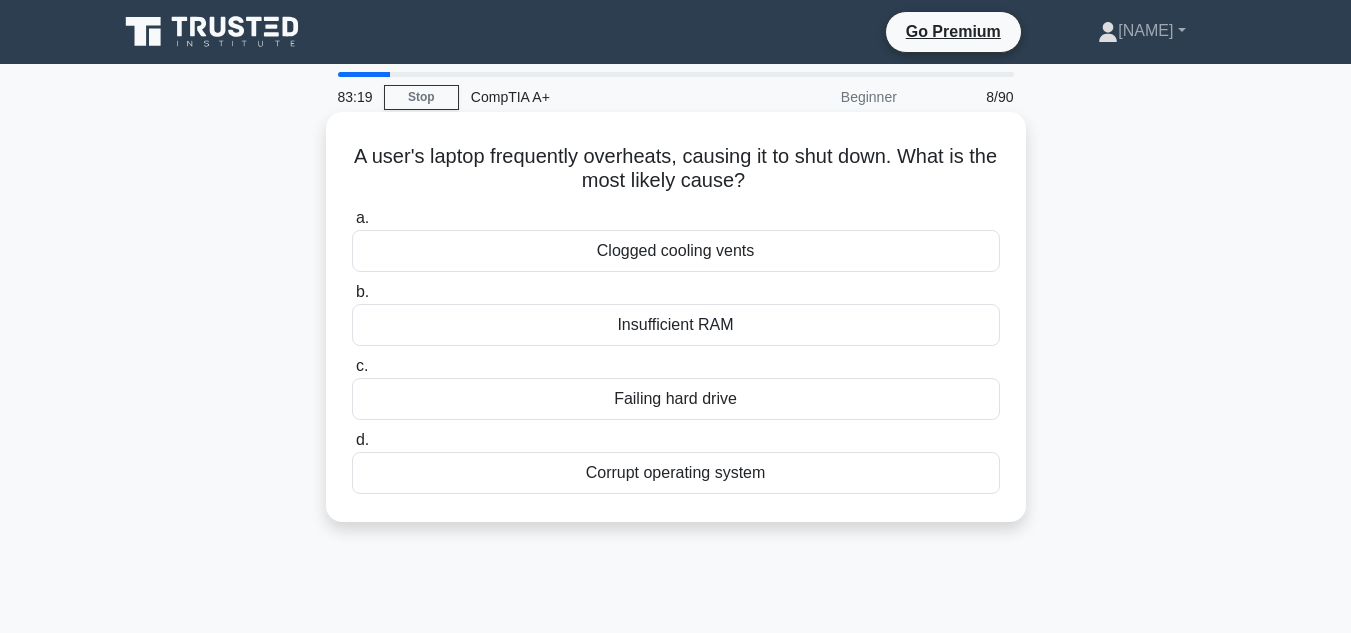 click on "Clogged cooling vents" at bounding box center [676, 251] 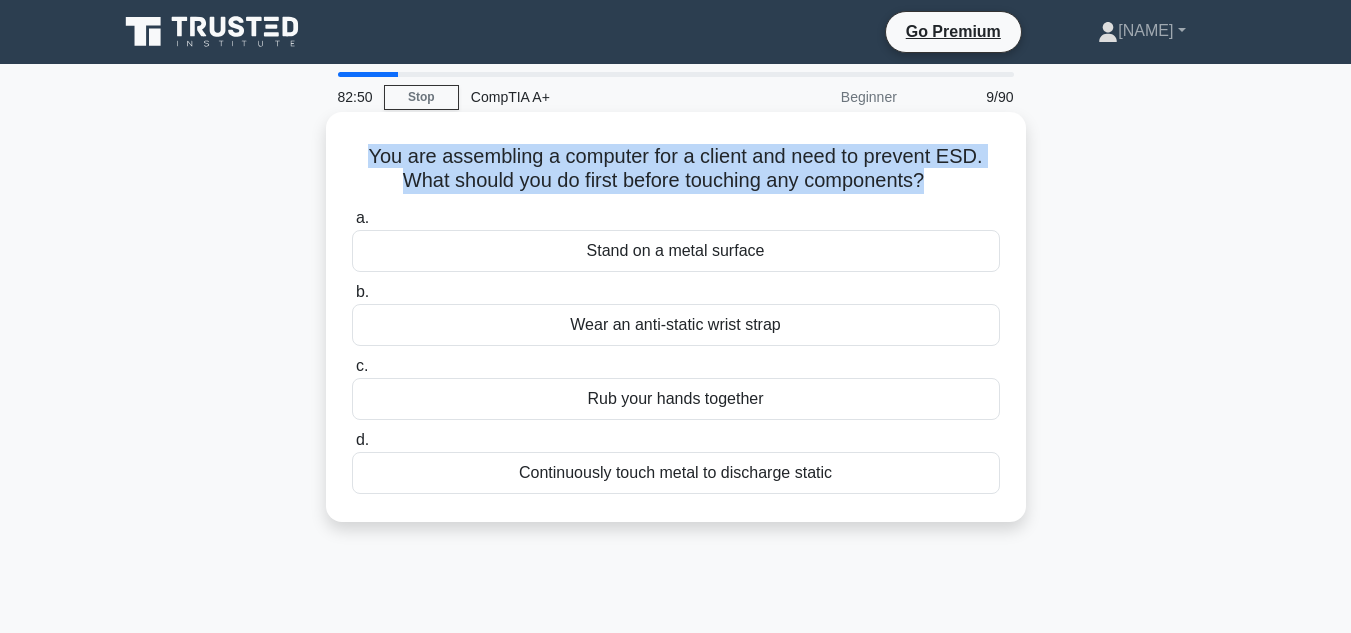 drag, startPoint x: 933, startPoint y: 185, endPoint x: 353, endPoint y: 137, distance: 581.9828 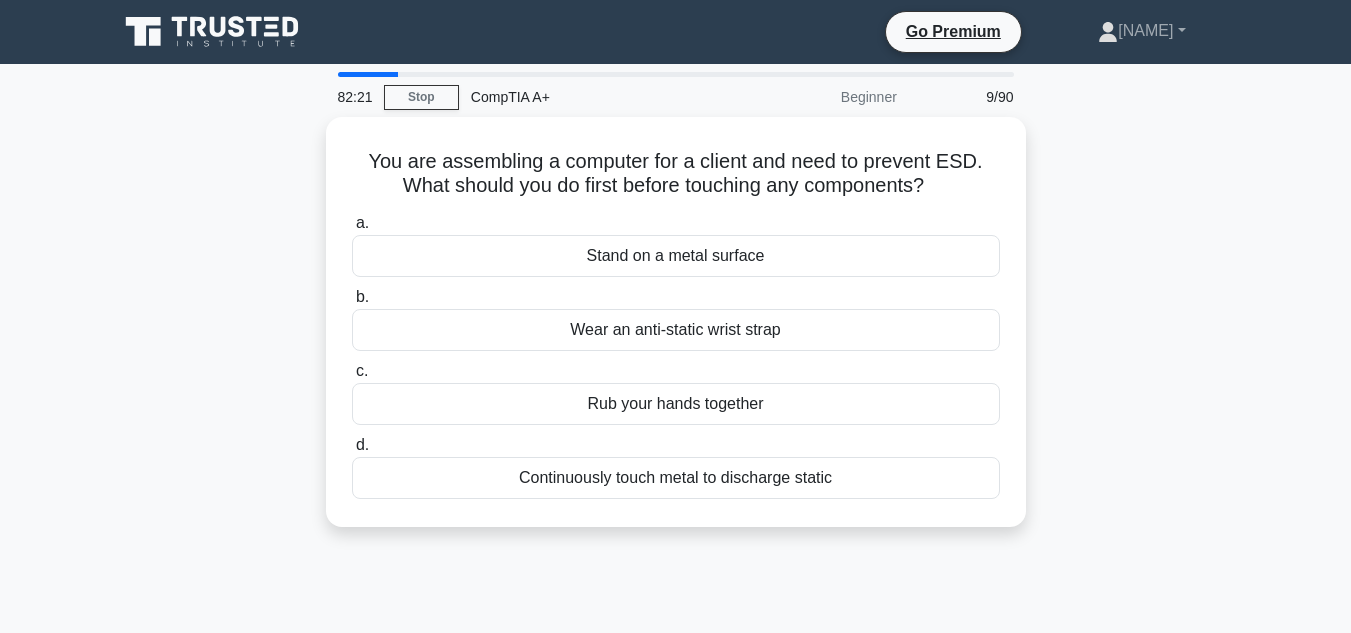 click on "You are assembling a computer for a client and need to prevent ESD. What should you do first before touching any components?
.spinner_0XTQ{transform-origin:center;animation:spinner_y6GP .75s linear infinite}@keyframes spinner_y6GP{100%{transform:rotate(360deg)}}
a.
Stand on a metal surface
b." at bounding box center [676, 334] 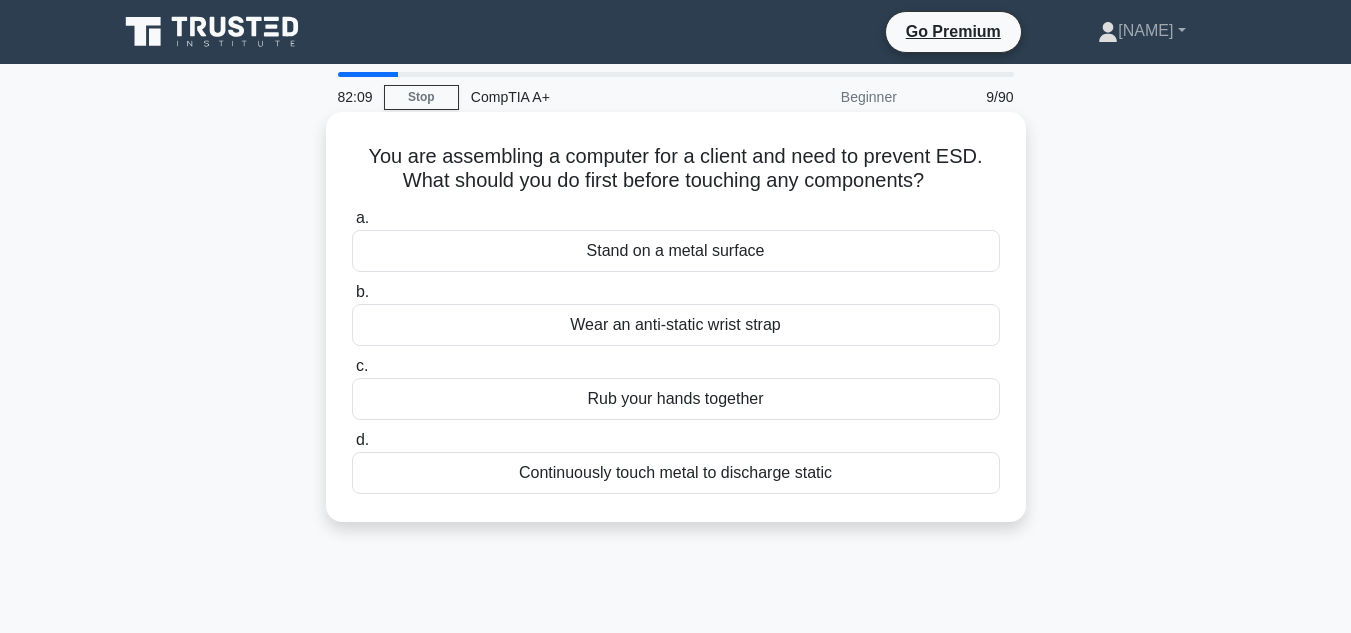 click on "Stand on a metal surface" at bounding box center (676, 251) 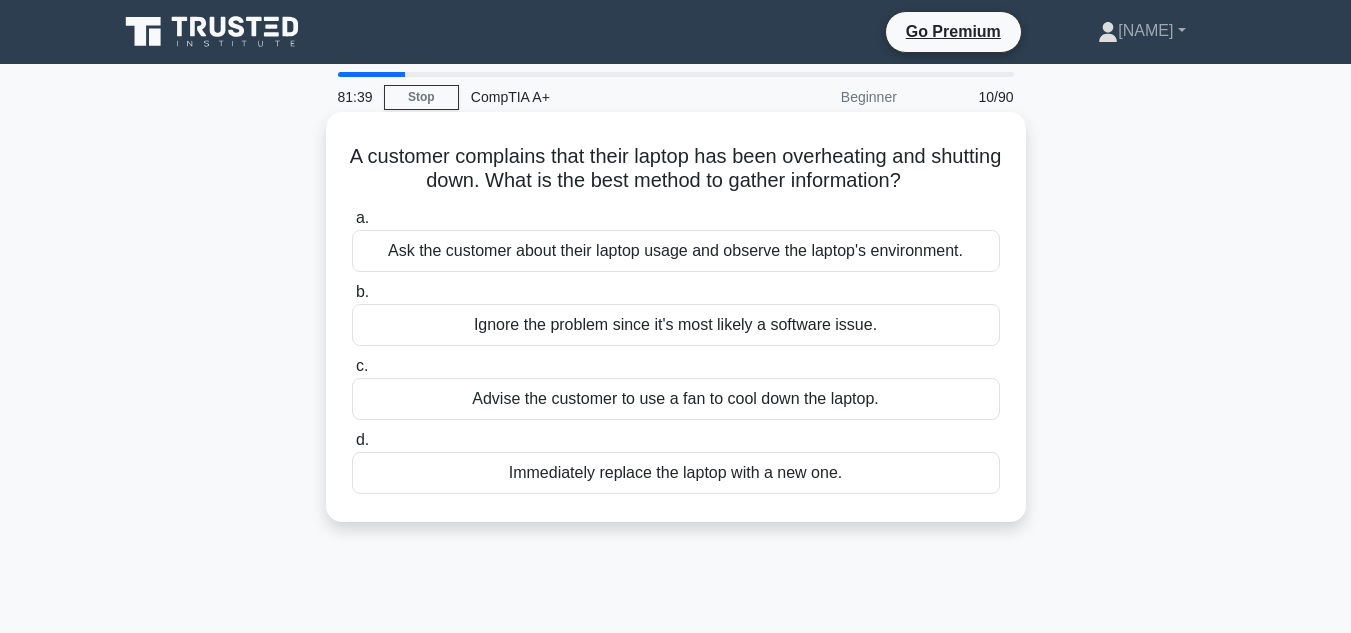 click on "Advise the customer to use a fan to cool down the laptop." at bounding box center (676, 399) 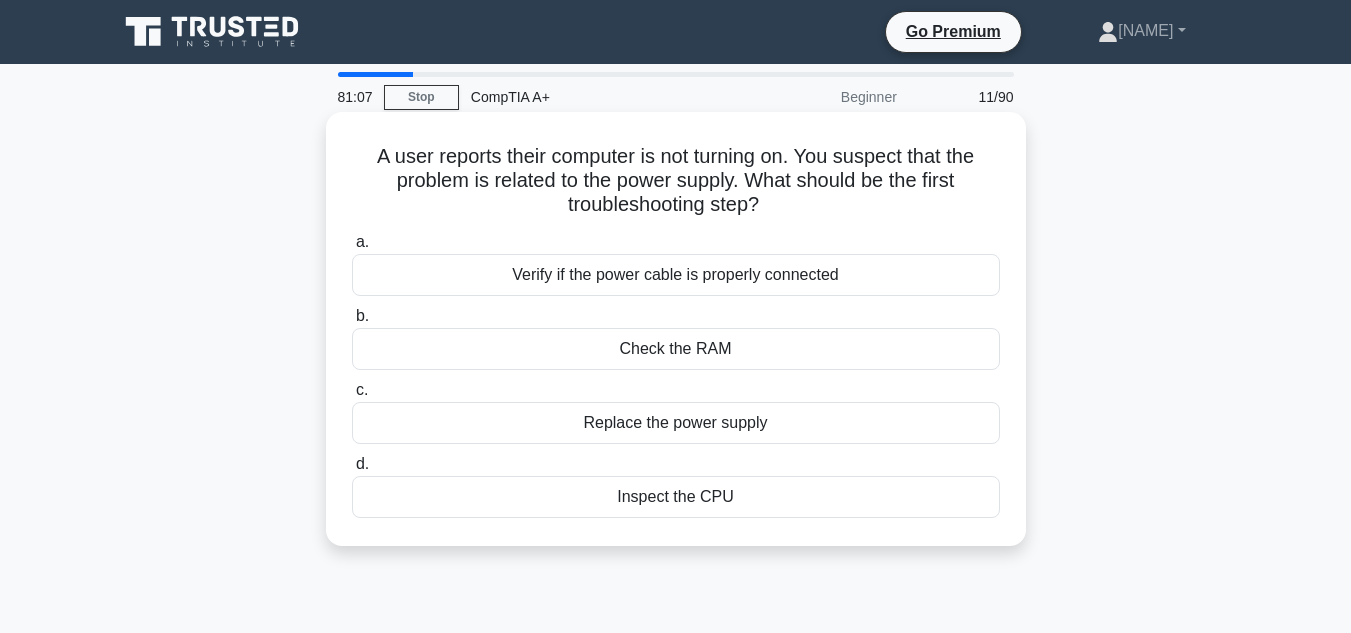 click on "Verify if the power cable is properly connected" at bounding box center [676, 275] 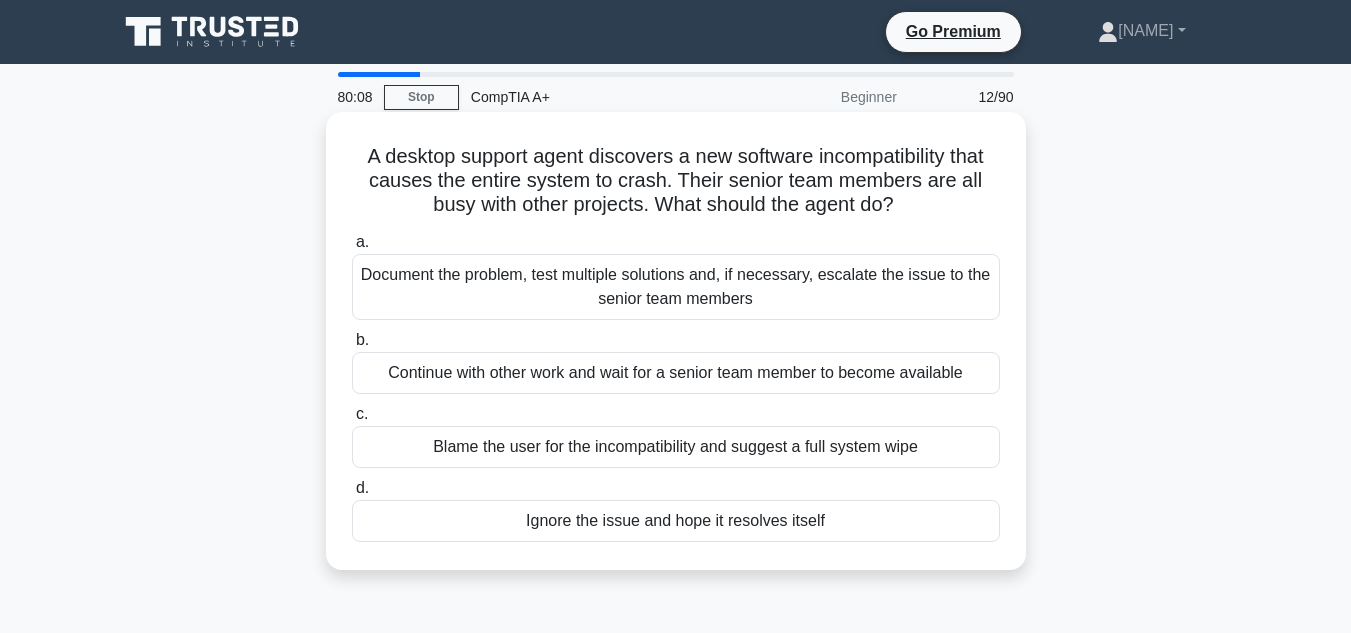 click on "Document the problem, test multiple solutions and, if necessary, escalate the issue to the senior team members" at bounding box center [676, 287] 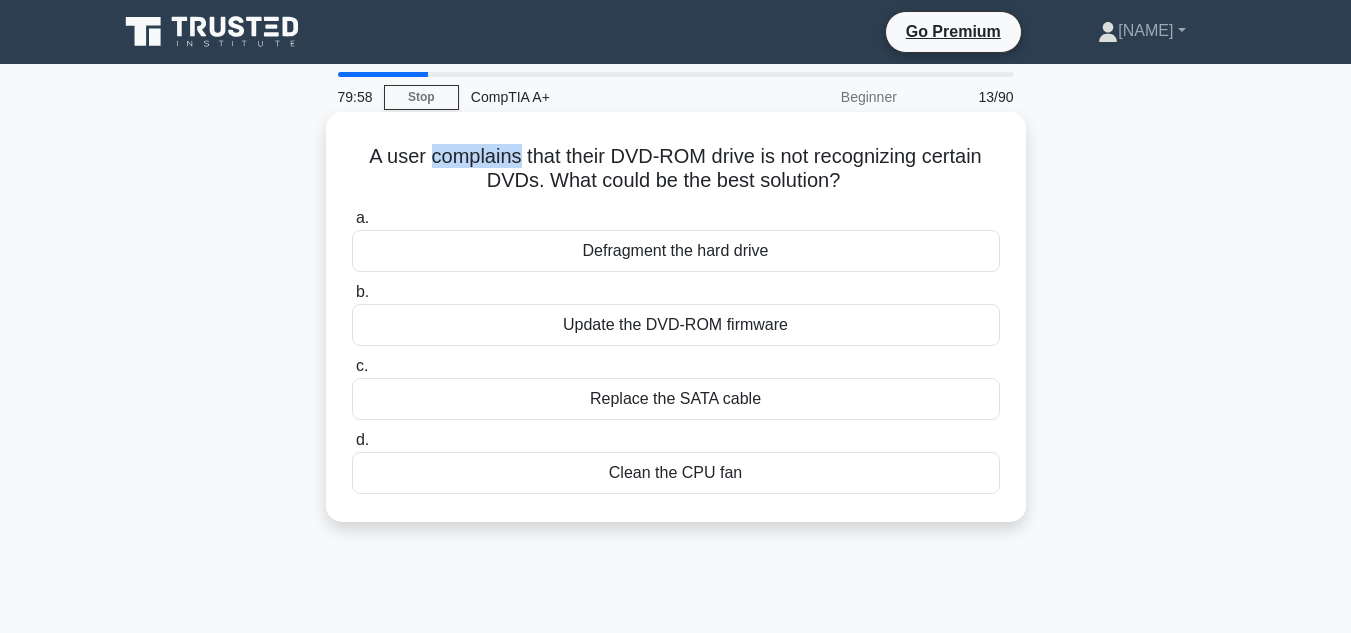 drag, startPoint x: 512, startPoint y: 157, endPoint x: 424, endPoint y: 156, distance: 88.005684 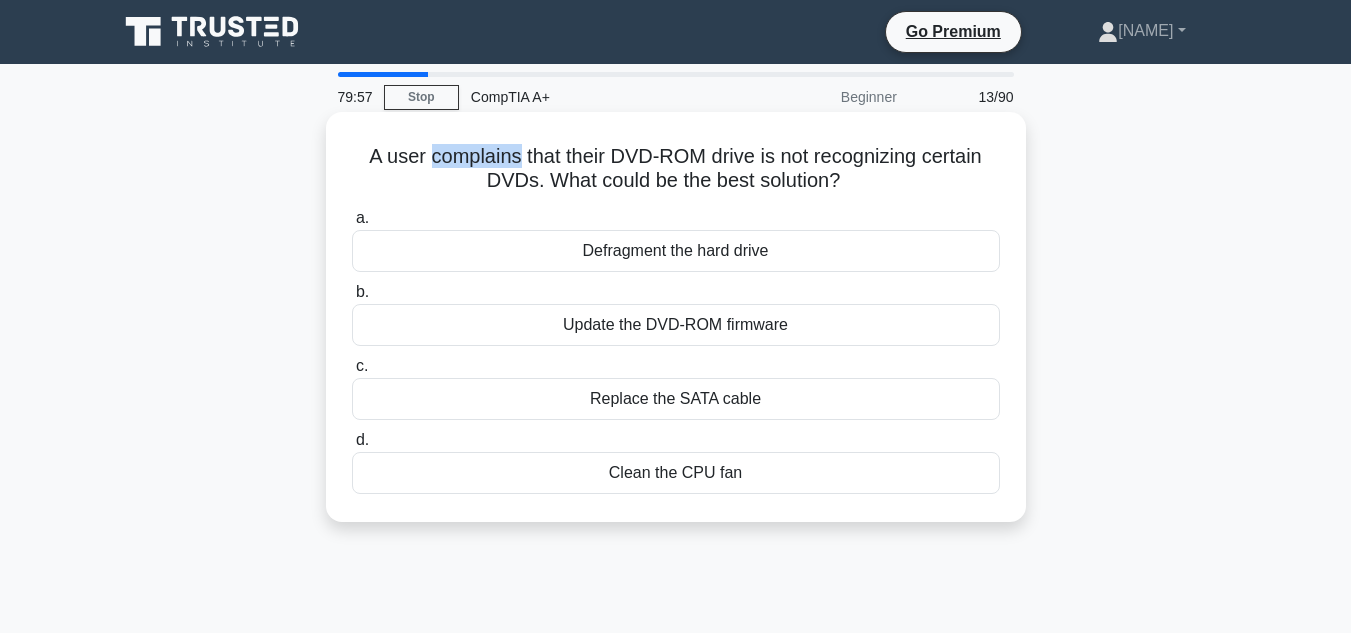 click on "A user complains that their DVD-ROM drive is not recognizing certain DVDs. What could be the best solution?
.spinner_0XTQ{transform-origin:center;animation:spinner_y6GP .75s linear infinite}@keyframes spinner_y6GP{100%{transform:rotate(360deg)}}" at bounding box center (676, 169) 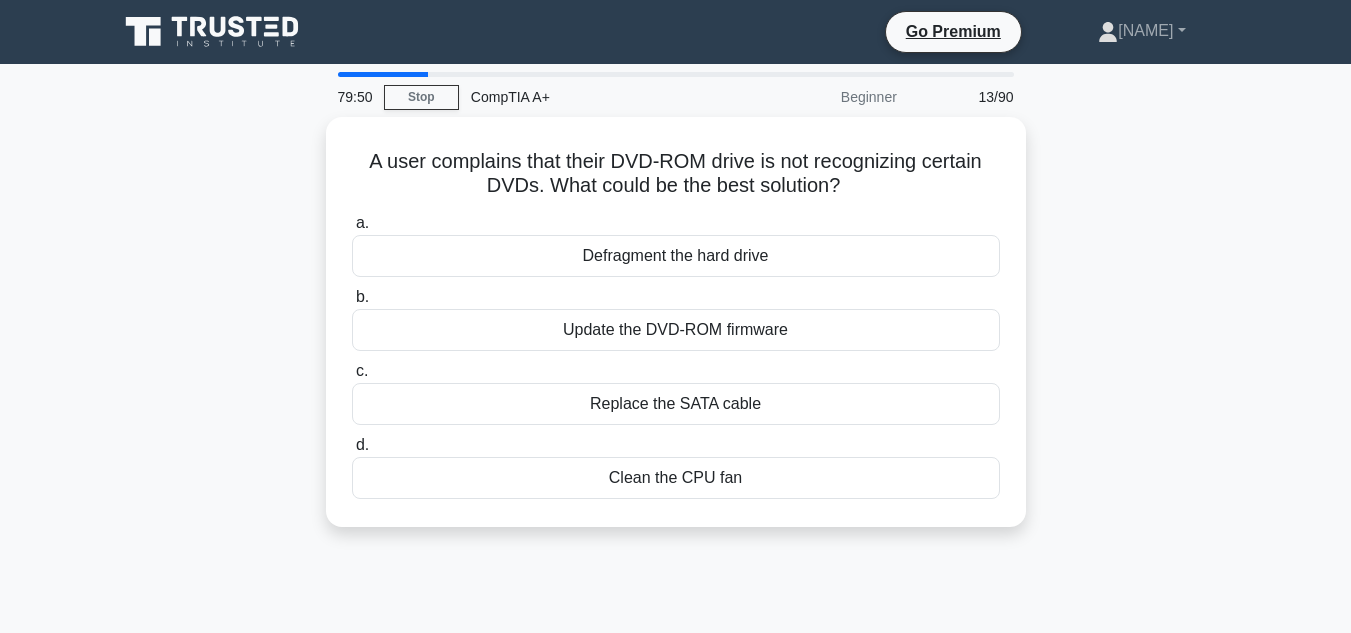 click on "A user complains that their DVD-ROM drive is not recognizing certain DVDs. What could be the best solution?
.spinner_0XTQ{transform-origin:center;animation:spinner_y6GP .75s linear infinite}@keyframes spinner_y6GP{100%{transform:rotate(360deg)}}
a.
Defragment the hard drive
b. c. d." at bounding box center (676, 334) 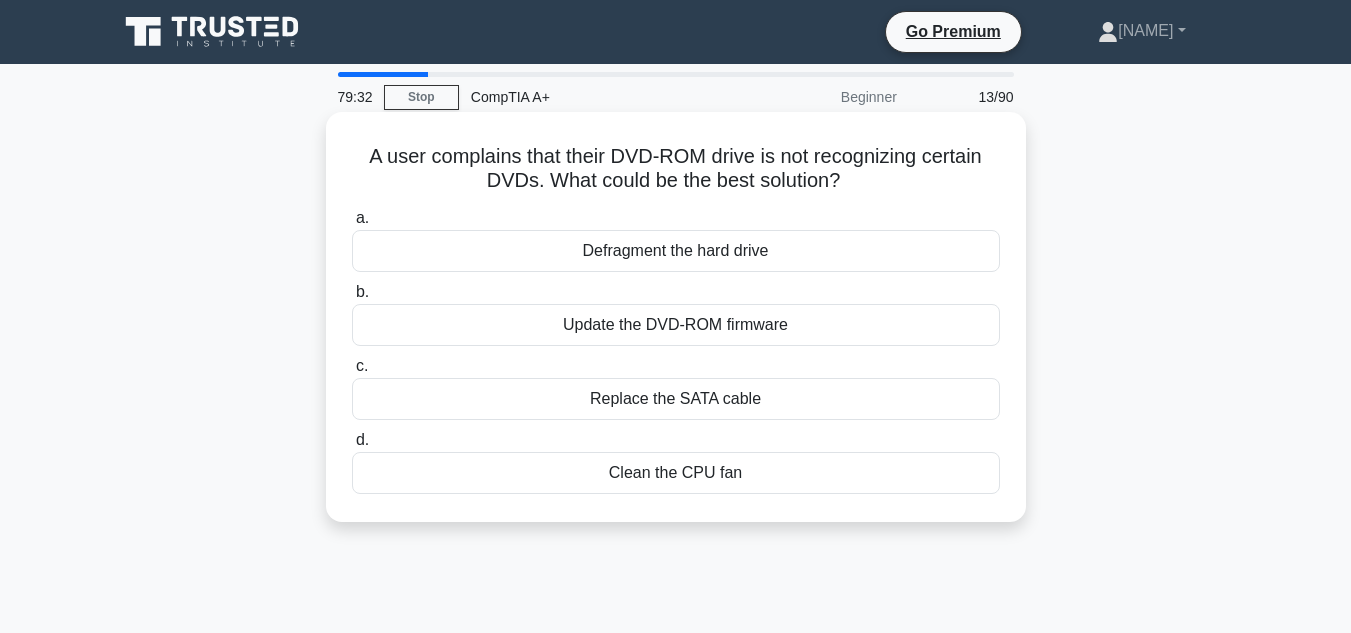 click on "Update the DVD-ROM firmware" at bounding box center [676, 325] 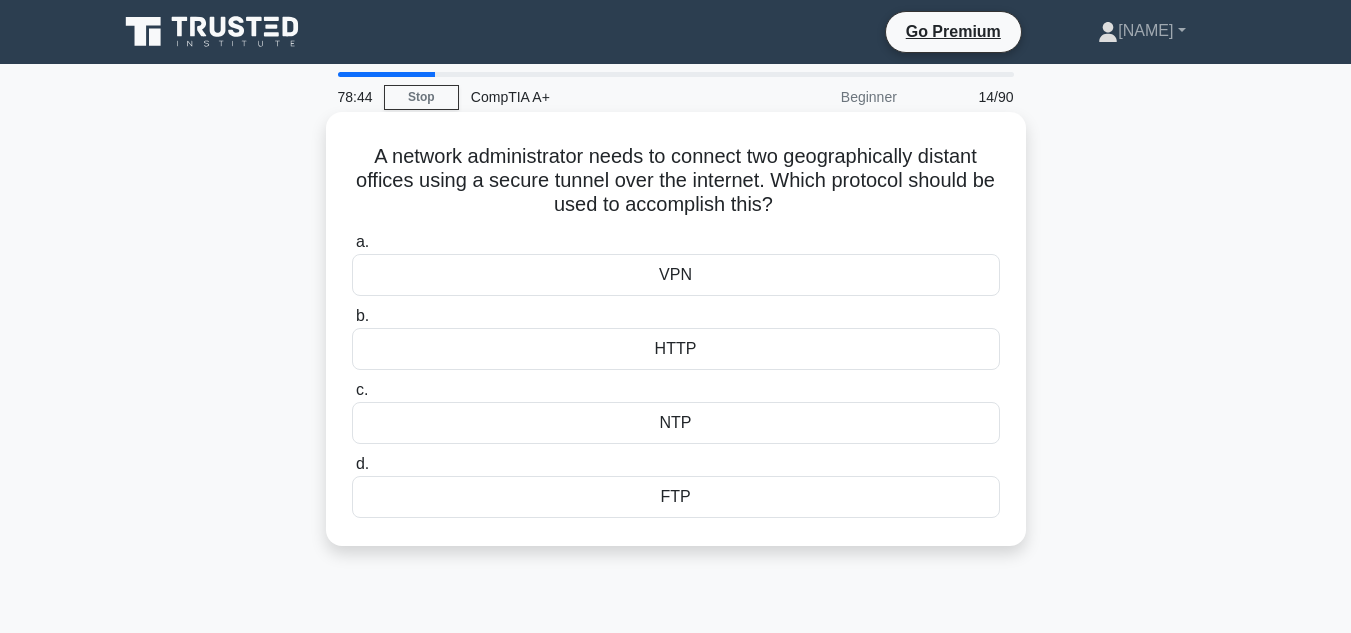 drag, startPoint x: 798, startPoint y: 199, endPoint x: 358, endPoint y: 163, distance: 441.47028 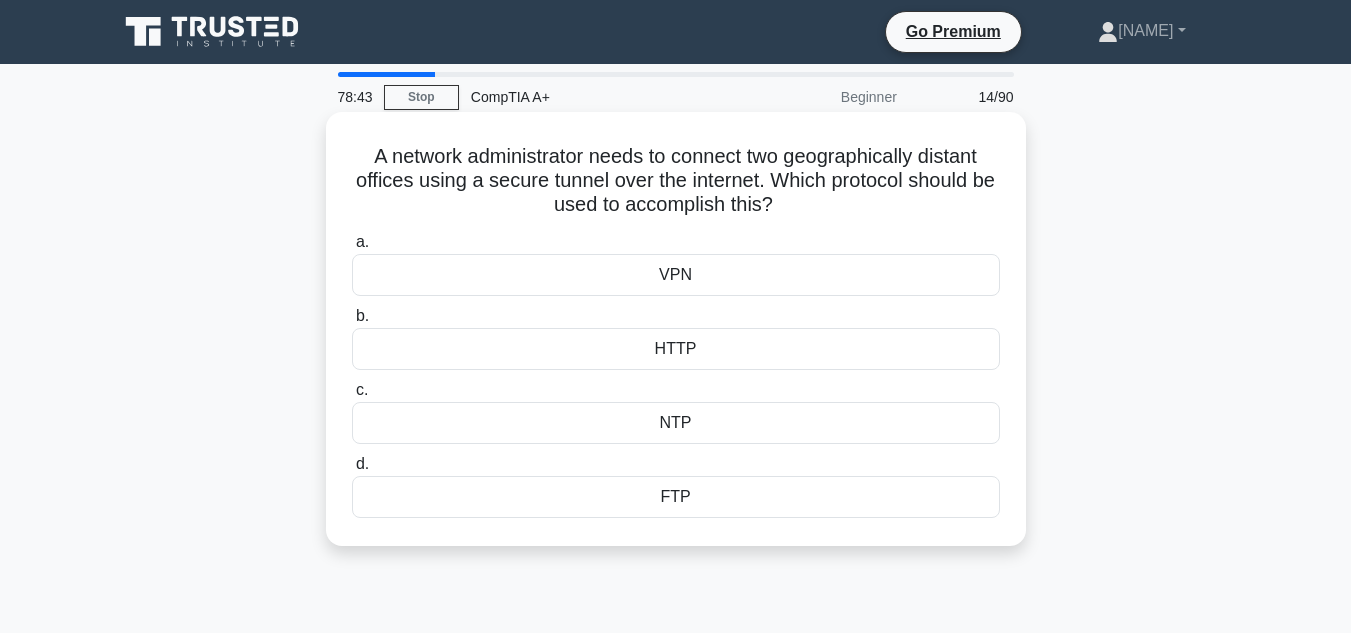copy on "A network administrator needs to connect two geographically distant offices using a secure tunnel over the internet. Which protocol should be used to accomplish this?" 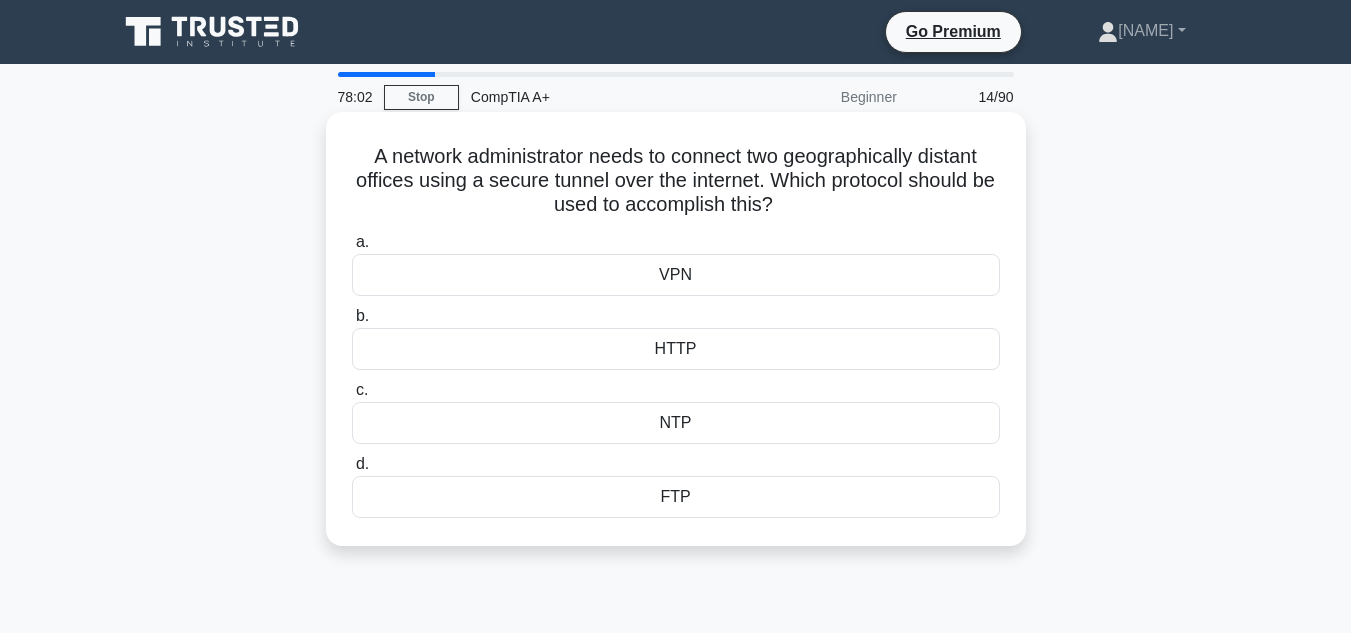click on "VPN" at bounding box center [676, 275] 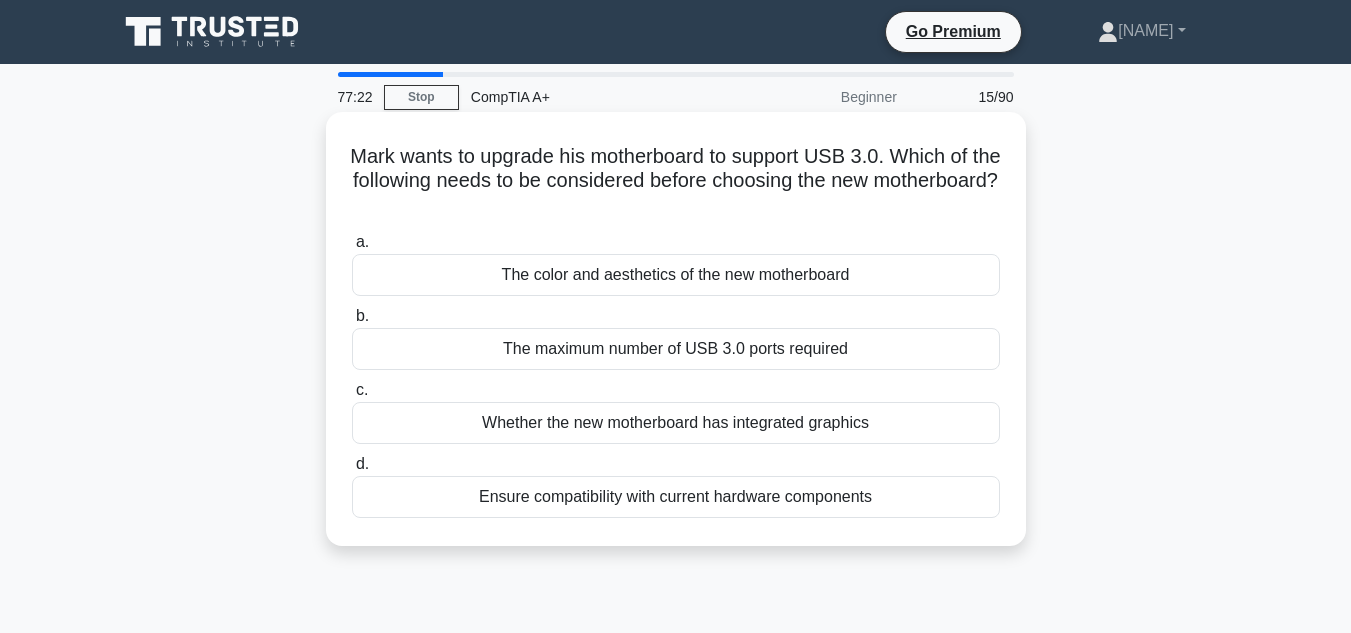 click on "Ensure compatibility with current hardware components" at bounding box center (676, 497) 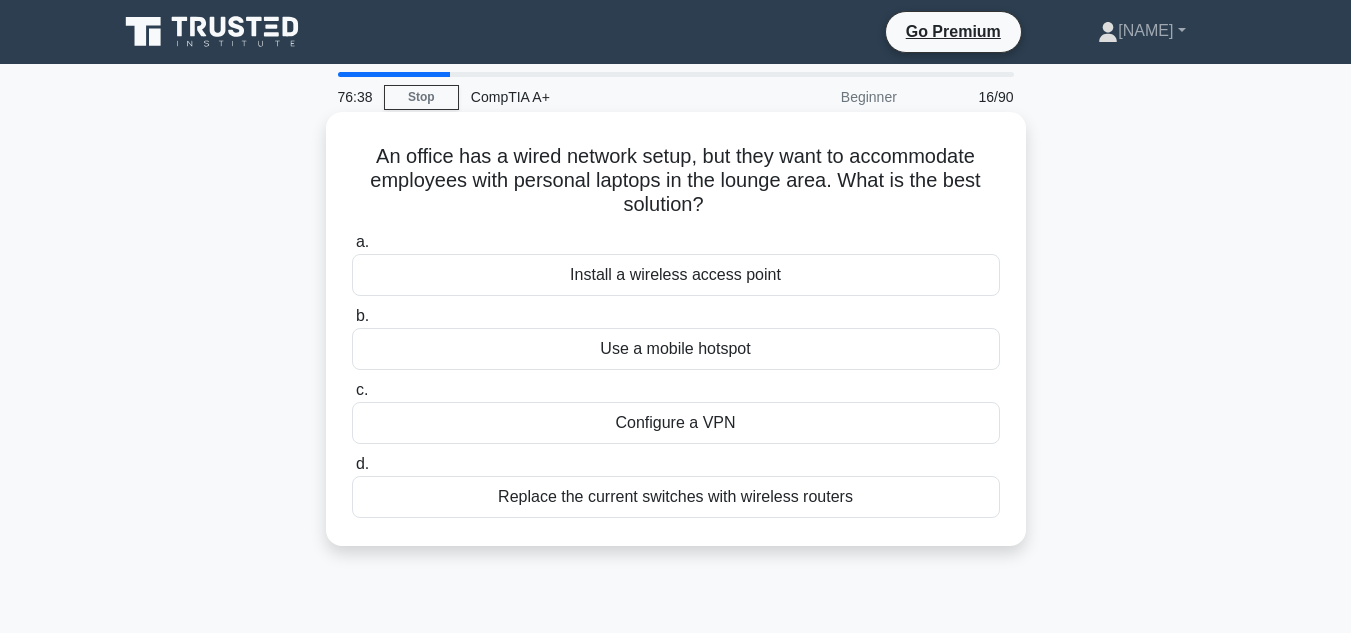 click on "Install a wireless access point" at bounding box center [676, 275] 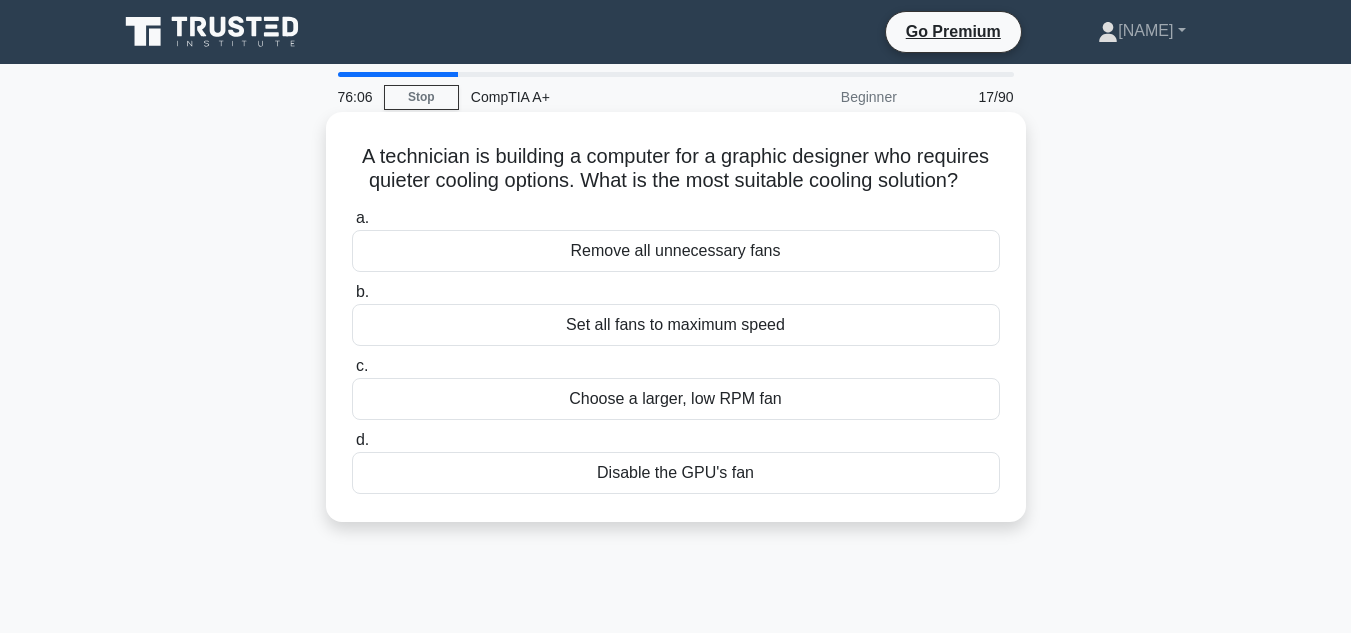 click on "Set all fans to maximum speed" at bounding box center (676, 325) 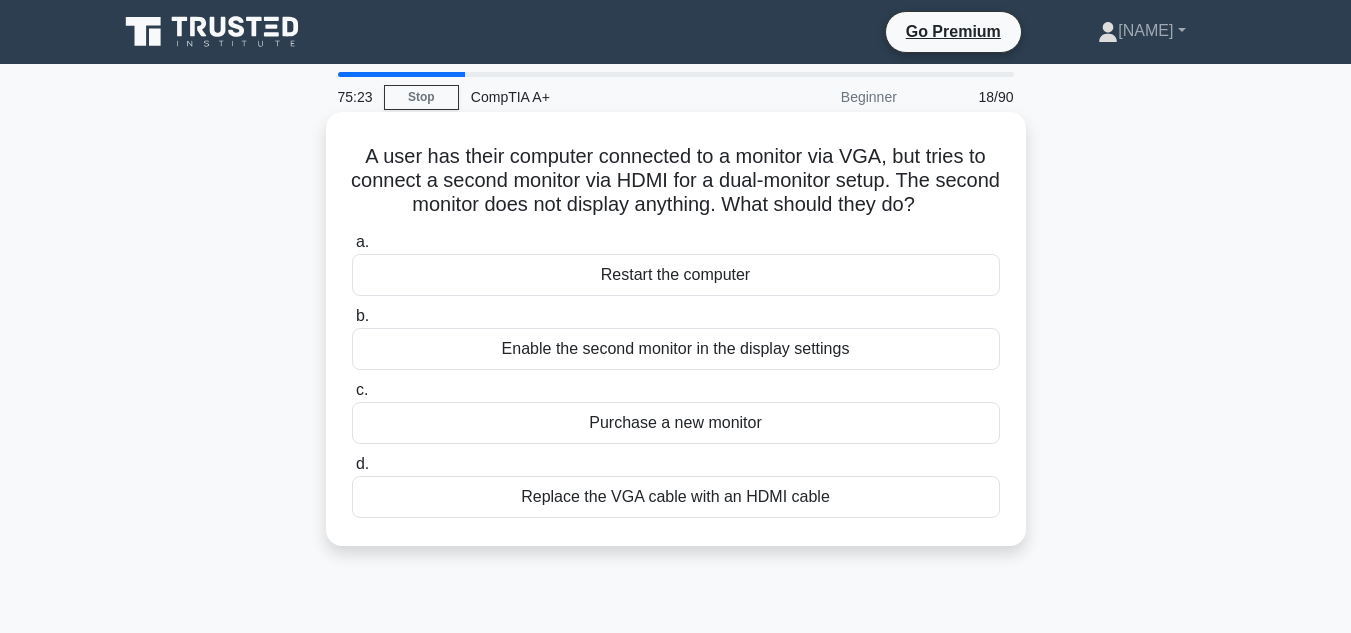 click on "Enable the second monitor in the display settings" at bounding box center [676, 349] 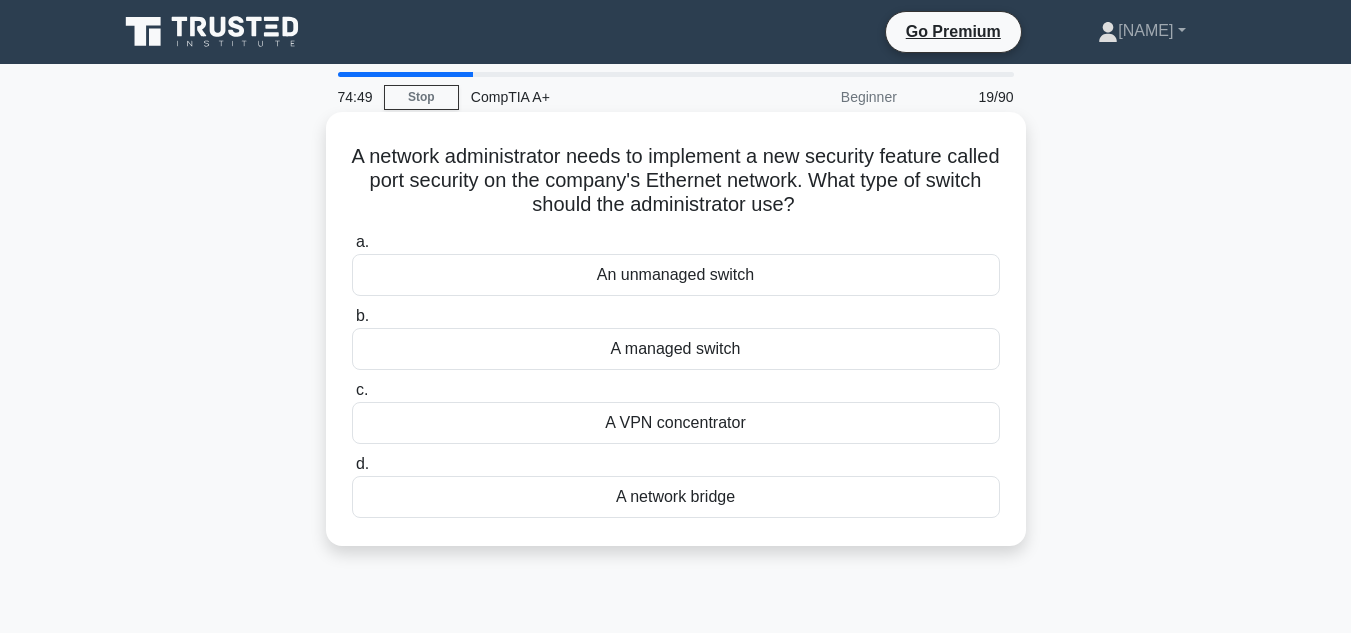 click on "A VPN concentrator" at bounding box center [676, 423] 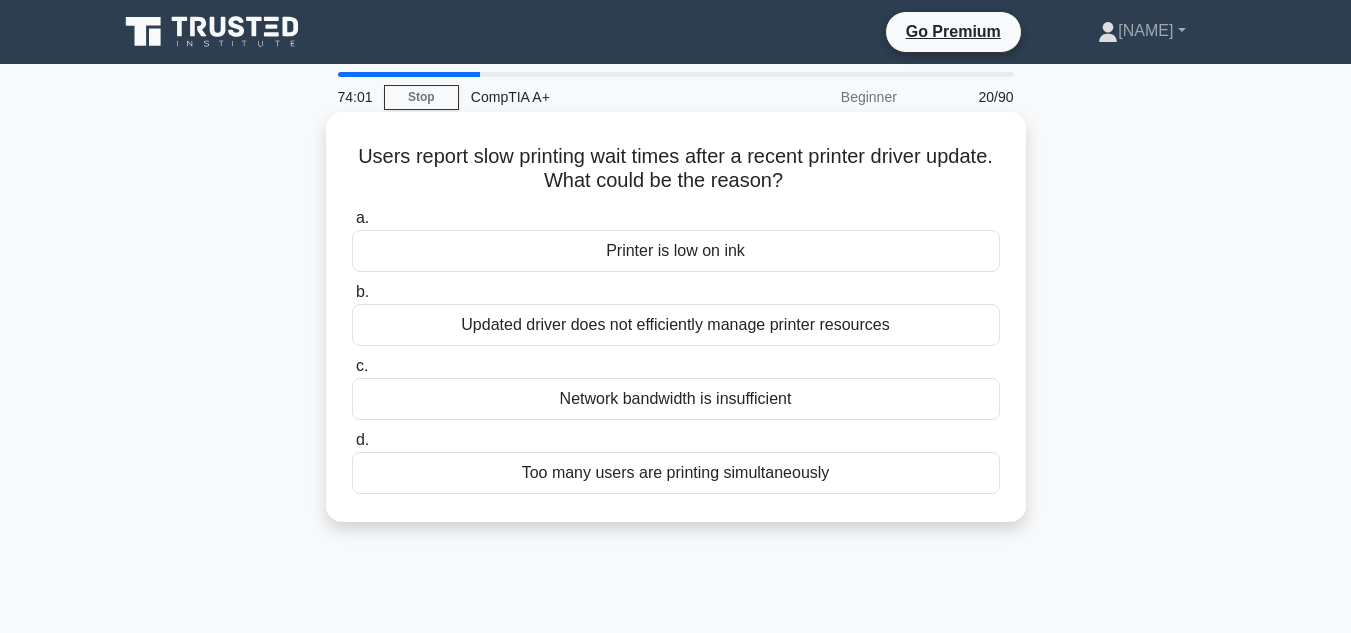 click on "Network bandwidth is insufficient" at bounding box center (676, 399) 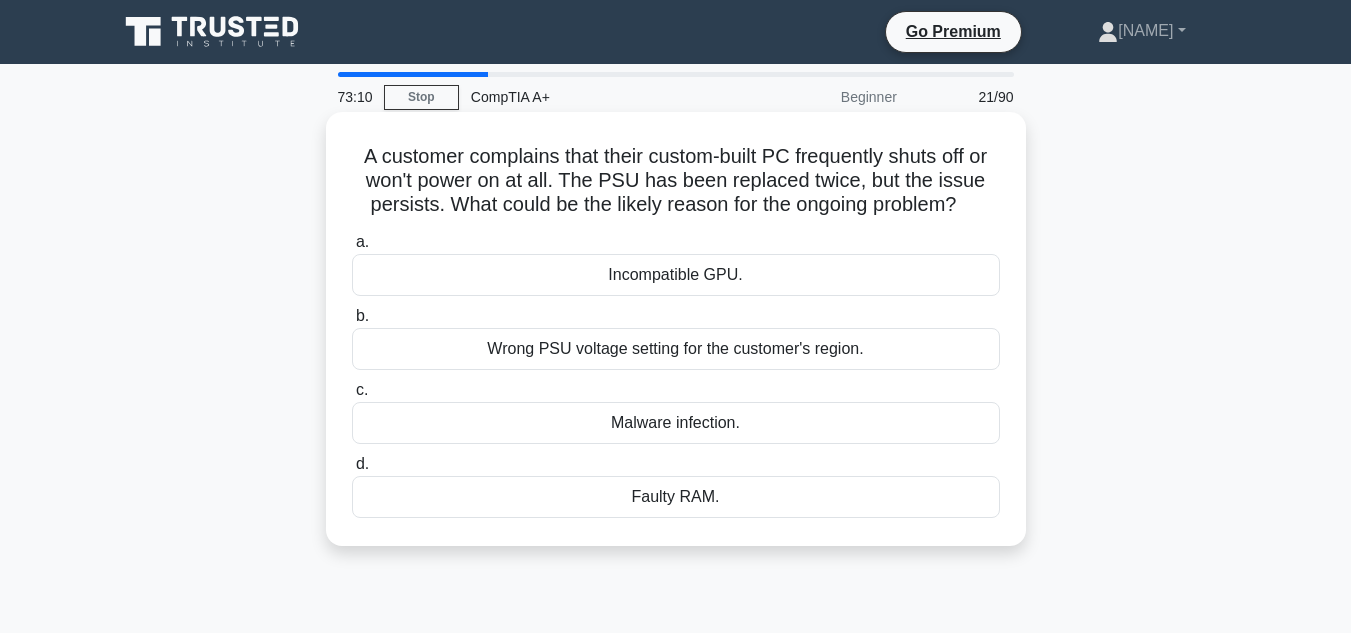 click on "Wrong PSU voltage setting for the customer's region." at bounding box center [676, 349] 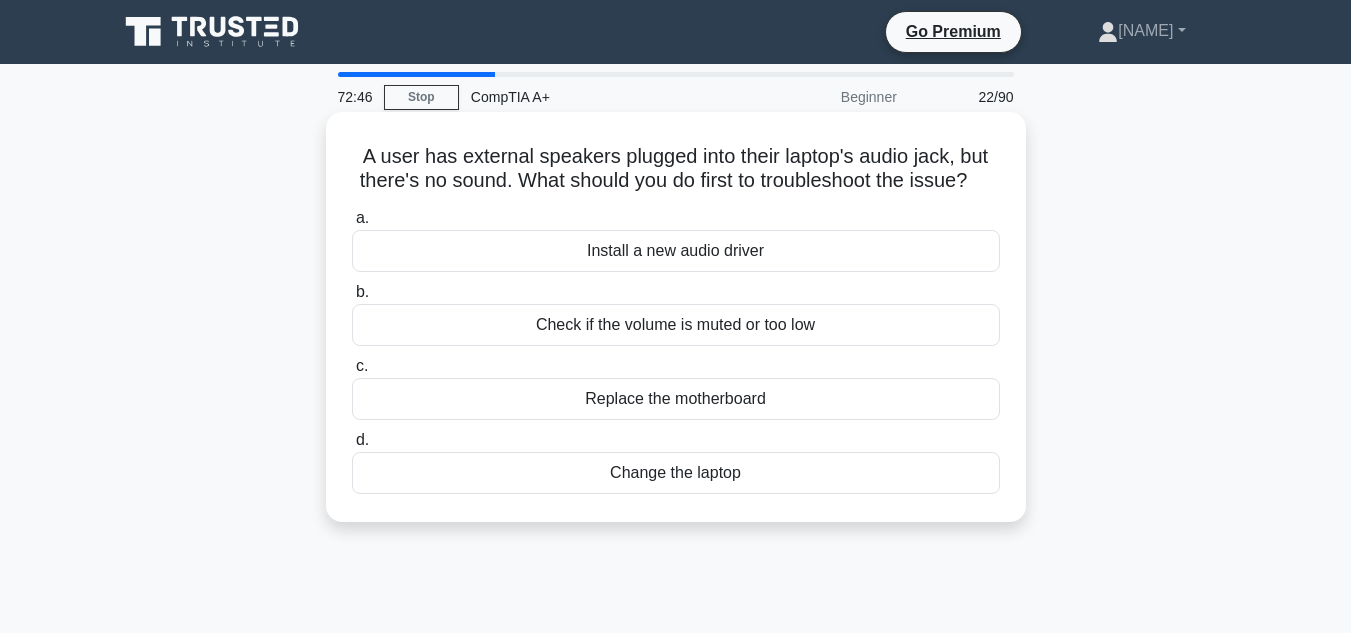 click on "Check if the volume is muted or too low" at bounding box center (676, 325) 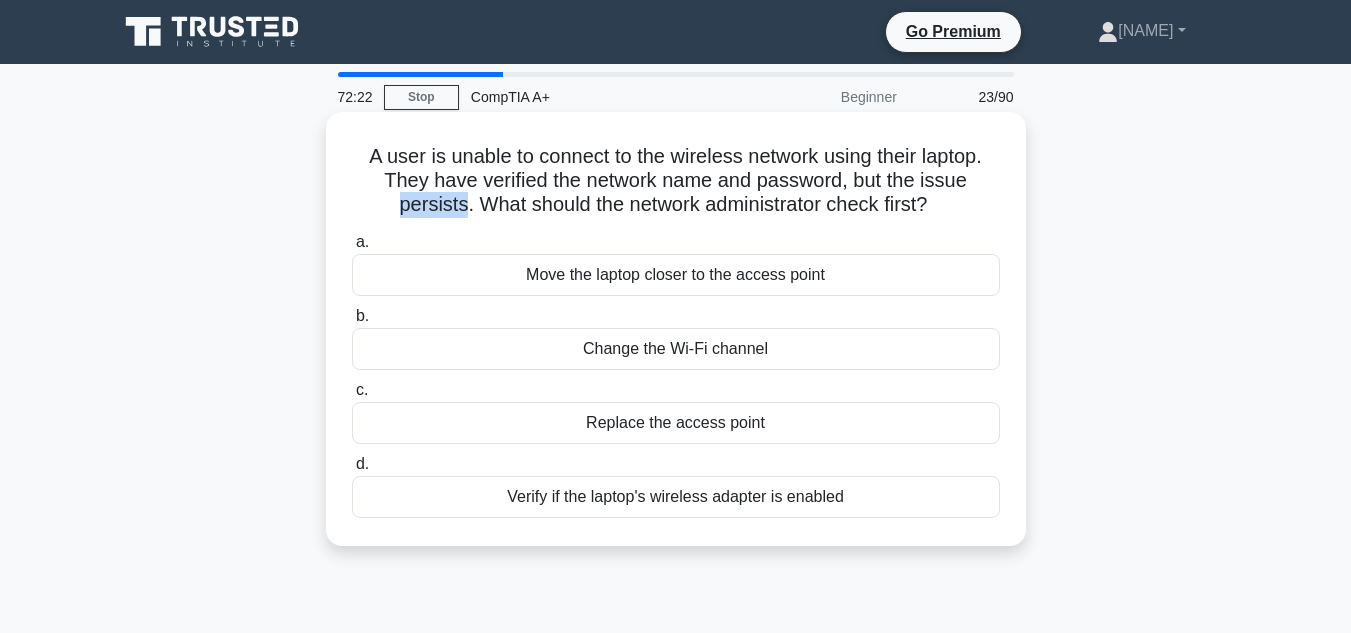 drag, startPoint x: 456, startPoint y: 208, endPoint x: 389, endPoint y: 213, distance: 67.18631 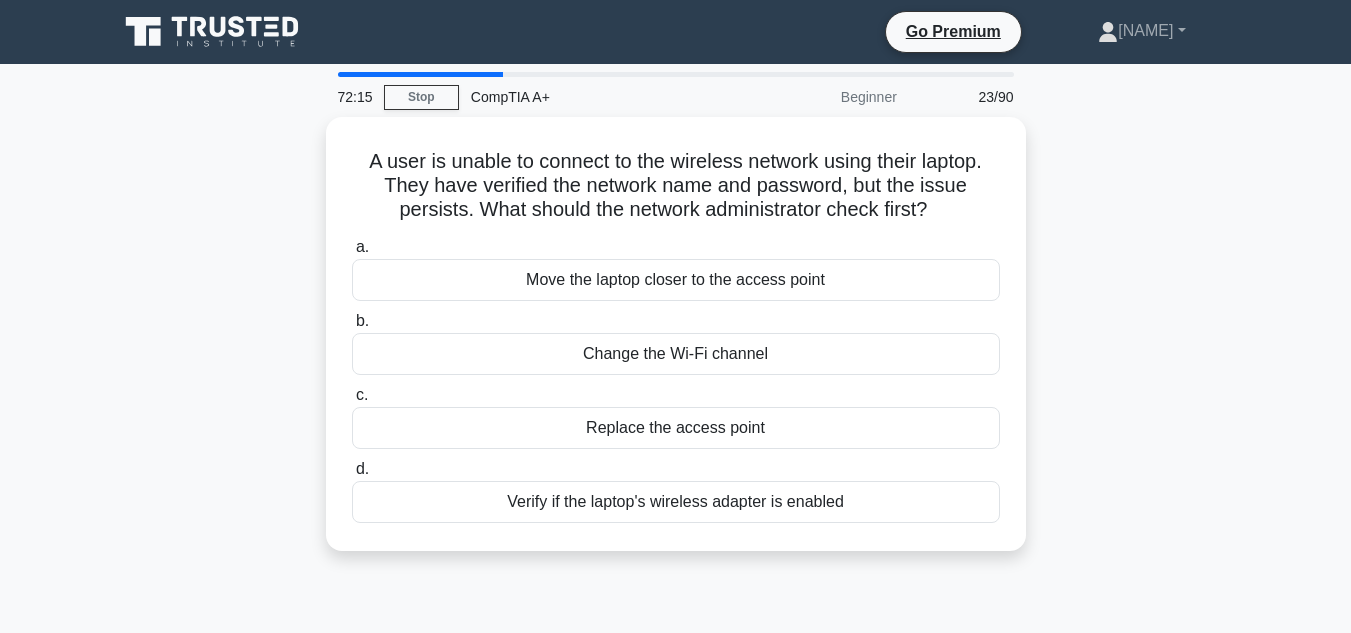 click on "A user is unable to connect to the wireless network using their laptop. They have verified the network name and password, but the issue persists. What should the network administrator check first?
.spinner_0XTQ{transform-origin:center;animation:spinner_y6GP .75s linear infinite}@keyframes spinner_y6GP{100%{transform:rotate(360deg)}}
a.
Move the laptop closer to the access point
b. c. d." at bounding box center [676, 346] 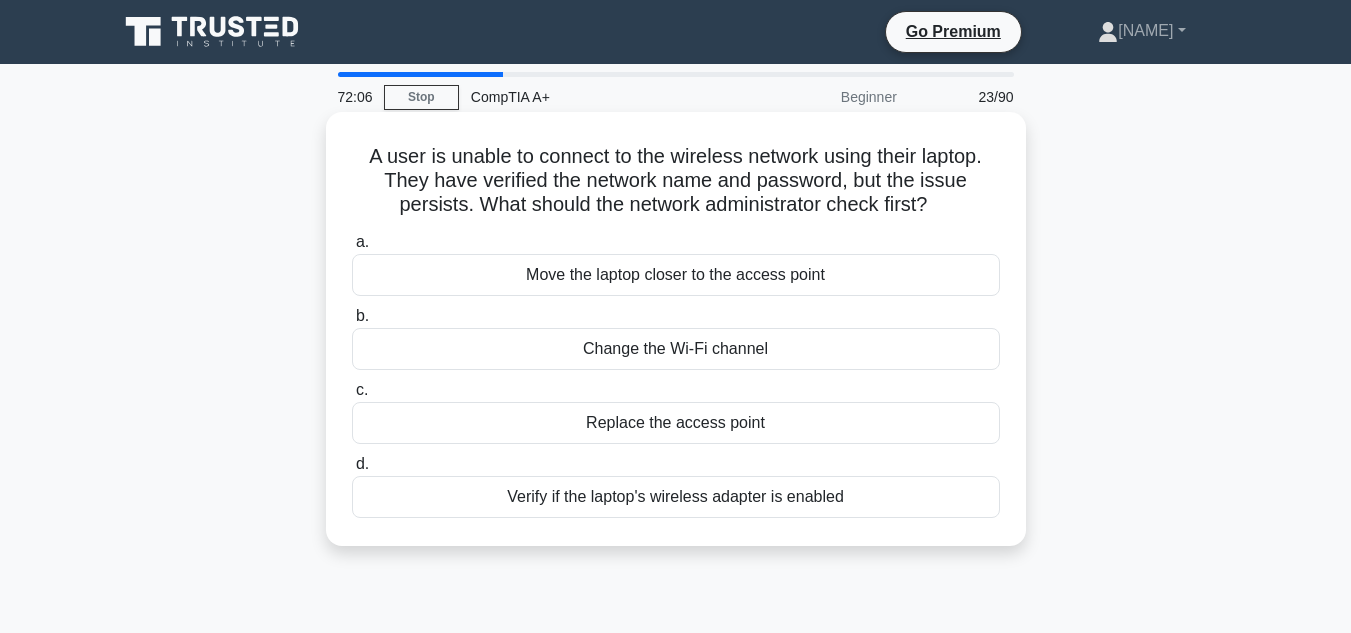click on "Verify if the laptop's wireless adapter is enabled" at bounding box center (676, 497) 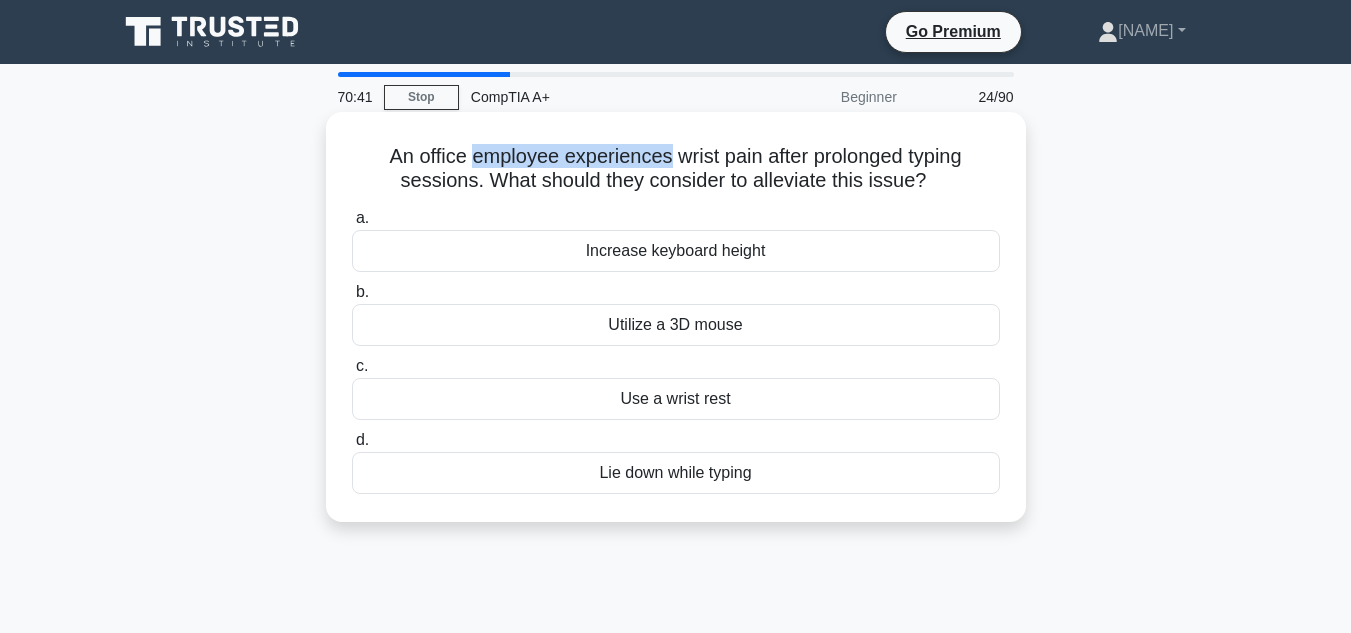drag, startPoint x: 665, startPoint y: 159, endPoint x: 463, endPoint y: 161, distance: 202.0099 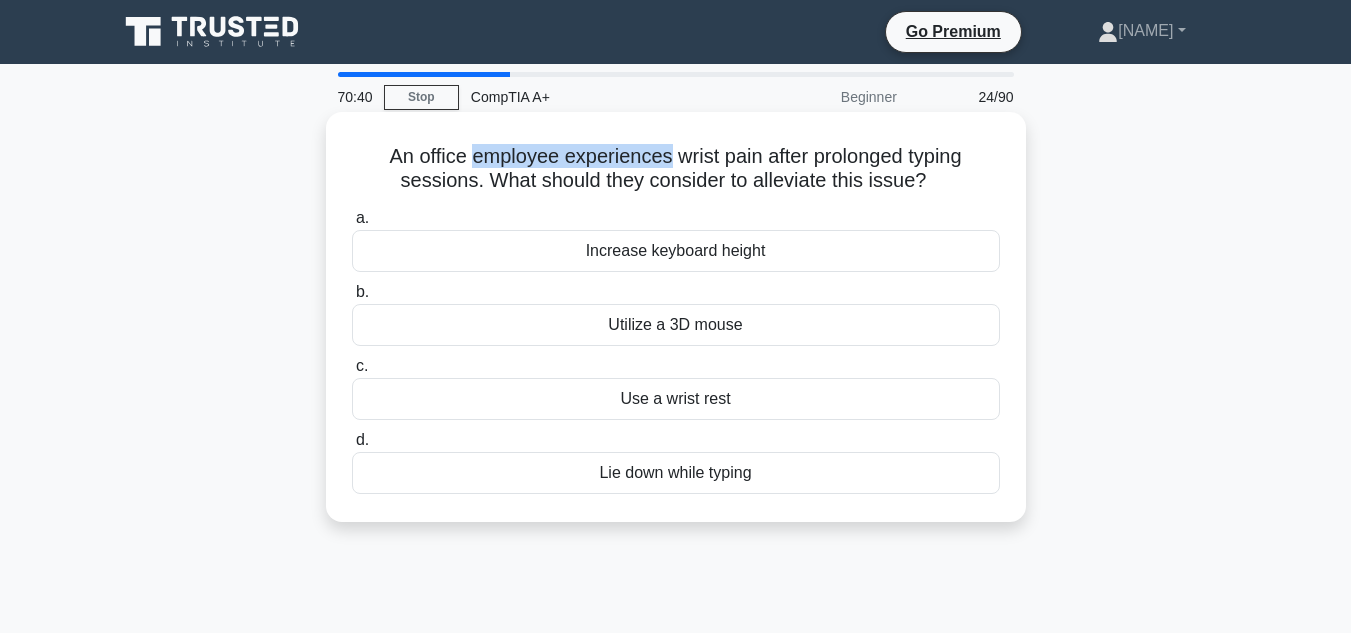 copy on "An [NAME] experiences" 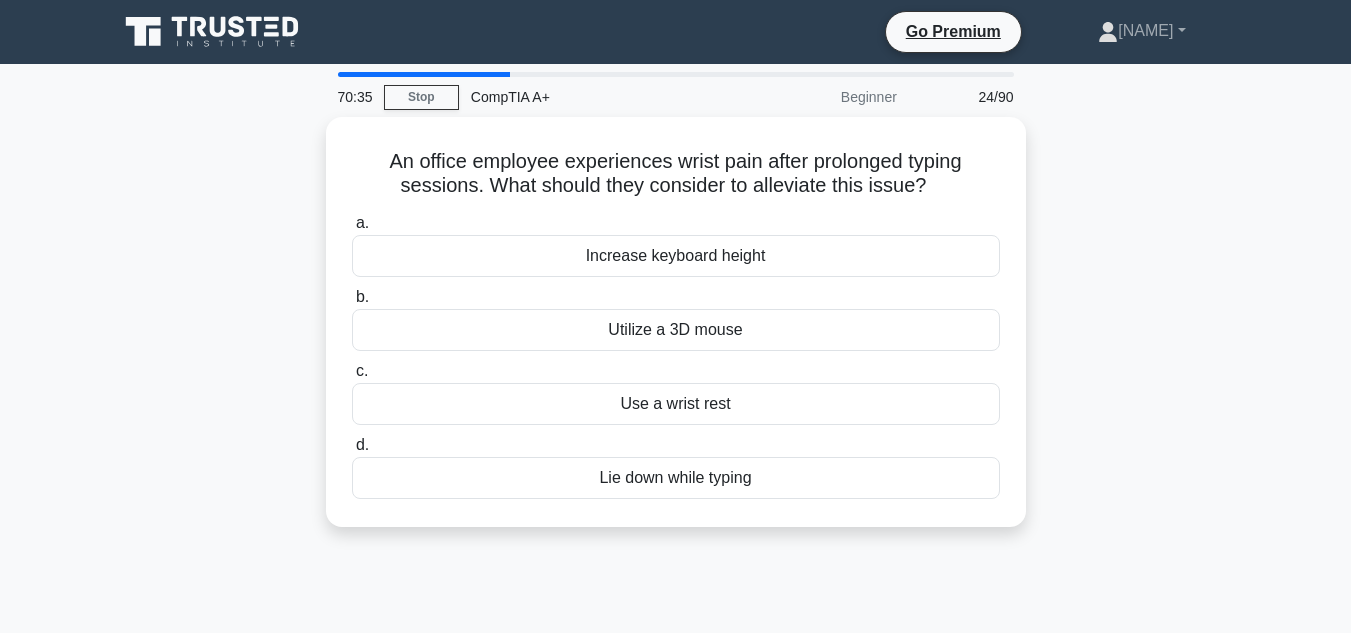 click on "An office employee experiences wrist pain after prolonged typing sessions. What should they consider to alleviate this issue?
.spinner_0XTQ{transform-origin:center;animation:spinner_y6GP .75s linear infinite}@keyframes spinner_y6GP{100%{transform:rotate(360deg)}}
a.
Increase keyboard height" at bounding box center [676, 334] 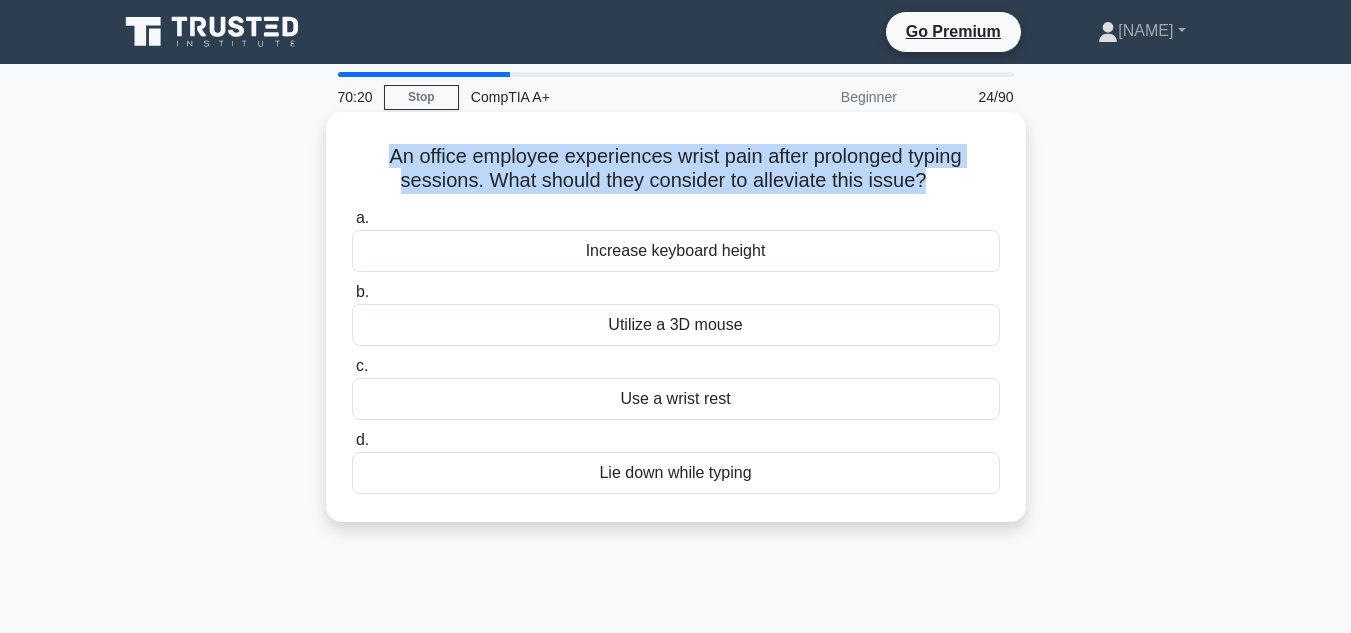 drag, startPoint x: 924, startPoint y: 183, endPoint x: 347, endPoint y: 148, distance: 578.06055 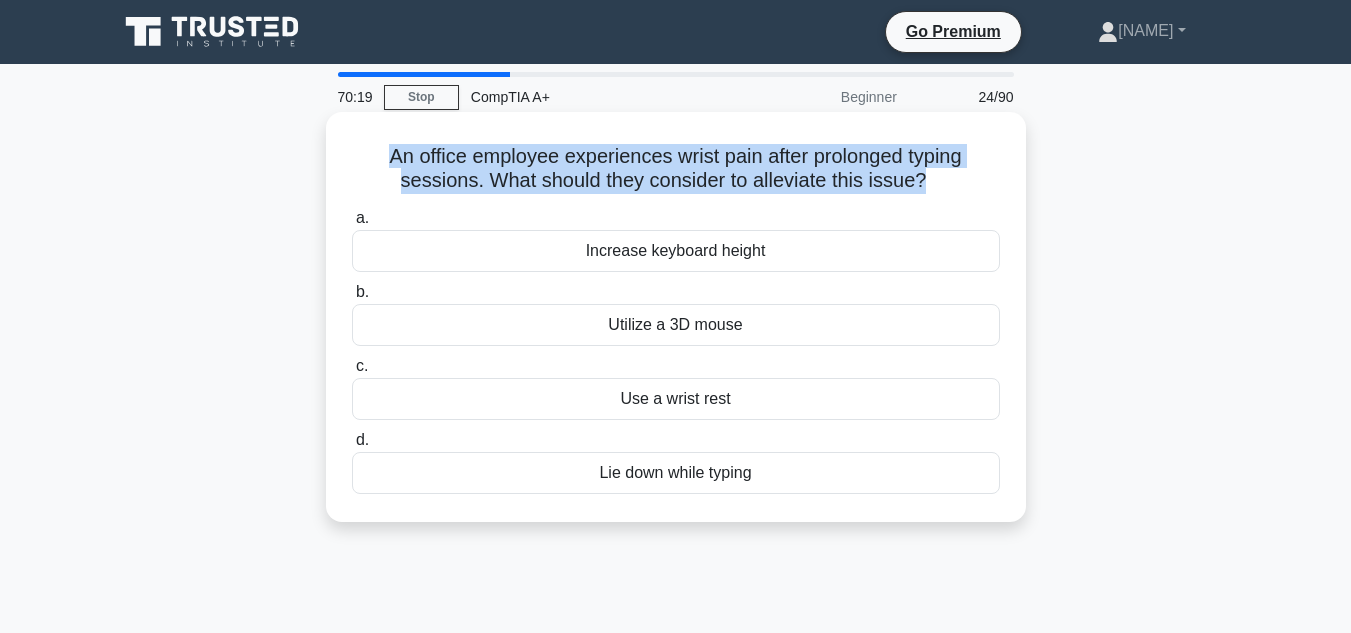 copy on "An office employee experiences wrist pain after prolonged typing sessions. What should they consider to alleviate this issue?" 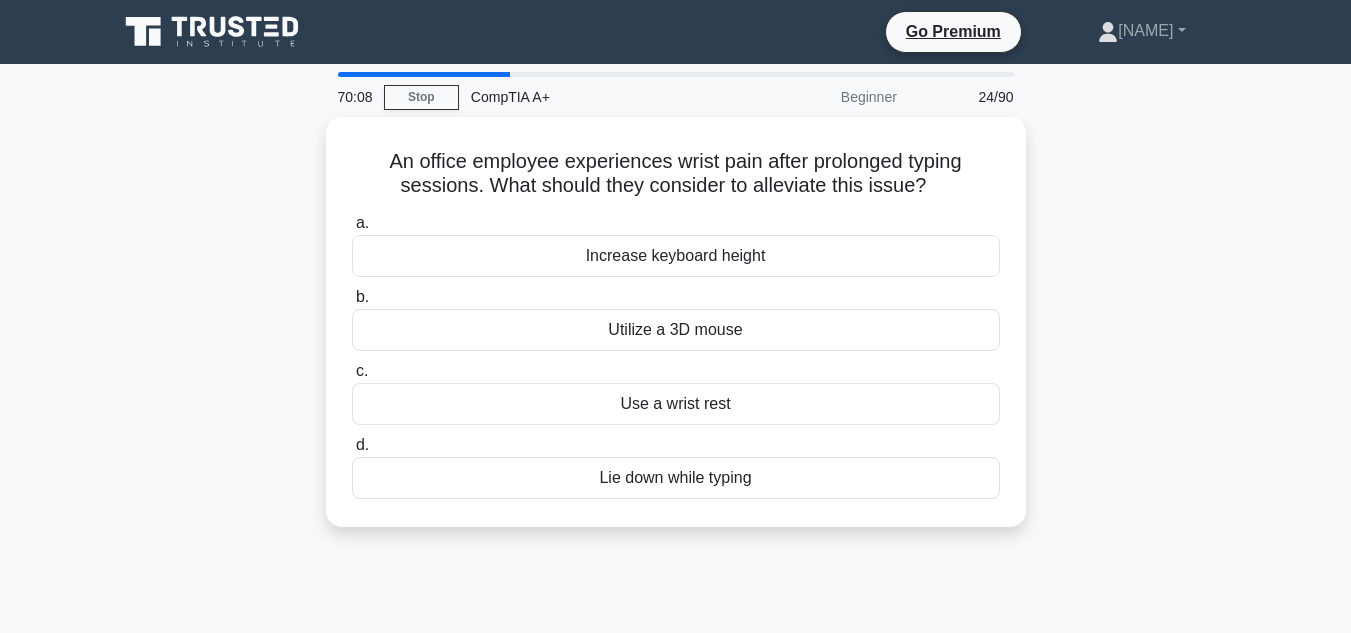 click on "An office employee experiences wrist pain after prolonged typing sessions. What should they consider to alleviate this issue?
.spinner_0XTQ{transform-origin:center;animation:spinner_y6GP .75s linear infinite}@keyframes spinner_y6GP{100%{transform:rotate(360deg)}}
a.
Increase keyboard height" at bounding box center [676, 334] 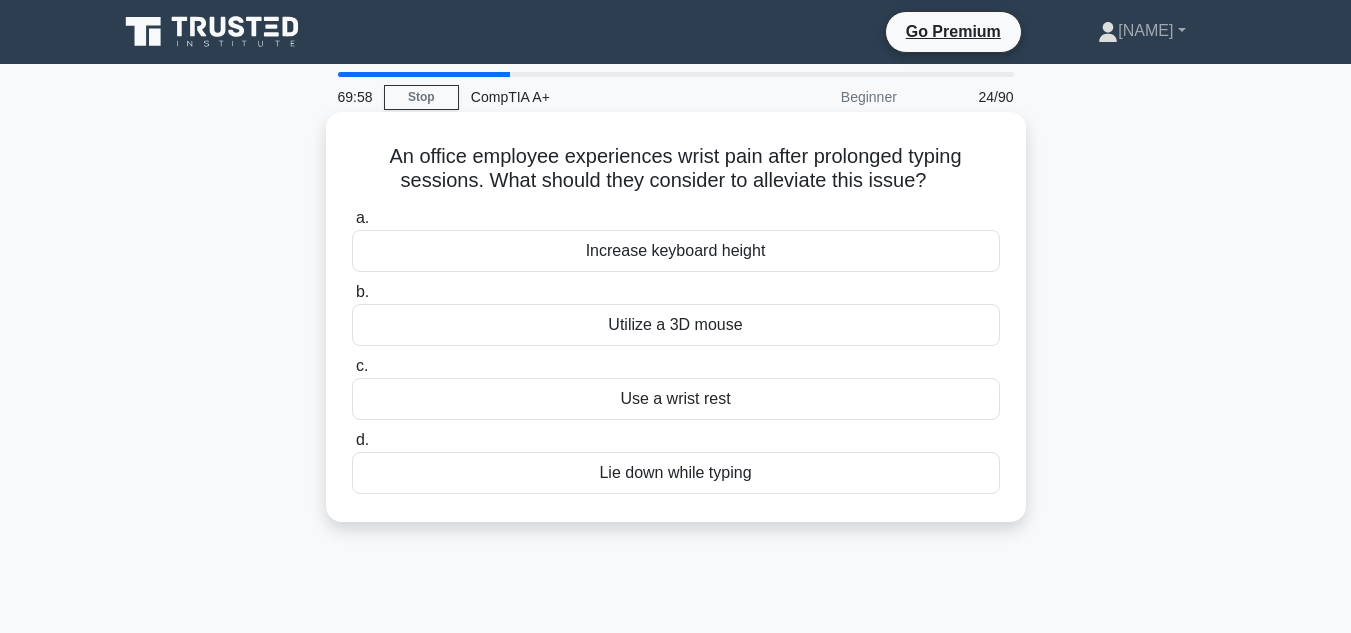 click on "Use a wrist rest" at bounding box center (676, 399) 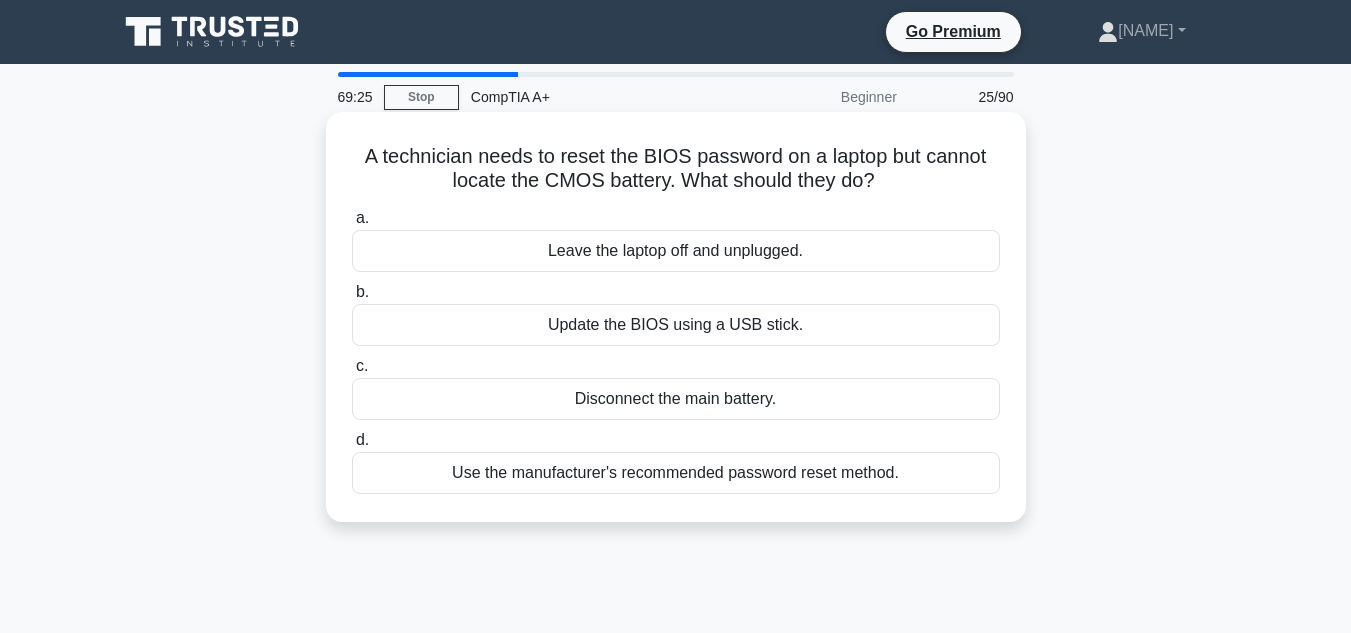 click on "Update the BIOS using a USB stick." at bounding box center [676, 325] 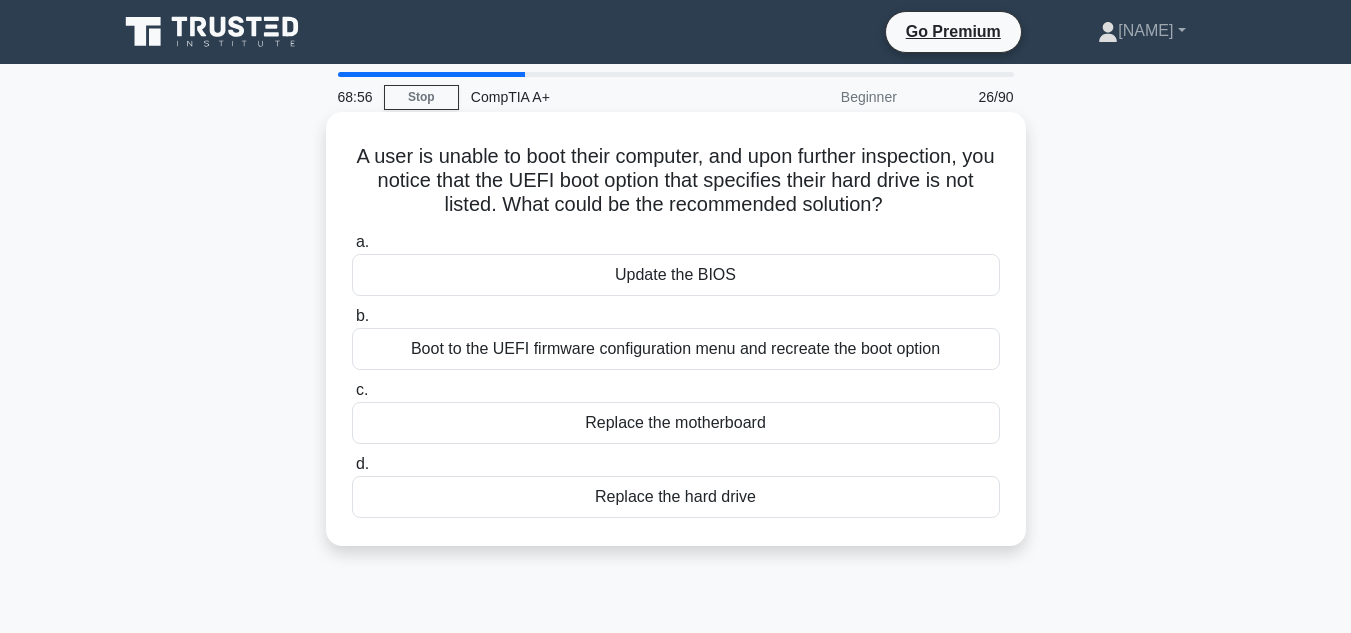 click on "Boot to the UEFI firmware configuration menu and recreate the boot option" at bounding box center (676, 349) 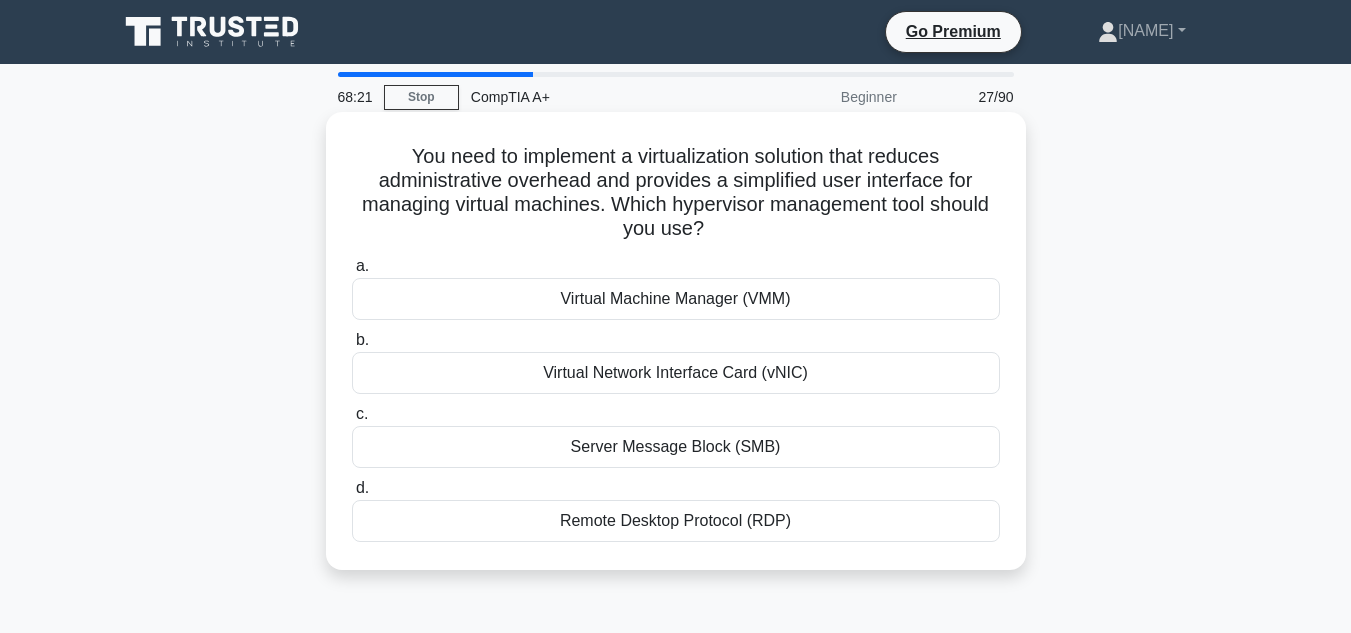 click on "Virtual Machine Manager (VMM)" at bounding box center [676, 299] 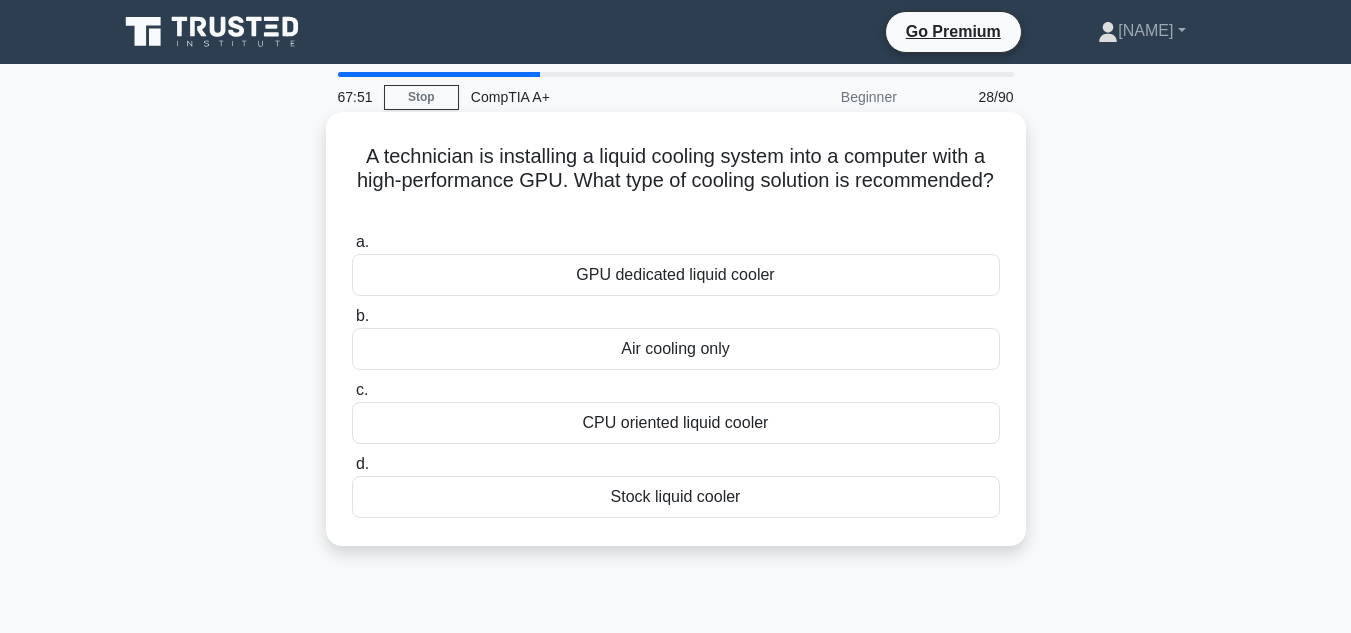 click on "Stock liquid cooler" at bounding box center [676, 497] 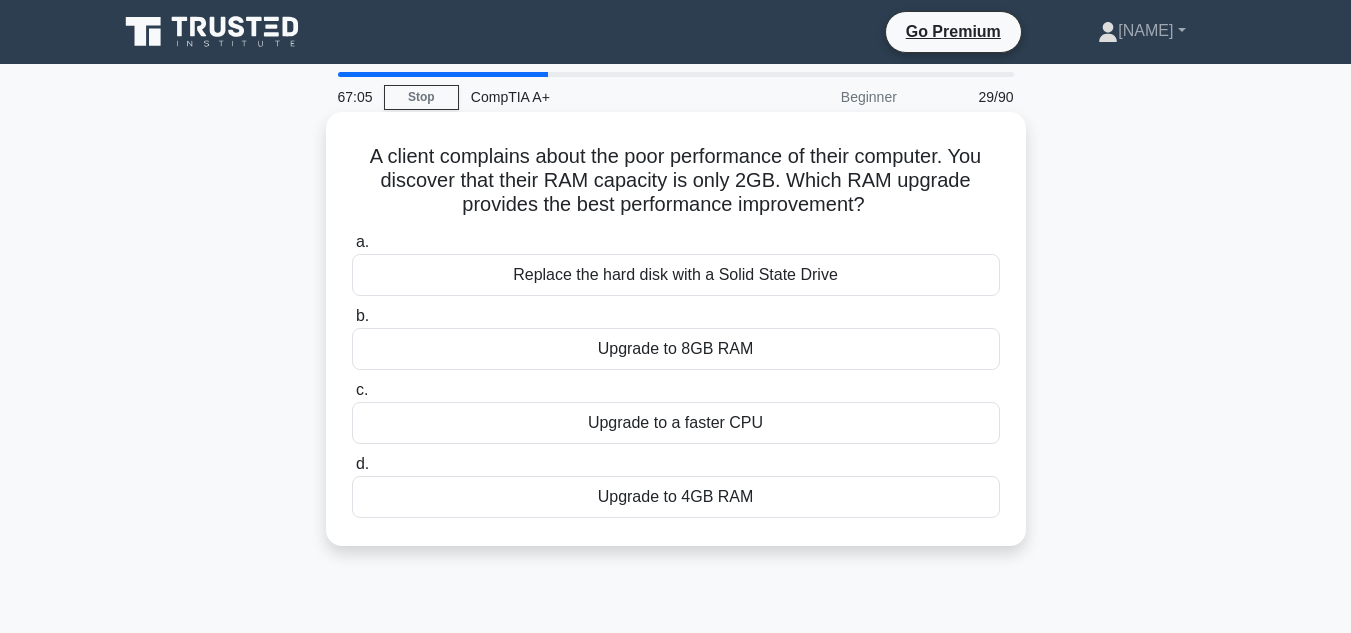 click on "Upgrade to 4GB RAM" at bounding box center [676, 497] 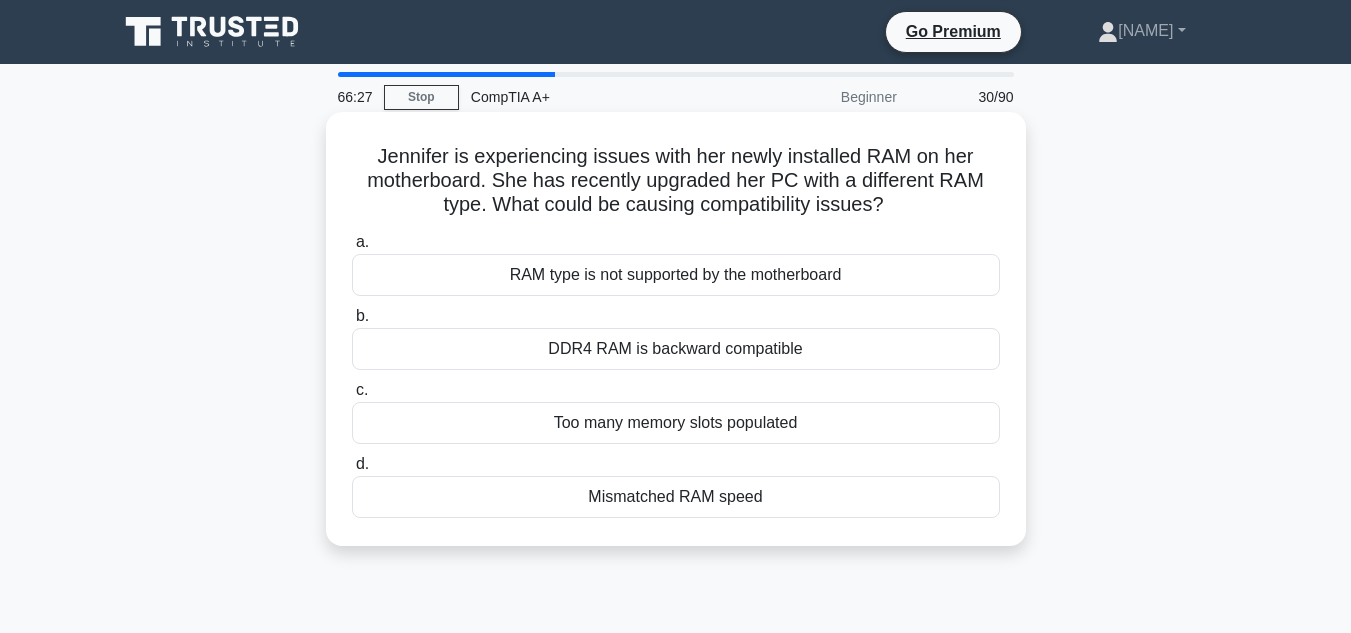 click on "RAM type is not supported by the motherboard" at bounding box center [676, 275] 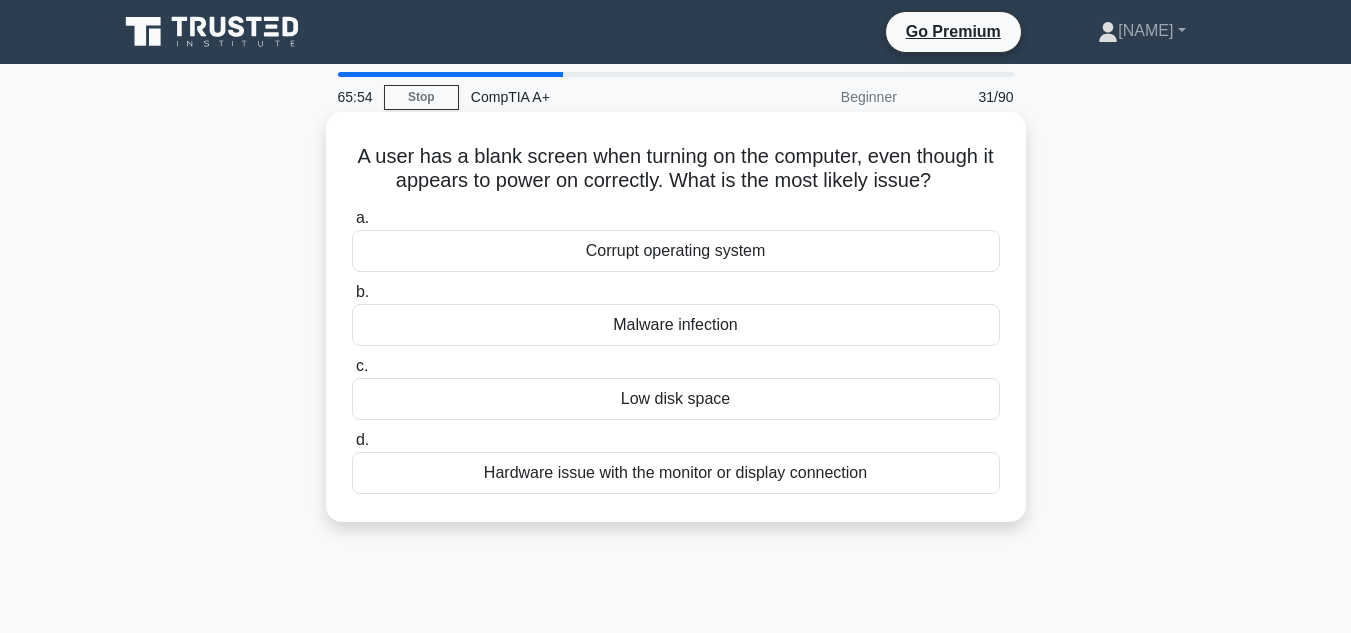 click on "Corrupt operating system" at bounding box center [676, 251] 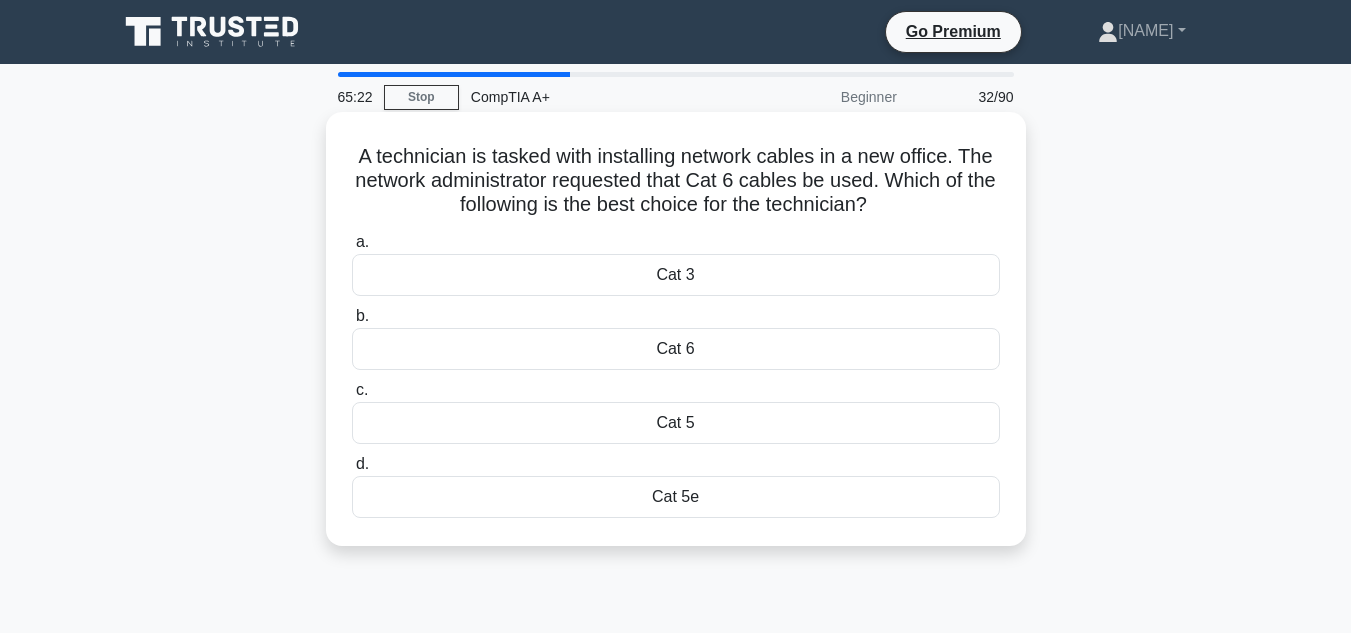 click on "Cat 6" at bounding box center [676, 349] 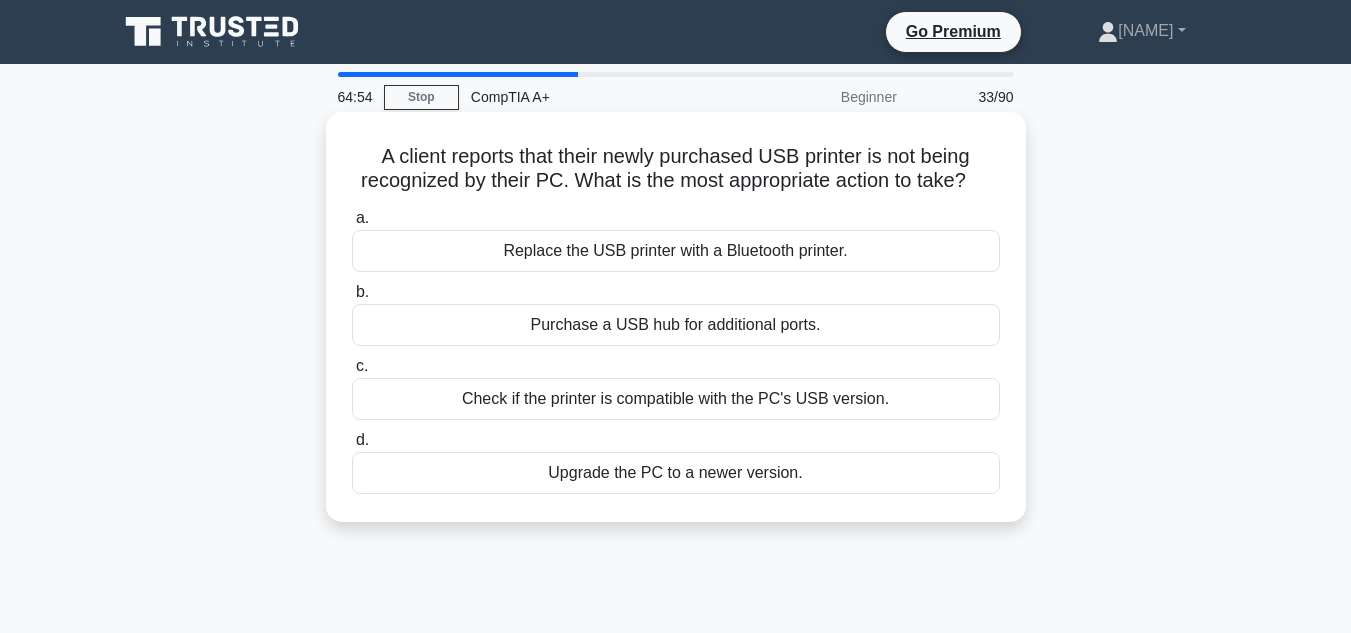 click on "Check if the printer is compatible with the PC's USB version." at bounding box center [676, 399] 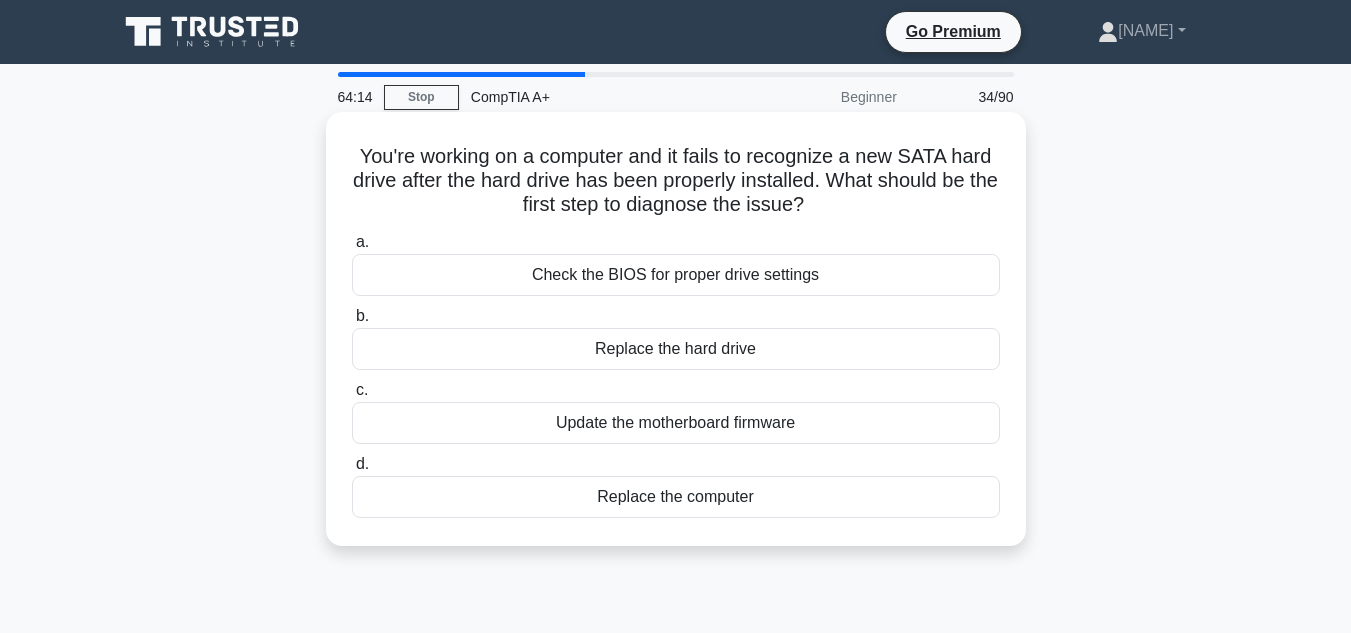 click on "Check the BIOS for proper drive settings" at bounding box center (676, 275) 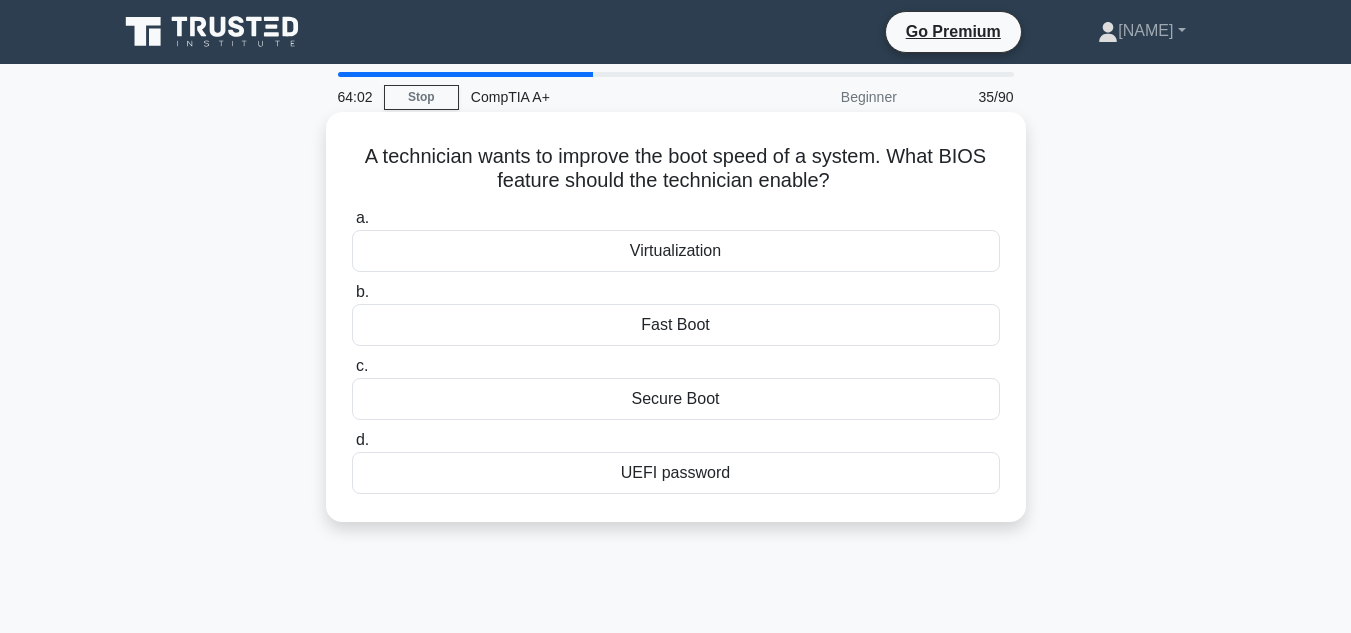 click on "Fast Boot" at bounding box center (676, 325) 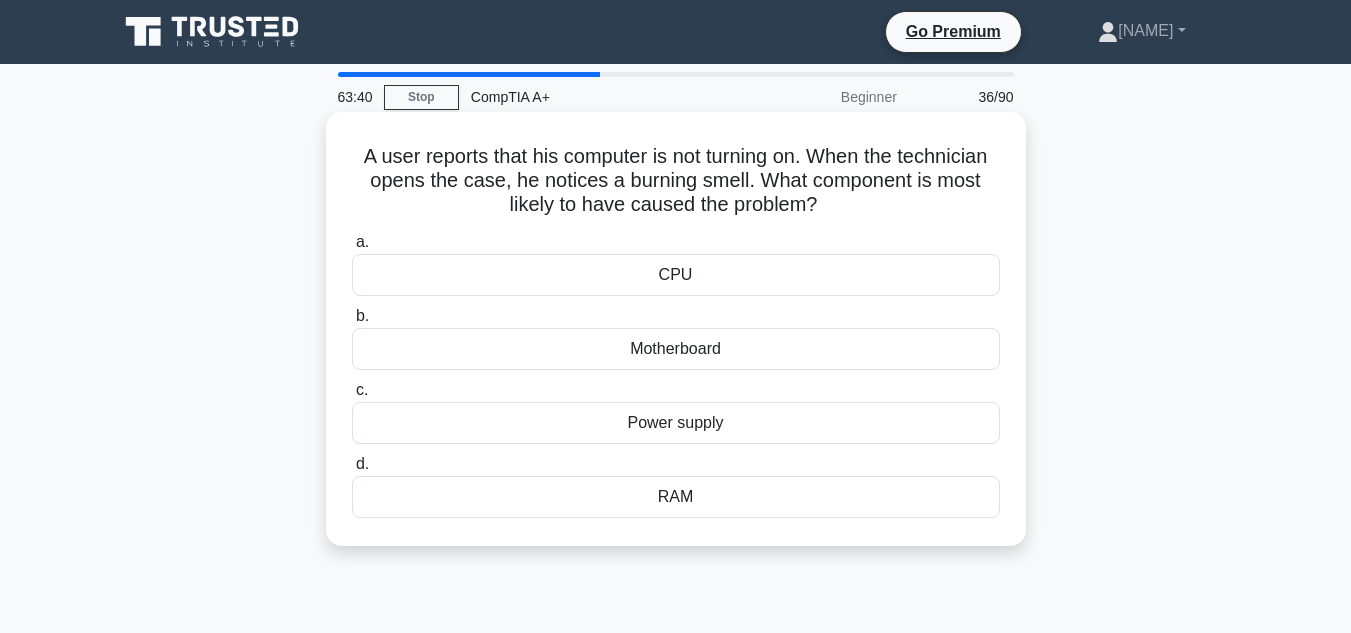 click on "Power supply" at bounding box center [676, 423] 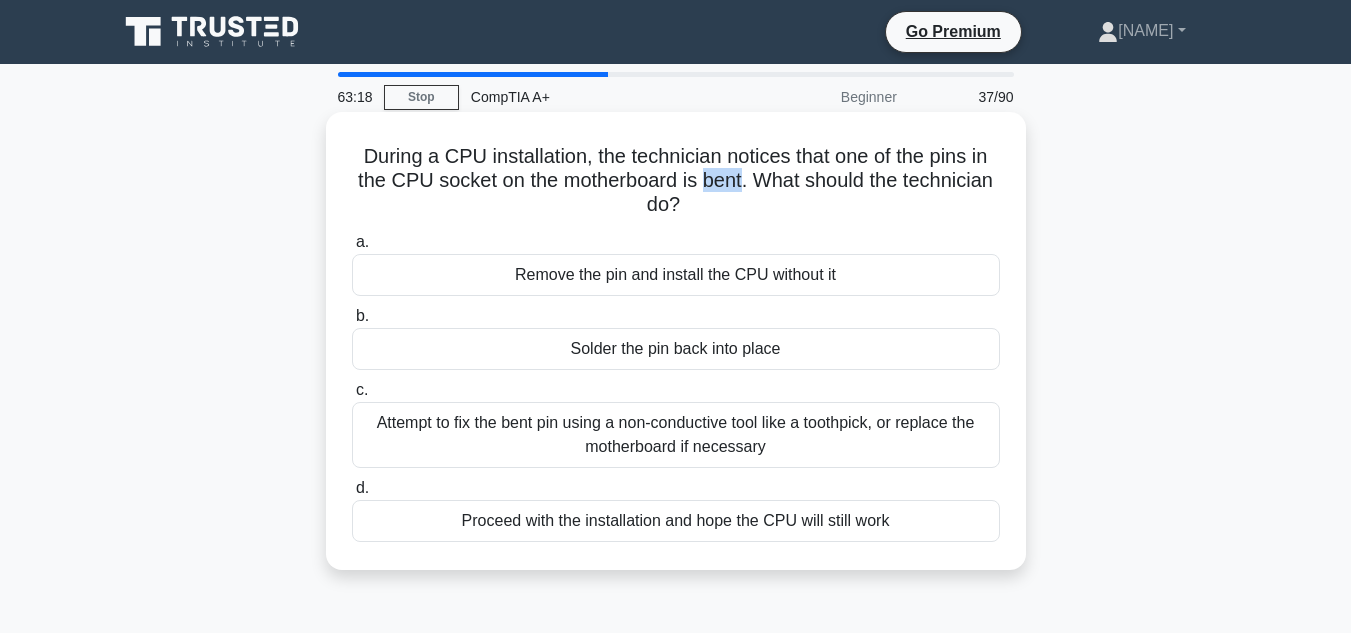 drag, startPoint x: 743, startPoint y: 185, endPoint x: 706, endPoint y: 186, distance: 37.01351 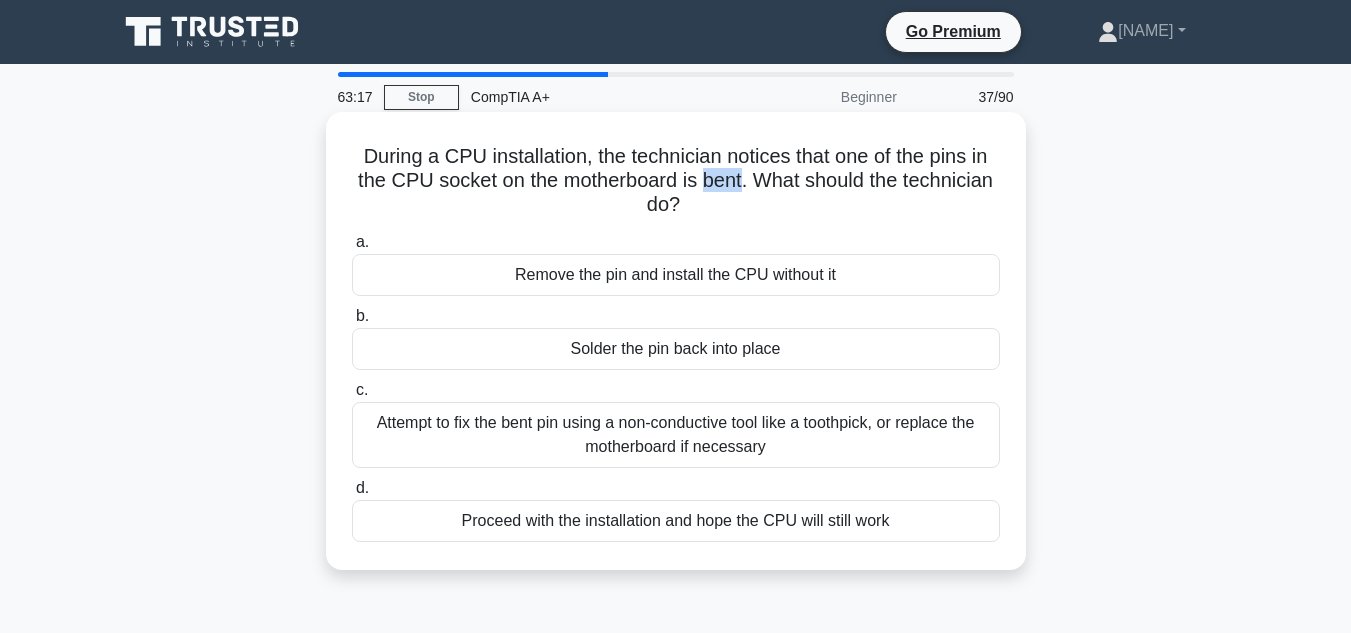 copy on "bent" 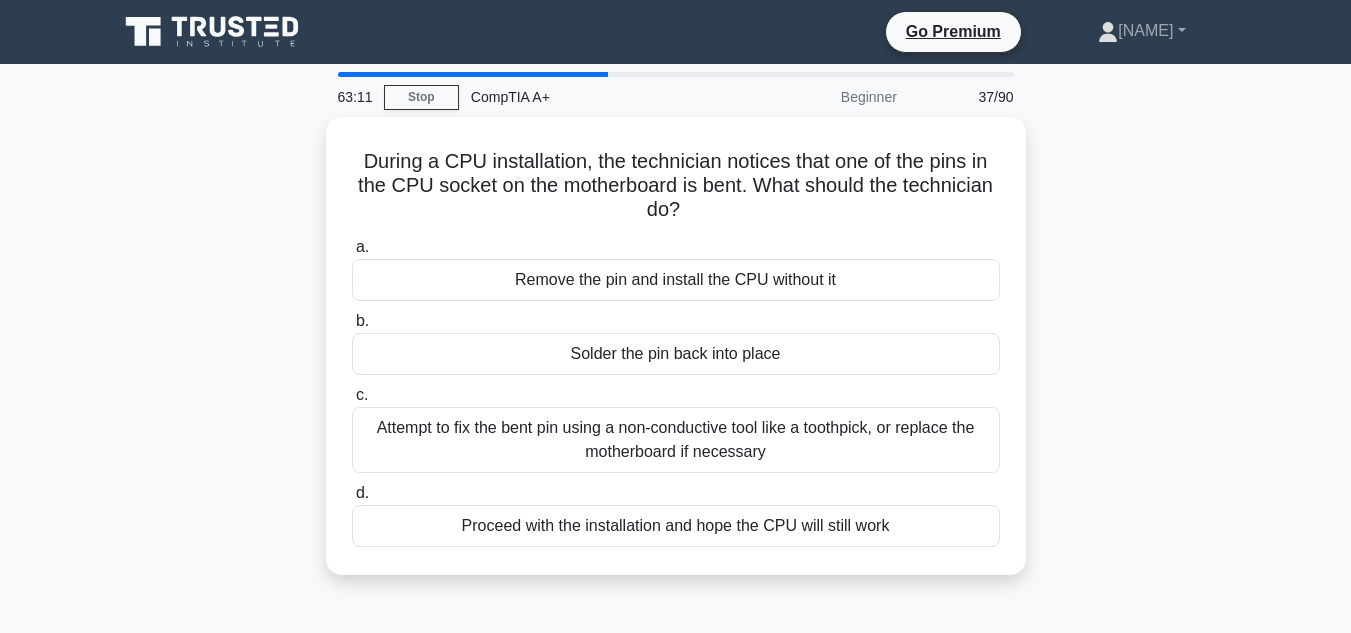 click on "During a CPU installation, the technician notices that one of the pins in the CPU socket on the motherboard is bent. What should the technician do?
.spinner_0XTQ{transform-origin:center;animation:spinner_y6GP .75s linear infinite}@keyframes spinner_y6GP{100%{transform:rotate(360deg)}}
a.
Remove the pin and install the CPU without it
b. c. d." at bounding box center [676, 358] 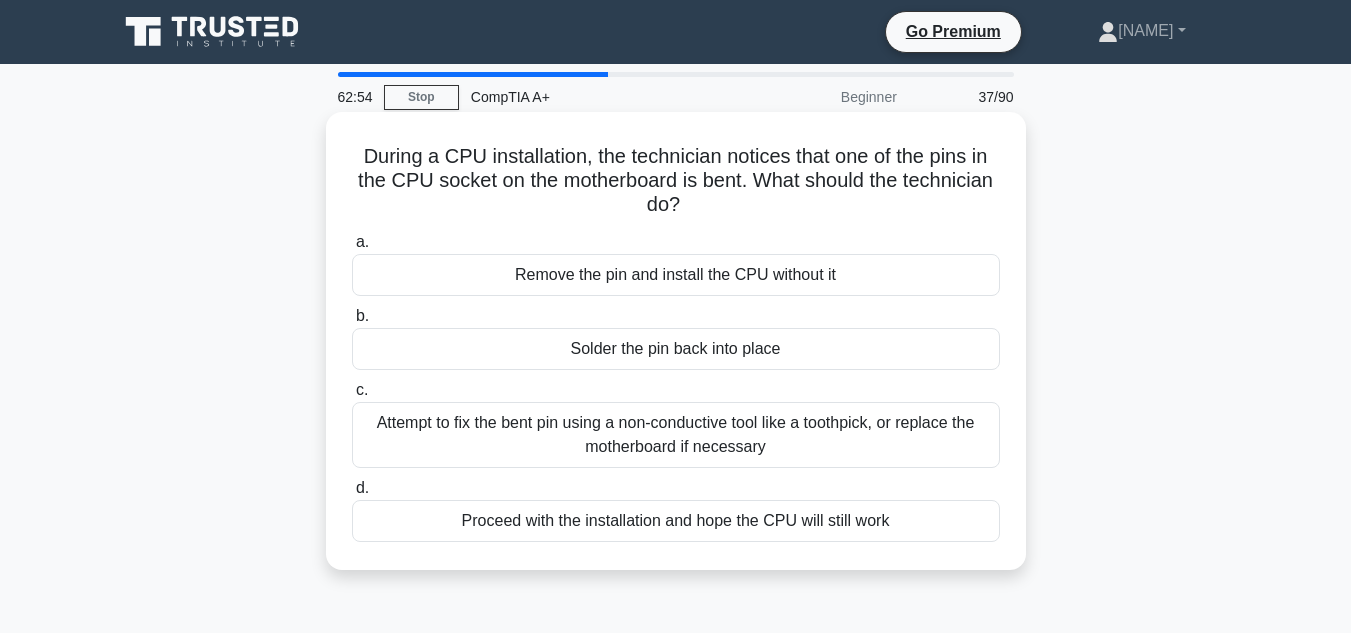 click on "Attempt to fix the bent pin using a non-conductive tool like a toothpick, or replace the motherboard if necessary" at bounding box center [676, 435] 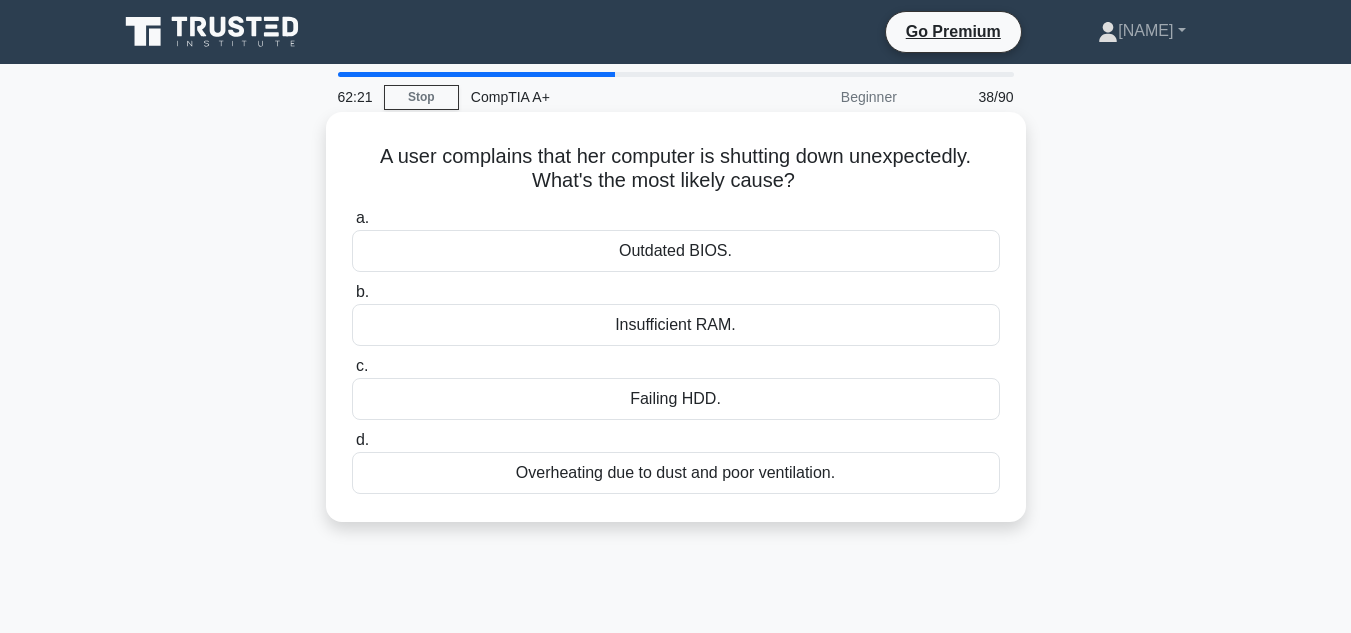 click on "Overheating due to dust and poor ventilation." at bounding box center (676, 473) 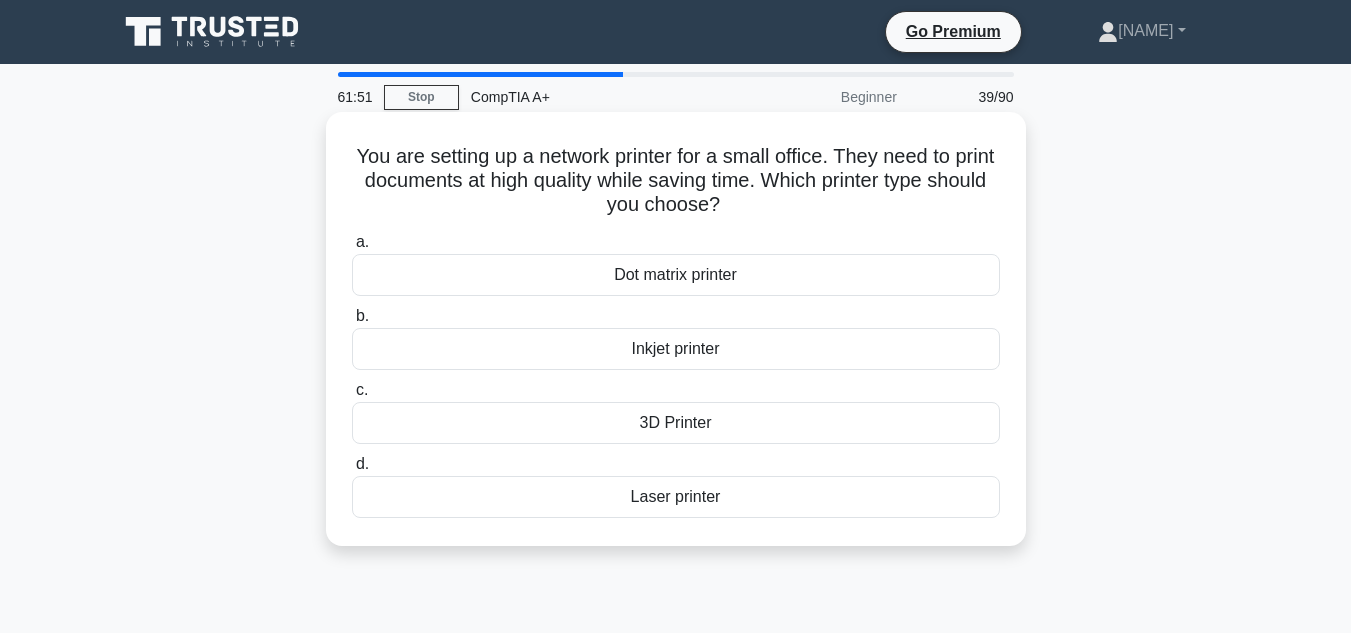 click on "Laser printer" at bounding box center [676, 497] 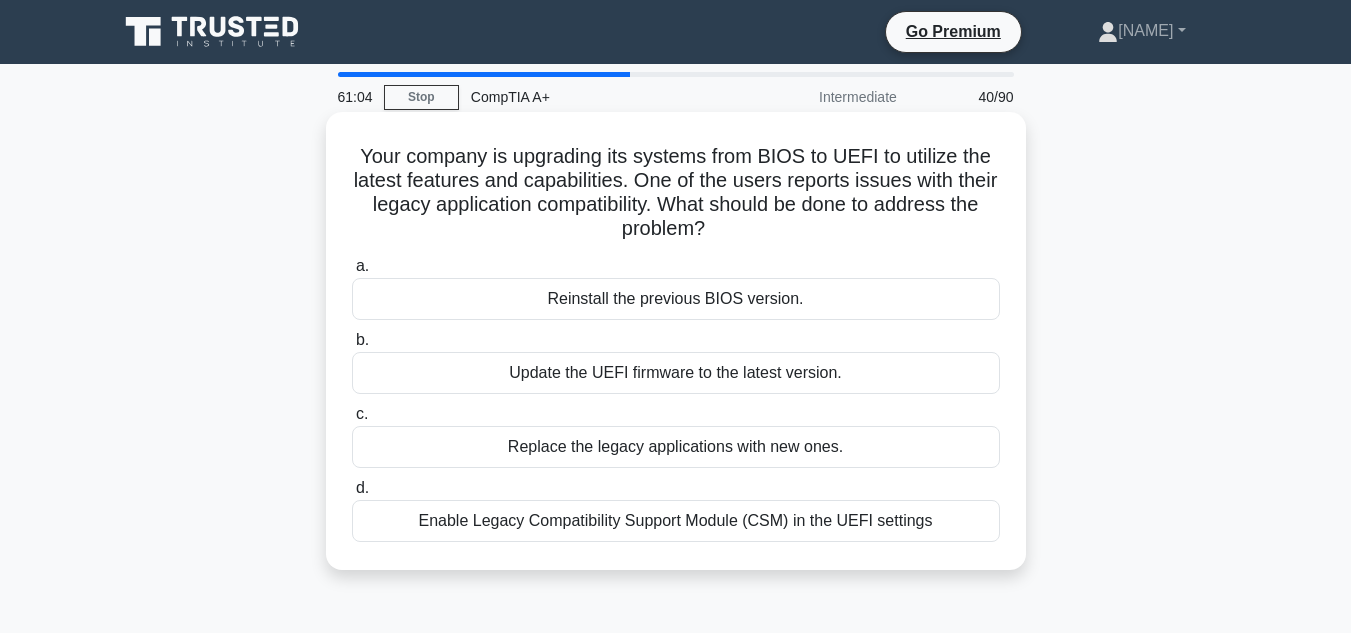 click on "Update the UEFI firmware to the latest version." at bounding box center (676, 373) 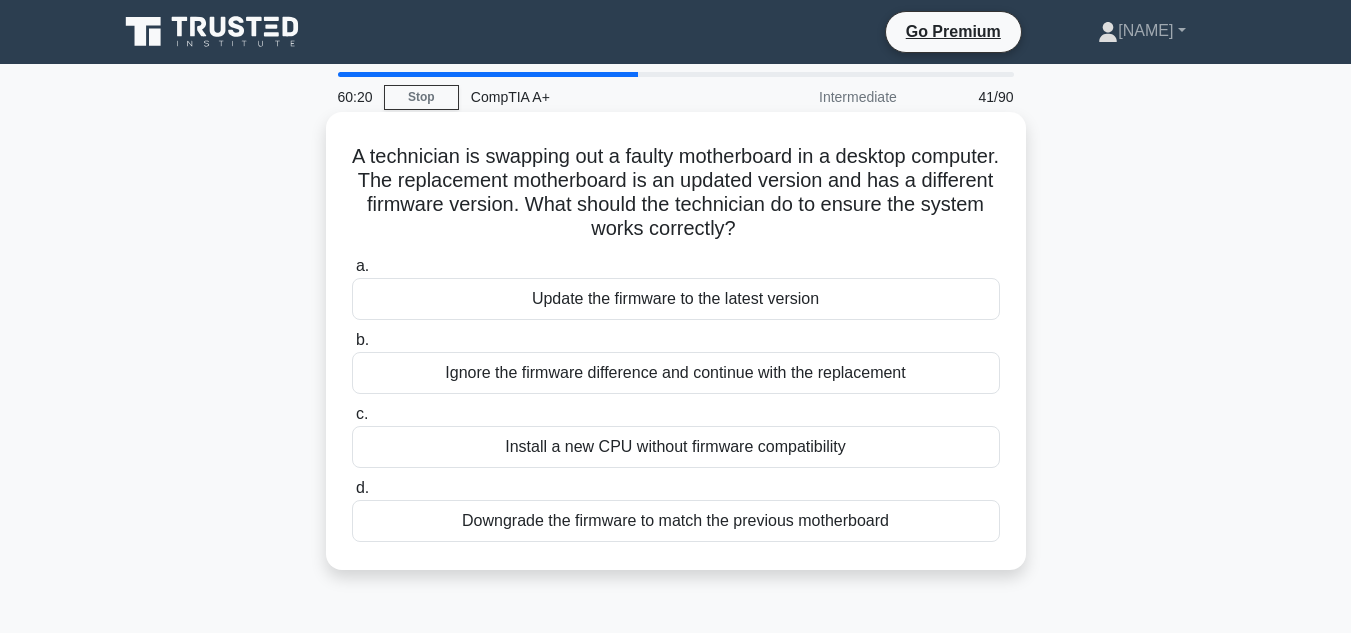 click on "Update the firmware to the latest version" at bounding box center [676, 299] 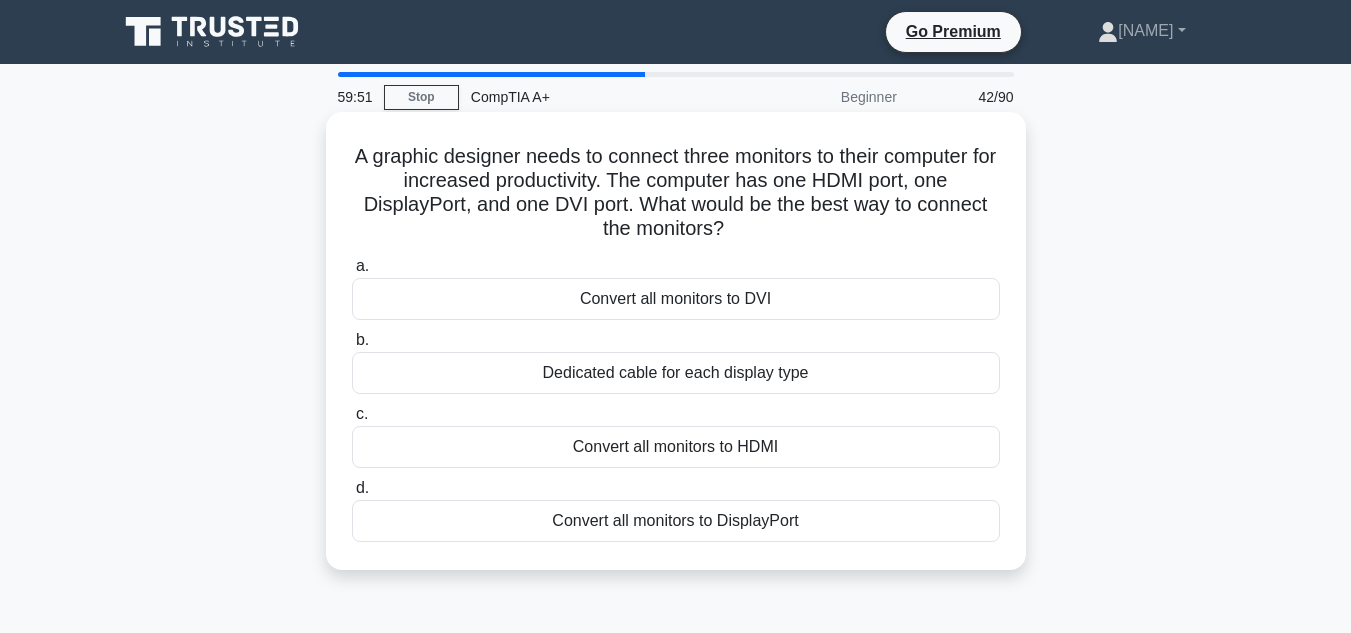 click on "Dedicated cable for each display type" at bounding box center [676, 373] 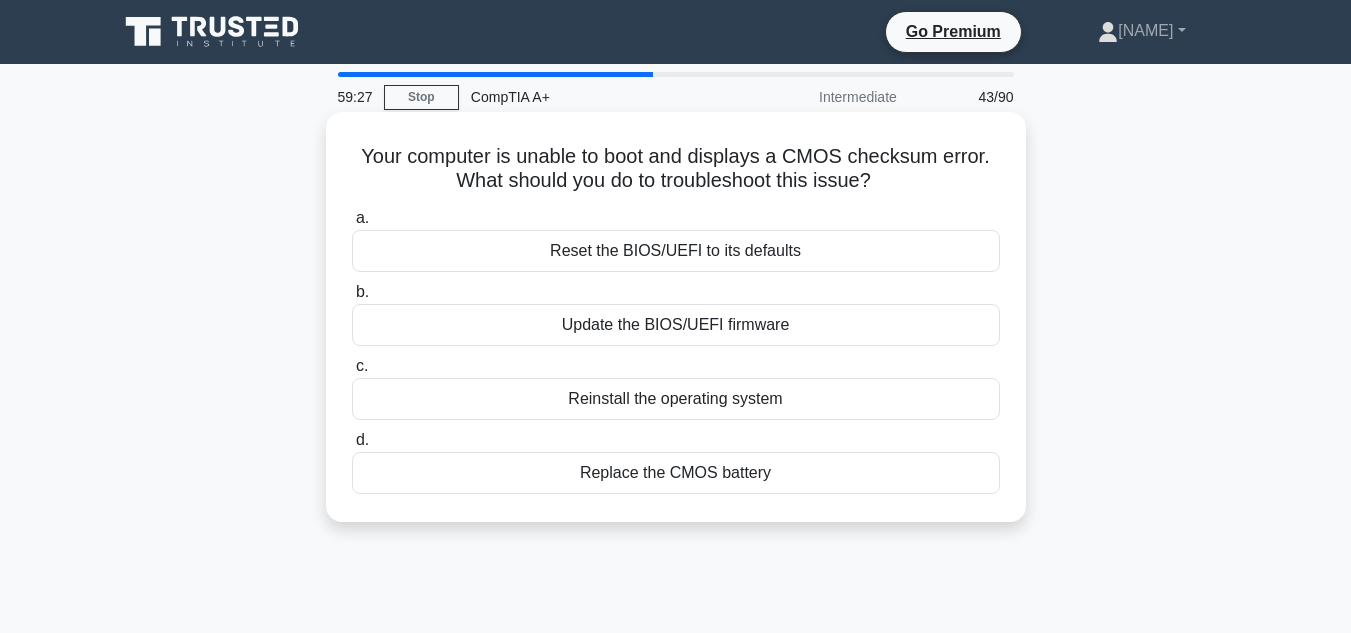 click on "Update the BIOS/UEFI firmware" at bounding box center [676, 325] 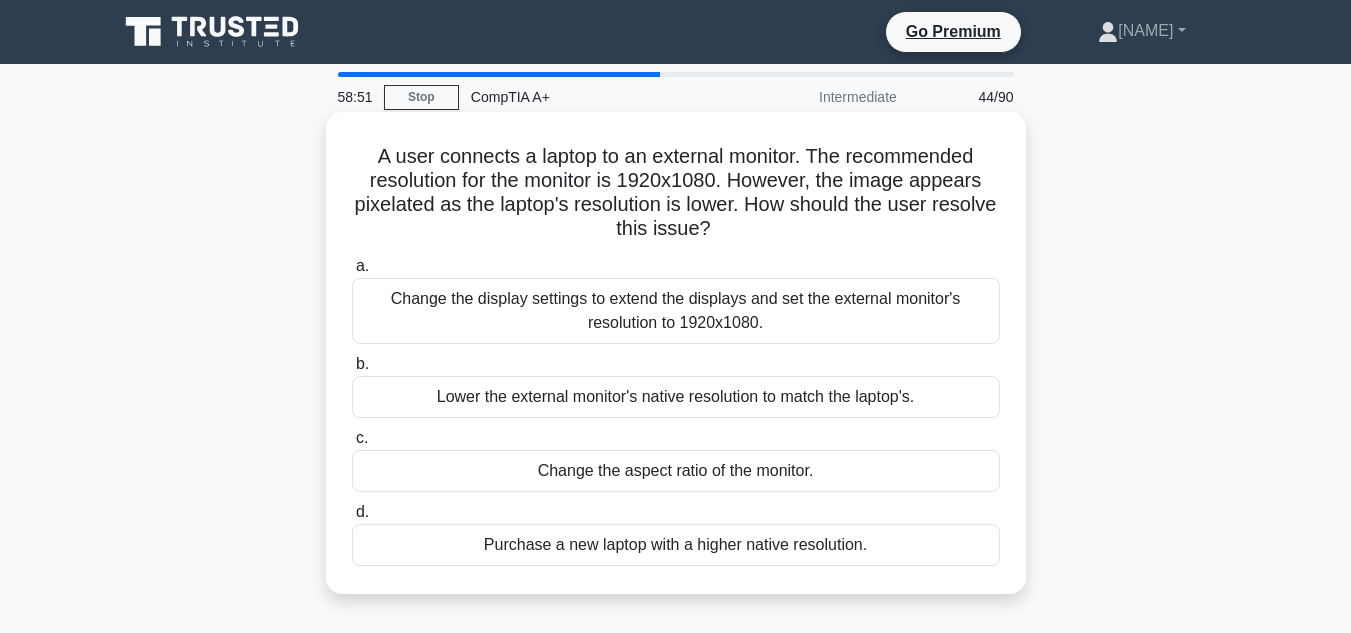 drag, startPoint x: 355, startPoint y: 138, endPoint x: 905, endPoint y: 572, distance: 700.61115 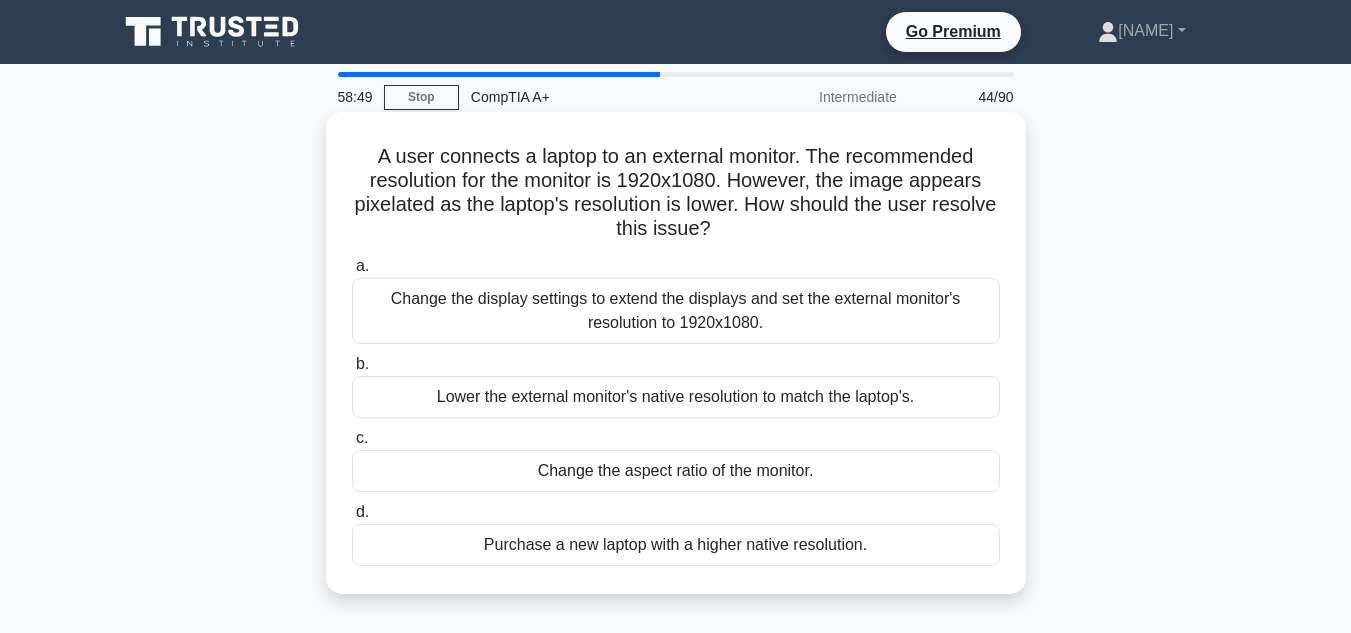 copy on "A user connects a laptop to an external monitor. The recommended resolution for the monitor is 1920x1080. However, the image appears pixelated as the laptop's resolution is lower. How should the user resolve this issue?
.spinner_0XTQ{transform-origin:center;animation:spinner_y6GP .75s linear infinite}@keyframes spinner_y6GP{100%{transform:rotate(360deg)}}
a.
Change the display settings to extend the displays and set the external monitor's resolution to 1920x1080.
b.
Lower the external monitor's native resolution to match the laptop's.
c.
Change the aspect ratio of the monitor.
d.
Purchase a new laptop with a higher native resolution." 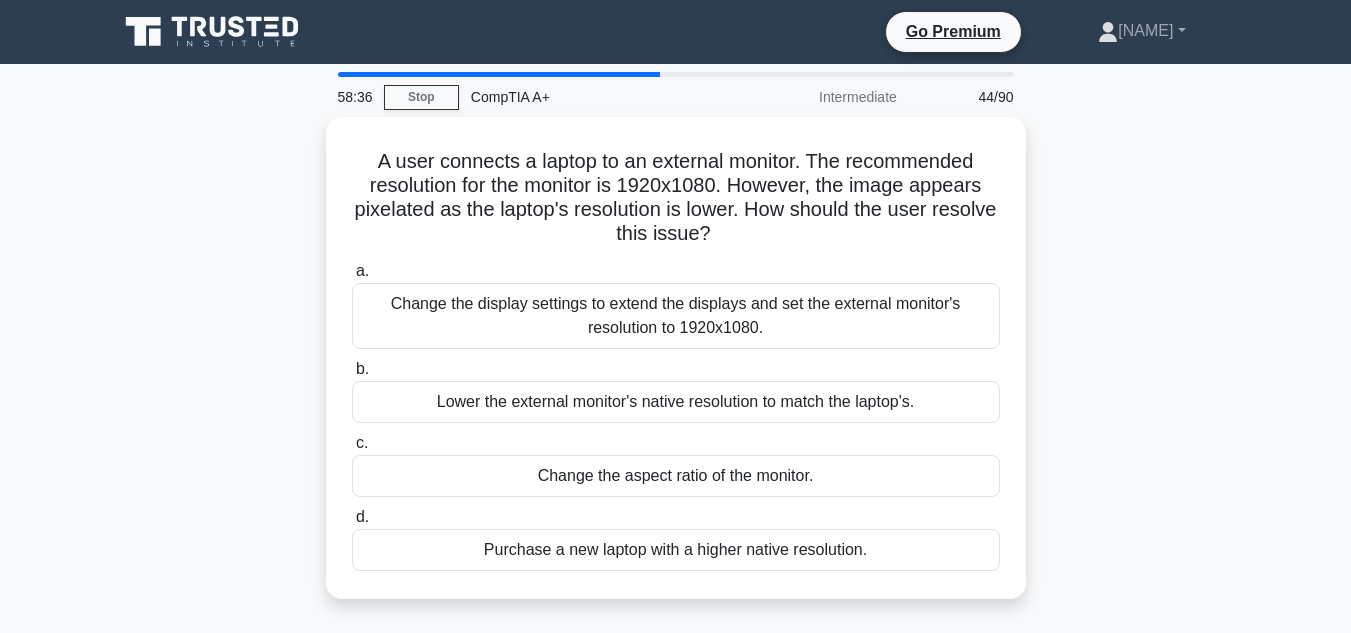 click on "A user connects a laptop to an external monitor. The recommended resolution for the monitor is 1920x1080. However, the image appears pixelated as the laptop's resolution is lower. How should the user resolve this issue?
.spinner_0XTQ{transform-origin:center;animation:spinner_y6GP .75s linear infinite}@keyframes spinner_y6GP{100%{transform:rotate(360deg)}}
a.
b. c. d." at bounding box center (676, 370) 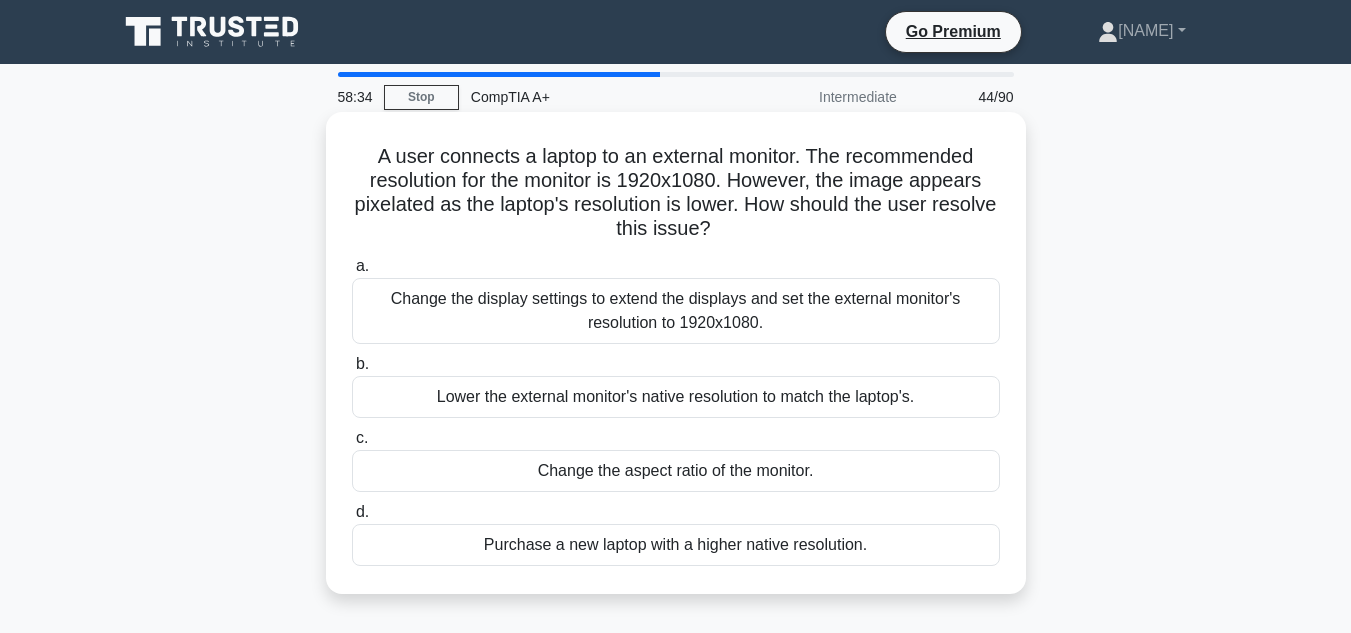 click on "Change the display settings to extend the displays and set the external monitor's resolution to 1920x1080." at bounding box center (676, 311) 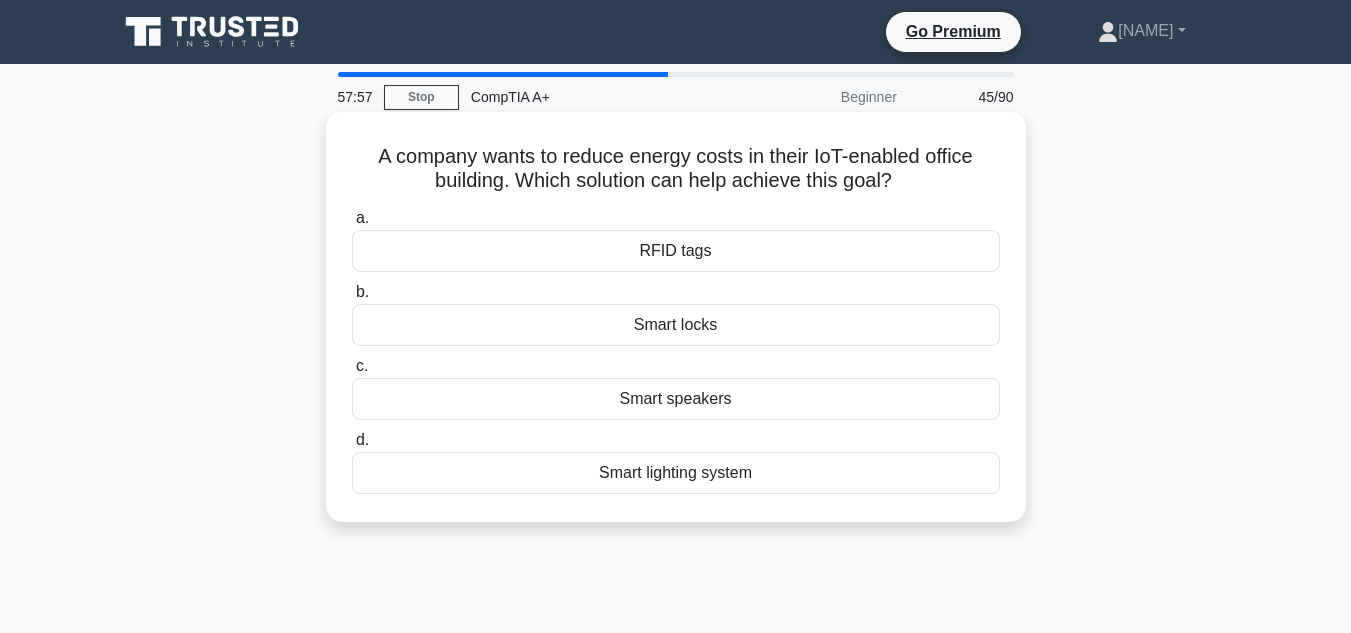 click on "Smart lighting system" at bounding box center [676, 473] 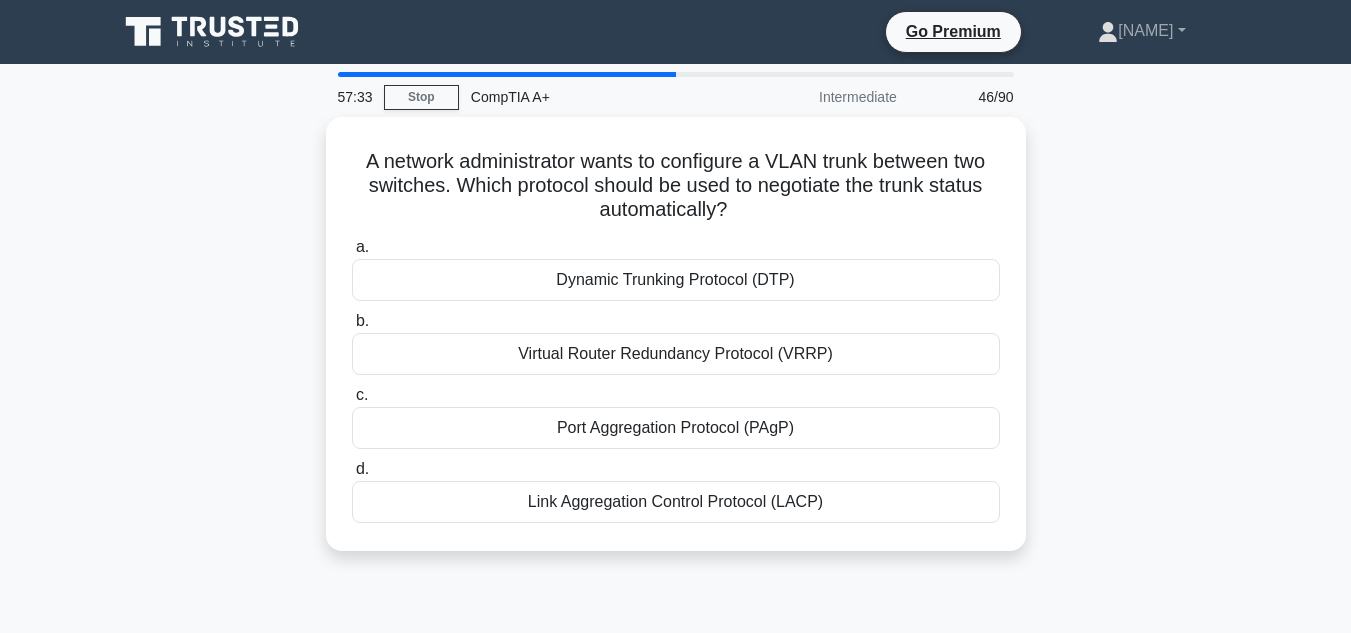 drag, startPoint x: 345, startPoint y: 152, endPoint x: 919, endPoint y: 560, distance: 704.2301 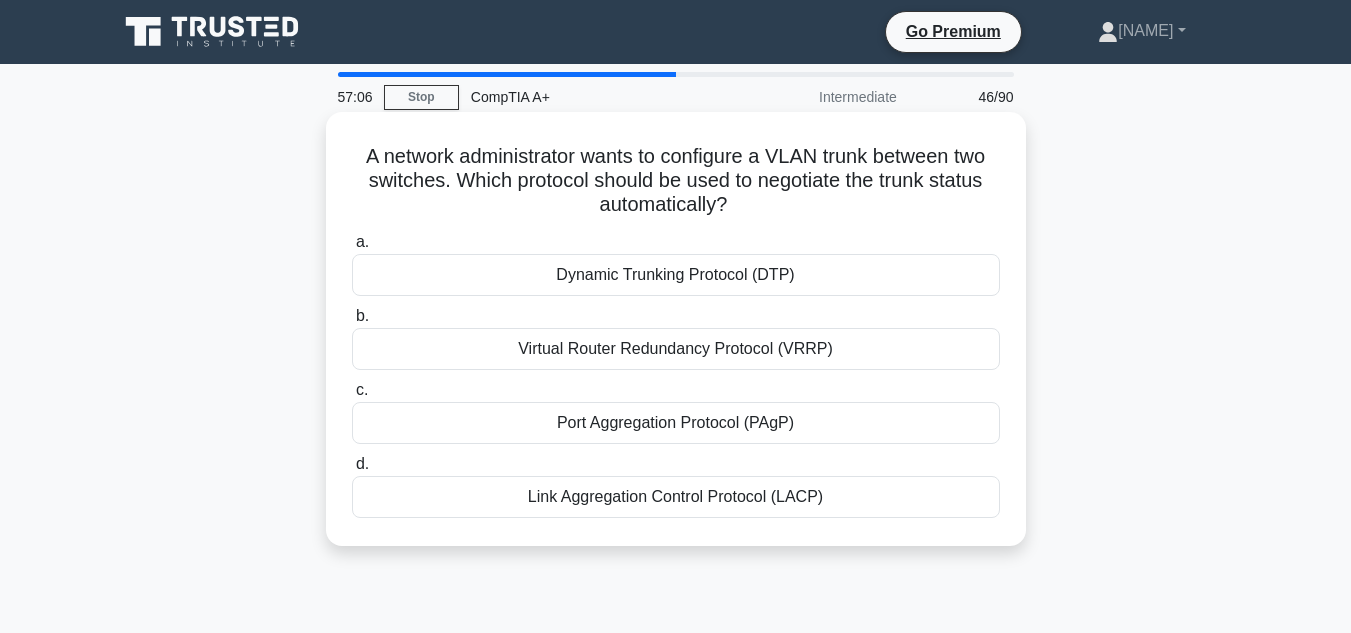 click on "Dynamic Trunking Protocol (DTP)" at bounding box center (676, 275) 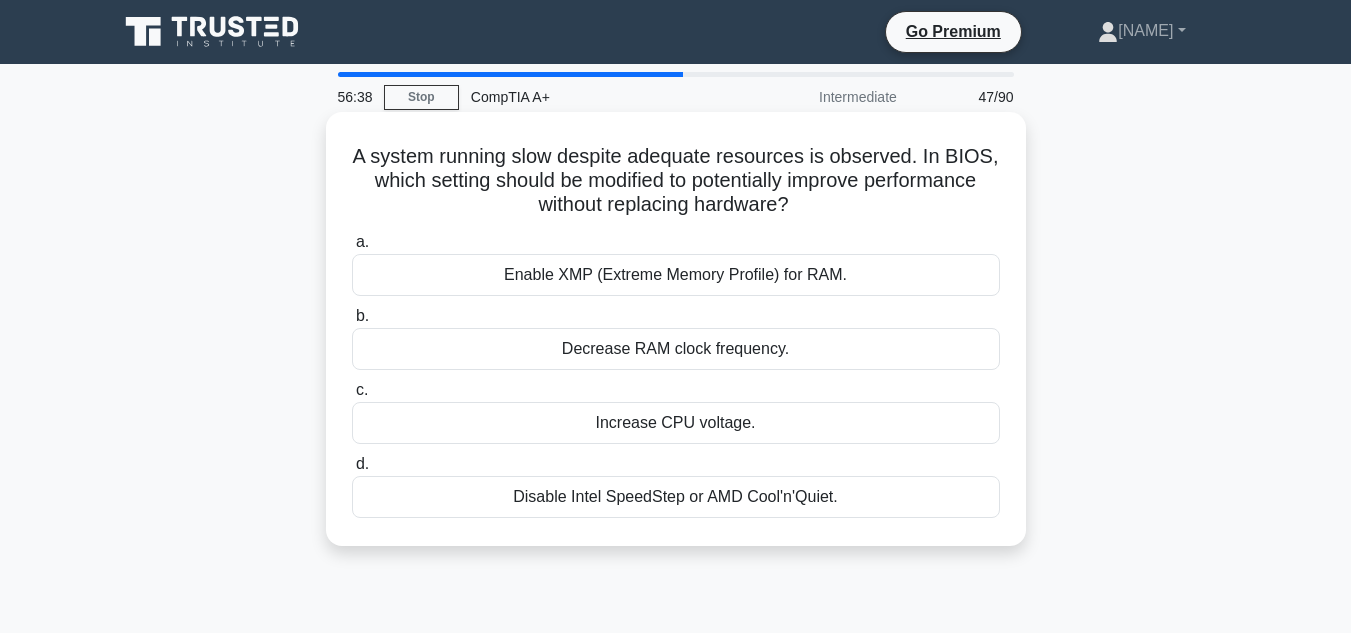 click on "Enable XMP (Extreme Memory Profile) for RAM." at bounding box center [676, 275] 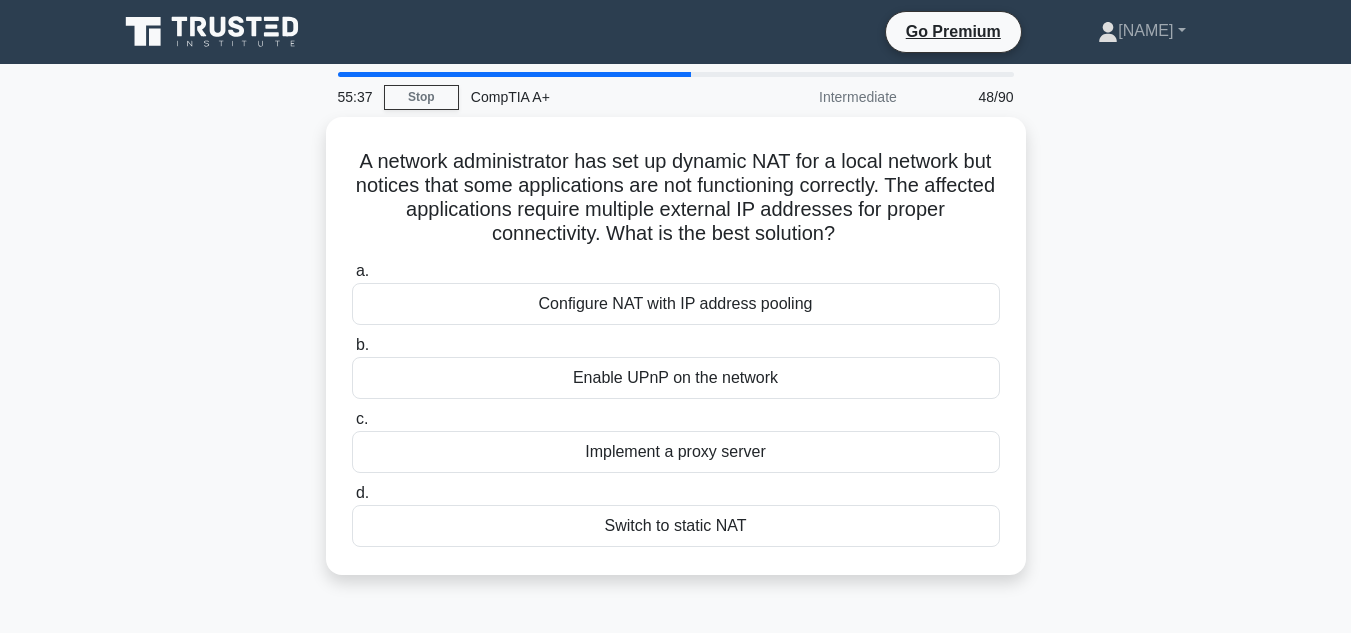 drag, startPoint x: 365, startPoint y: 161, endPoint x: 786, endPoint y: 576, distance: 591.1565 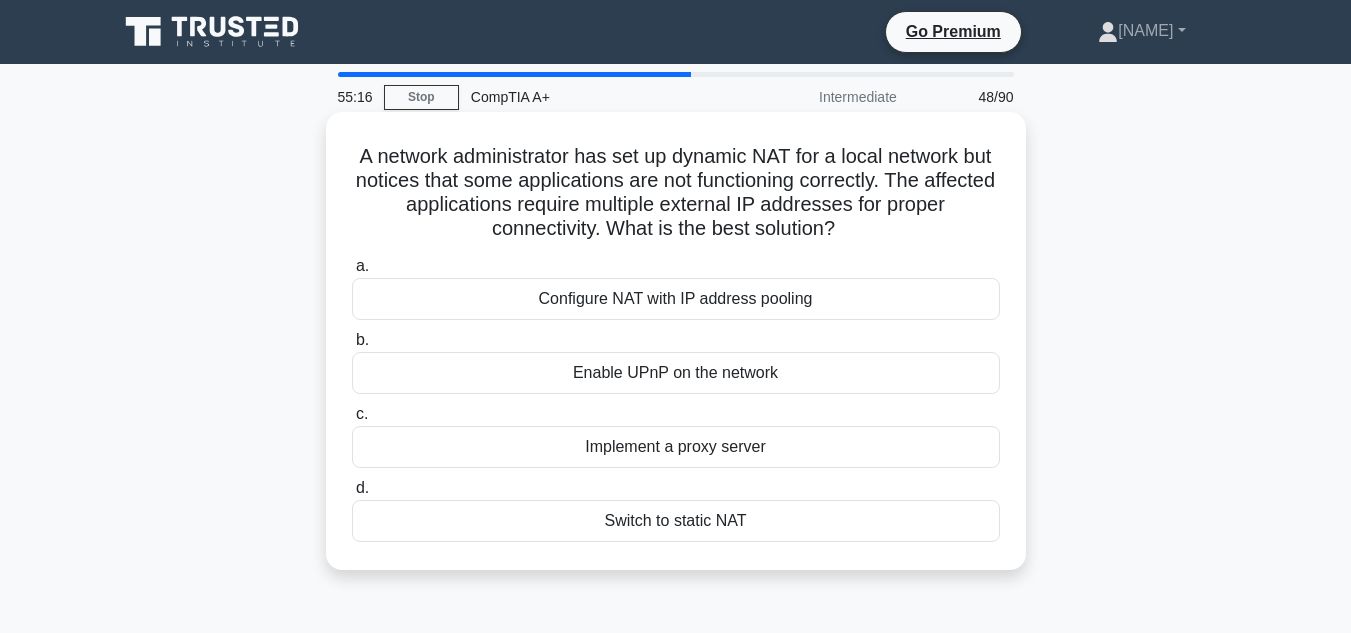 click on "Configure NAT with IP address pooling" at bounding box center (676, 299) 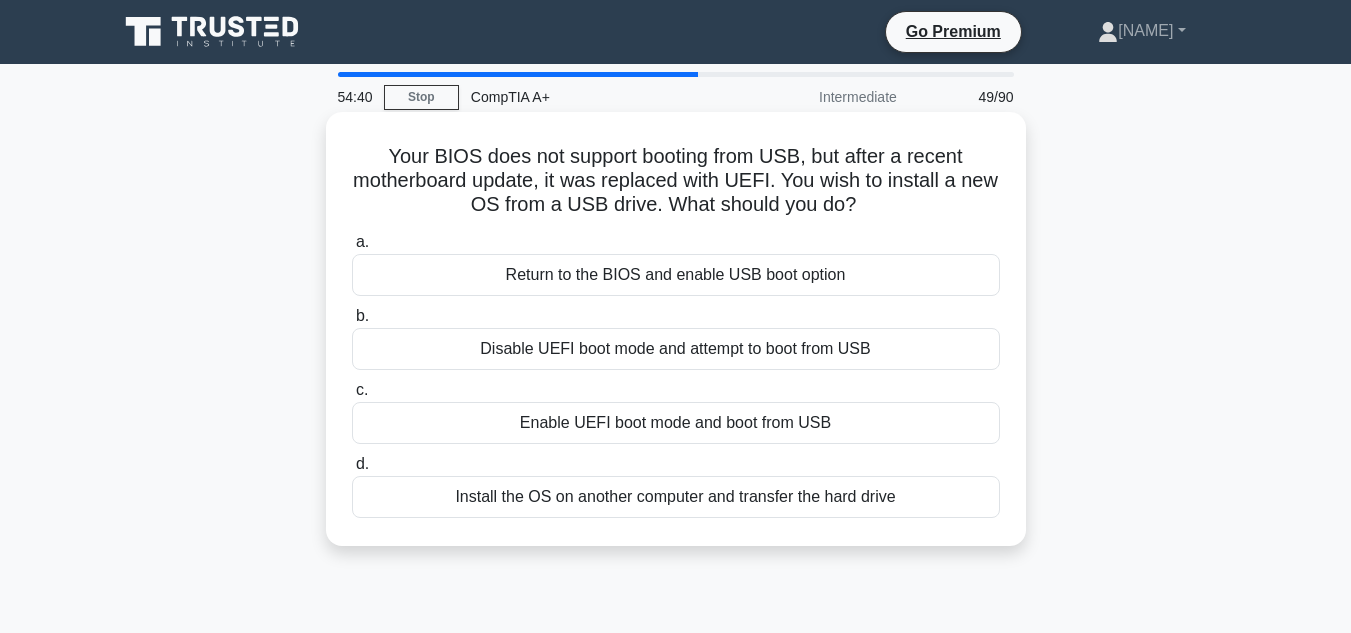 click on "Enable UEFI boot mode and boot from USB" at bounding box center (676, 423) 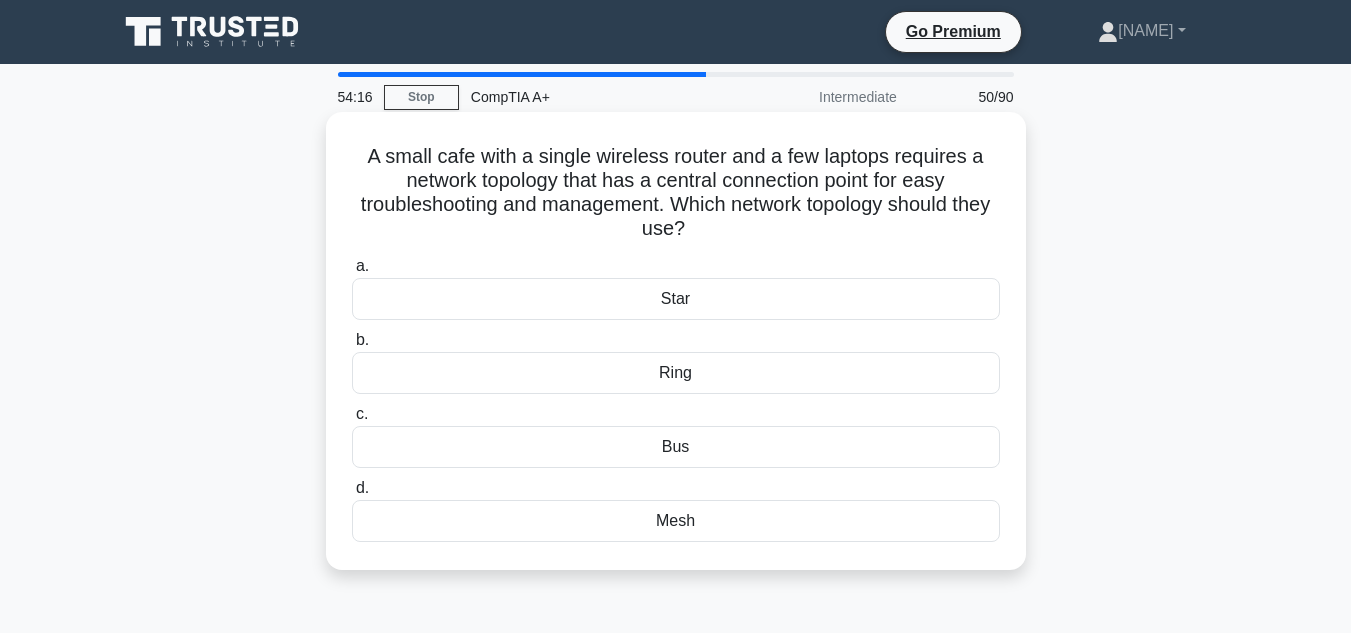 drag, startPoint x: 360, startPoint y: 158, endPoint x: 815, endPoint y: 521, distance: 582.0601 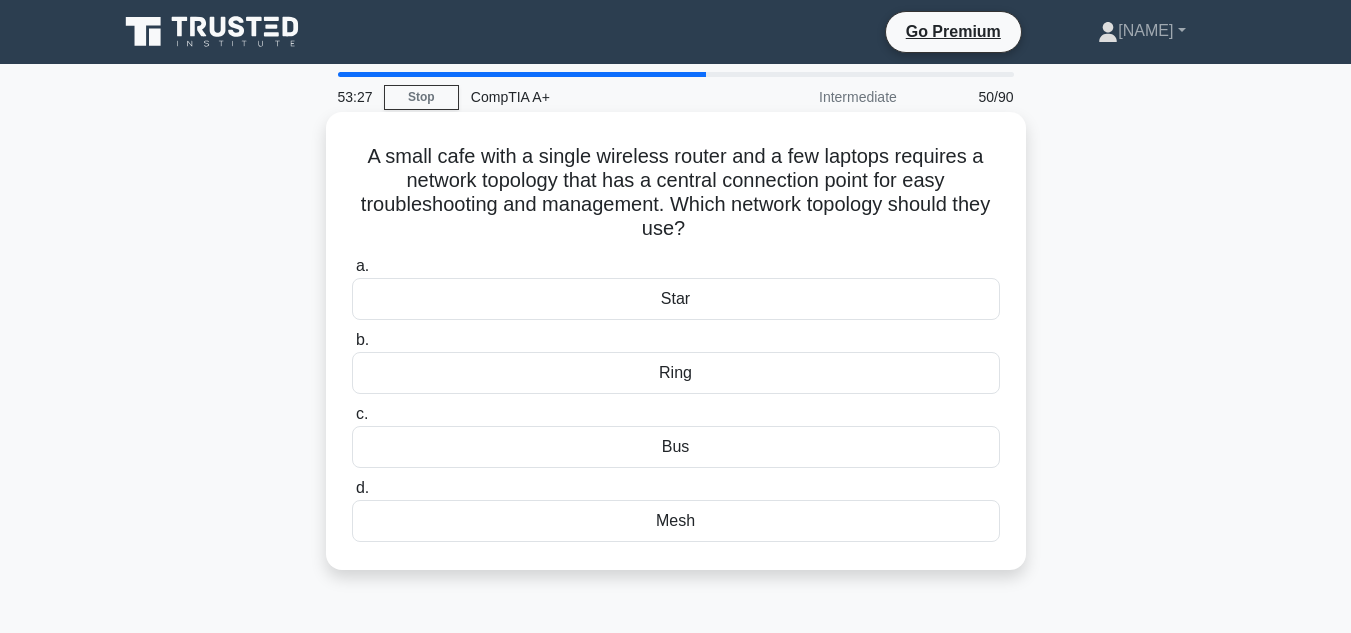 click on "Star" at bounding box center (676, 299) 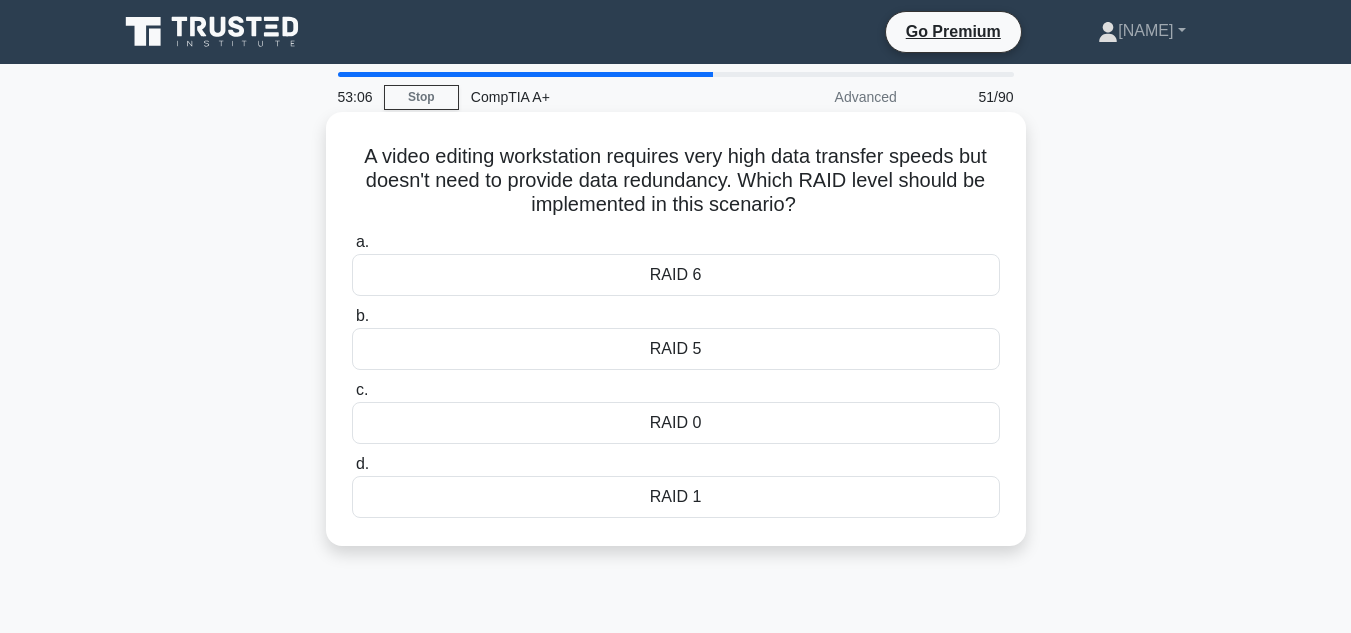 click on "RAID 6" at bounding box center [676, 275] 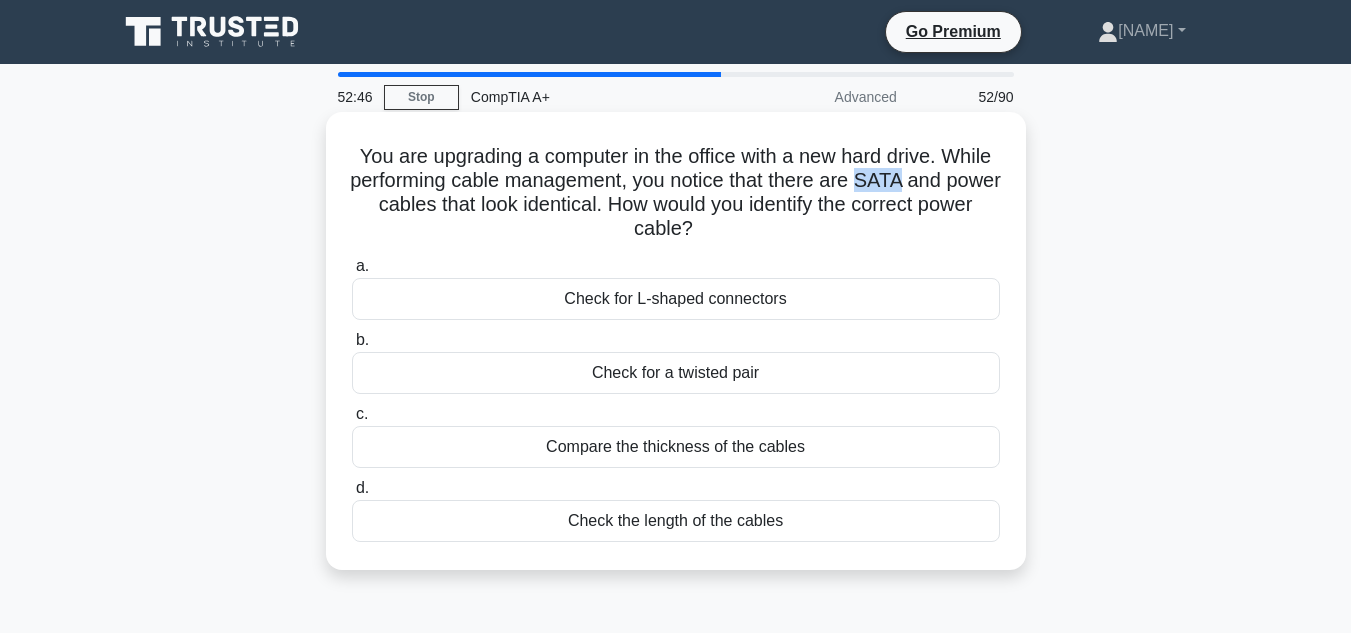 drag, startPoint x: 946, startPoint y: 179, endPoint x: 988, endPoint y: 181, distance: 42.047592 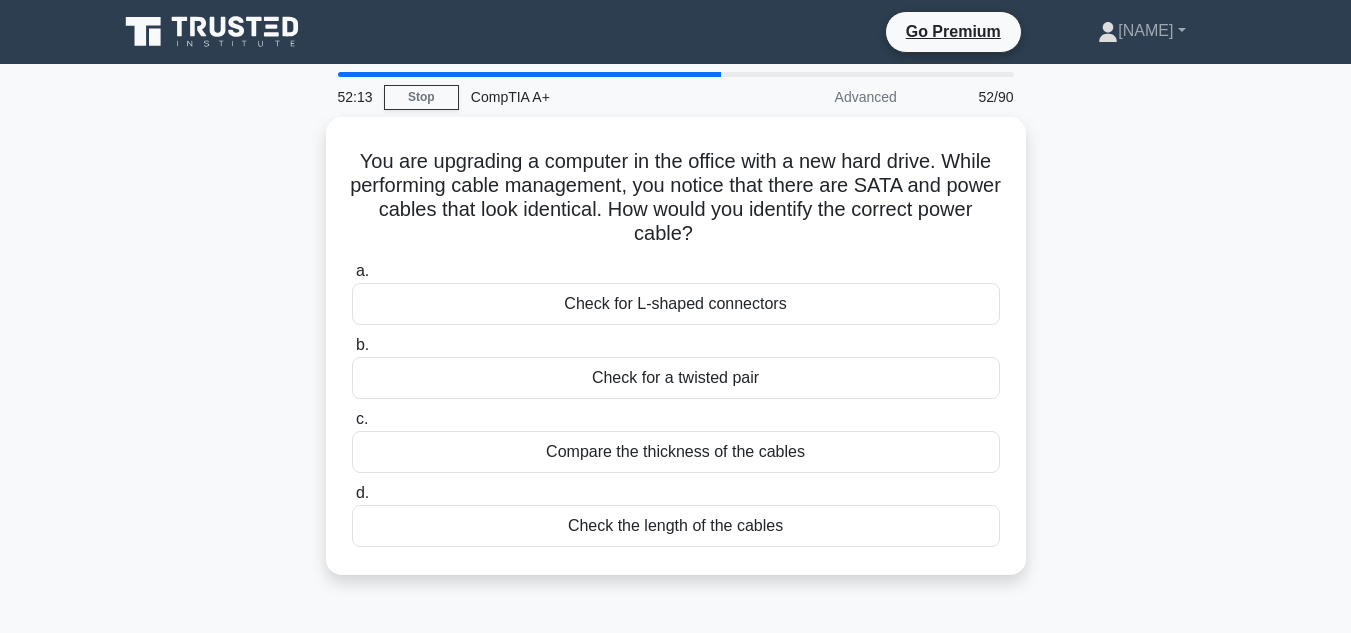 click on "You are upgrading a computer in the office with a new hard drive. While performing cable management, you notice that there are SATA and power cables that look identical. How would you identify the correct power cable?
.spinner_0XTQ{transform-origin:center;animation:spinner_y6GP .75s linear infinite}@keyframes spinner_y6GP{100%{transform:rotate(360deg)}}
a.
Check for L-shaped connectors
b. c. d." at bounding box center [676, 358] 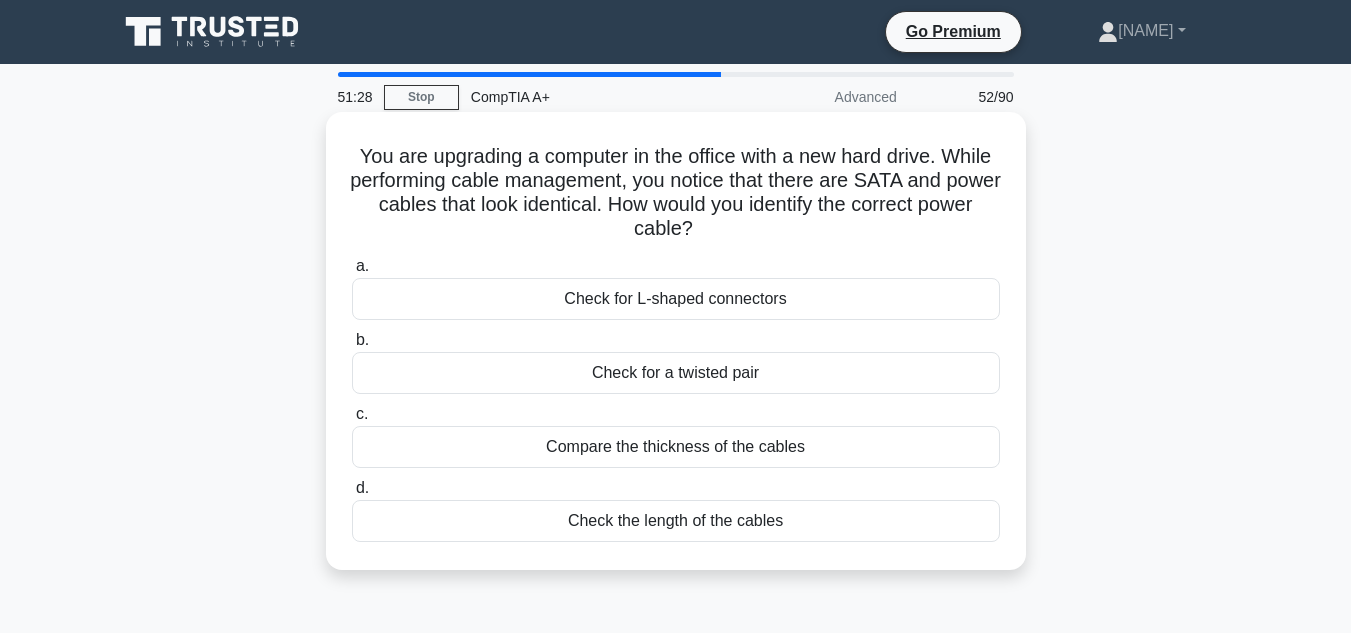 click on "Check for a twisted pair" at bounding box center [676, 373] 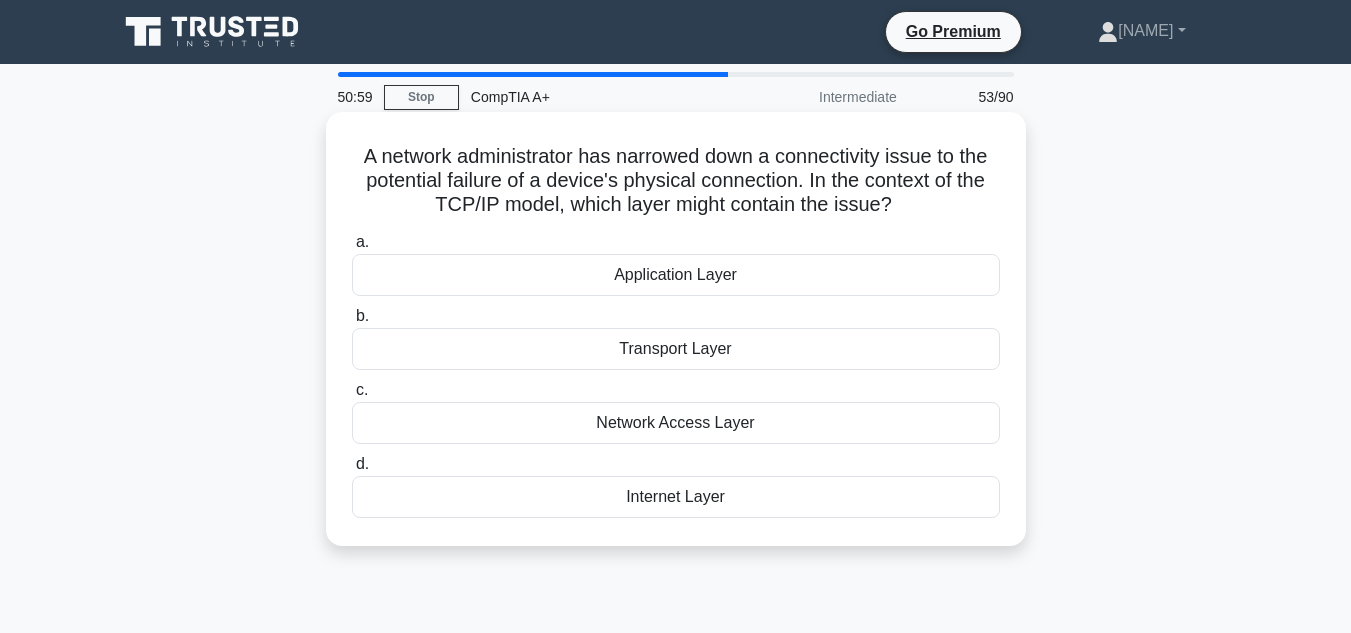 click on "Transport Layer" at bounding box center (676, 349) 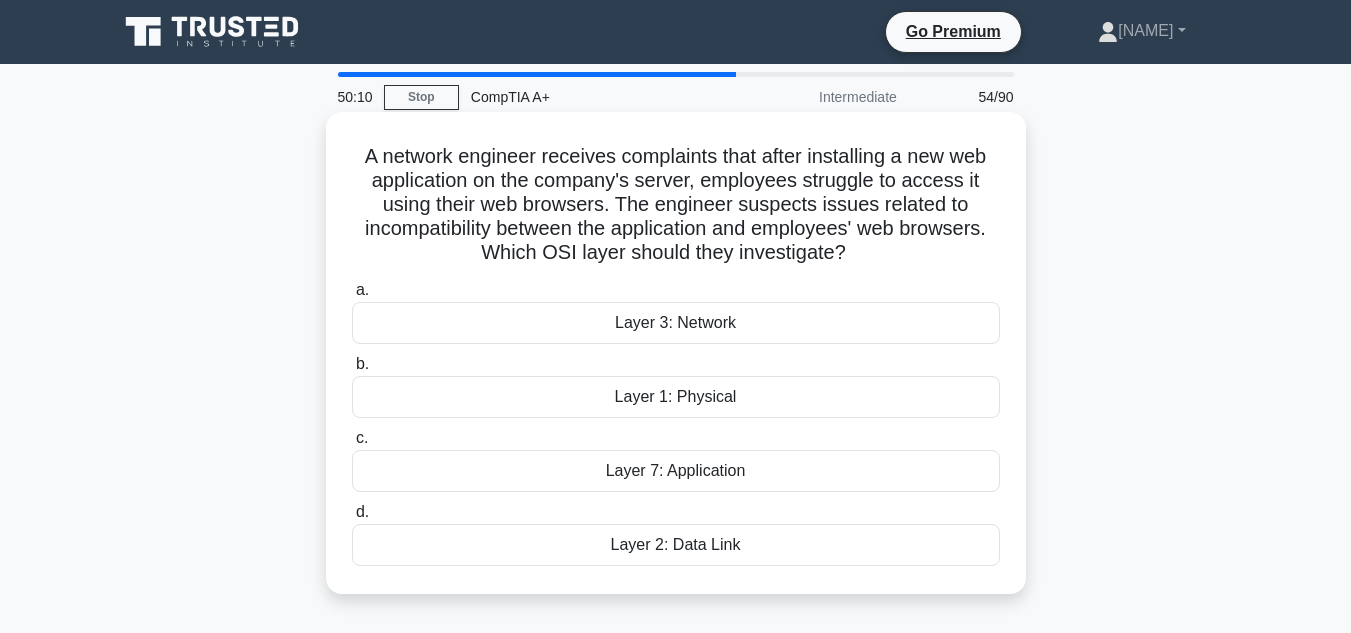 drag, startPoint x: 860, startPoint y: 250, endPoint x: 353, endPoint y: 157, distance: 515.45905 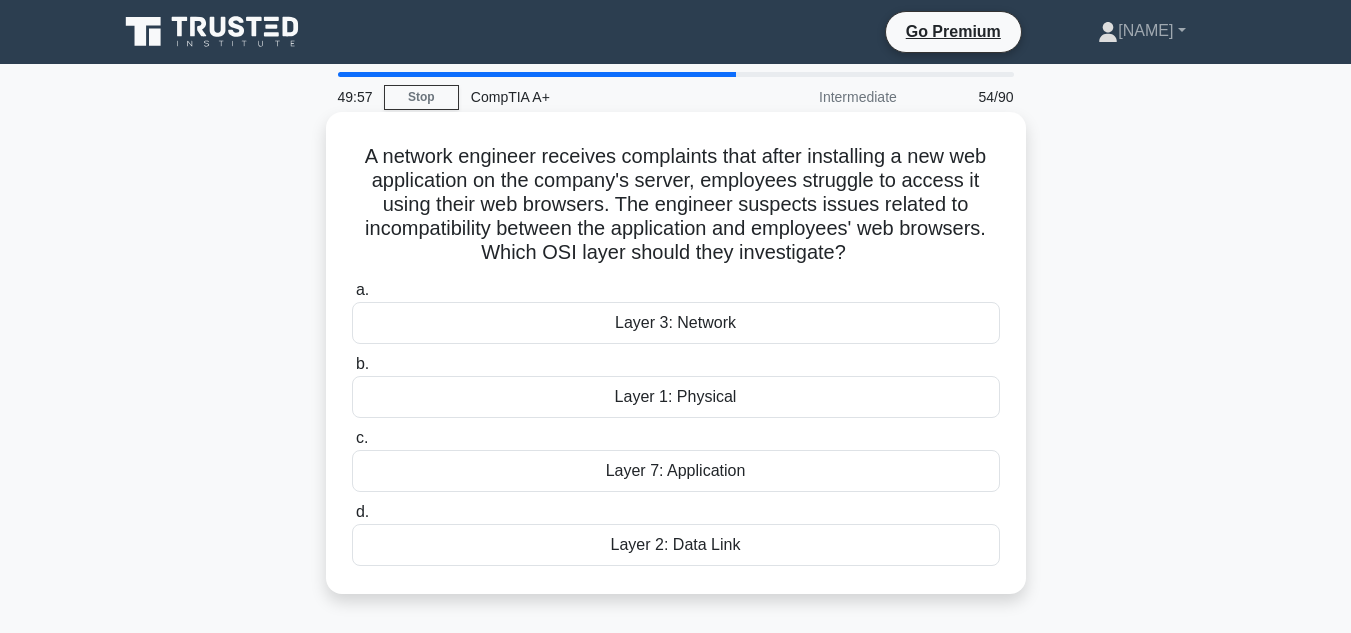 click on "Layer 7: Application" at bounding box center (676, 471) 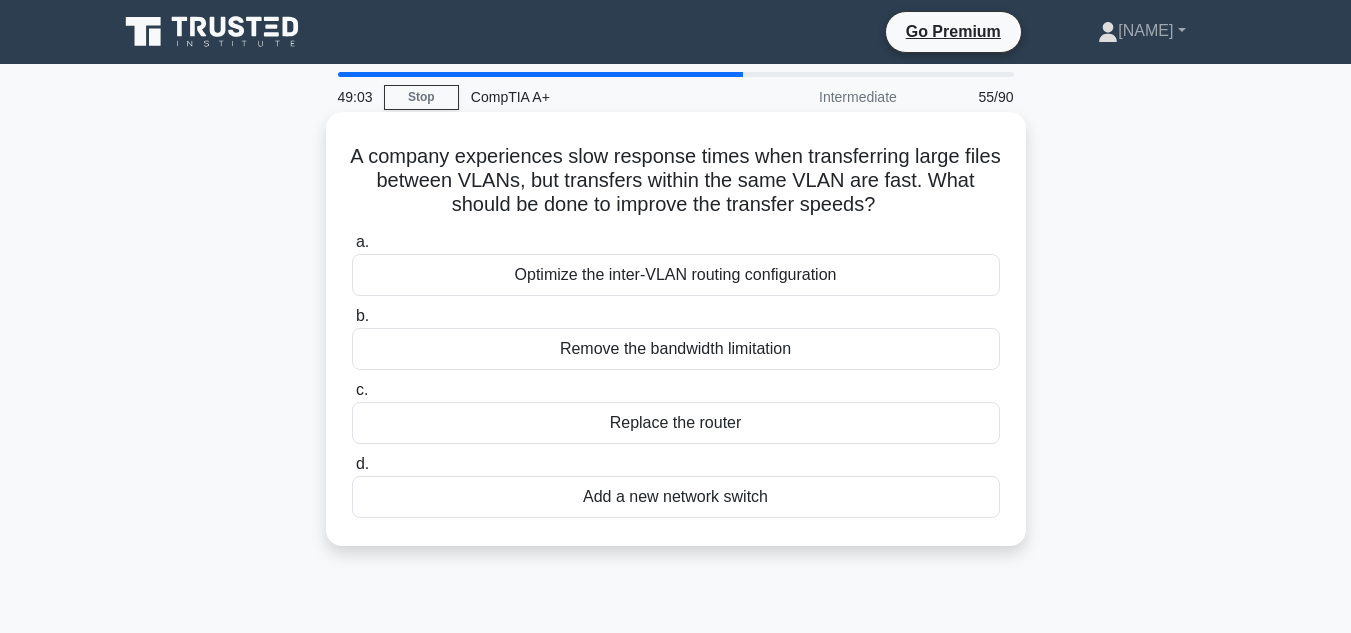 click on "Optimize the inter-VLAN routing configuration" at bounding box center [676, 275] 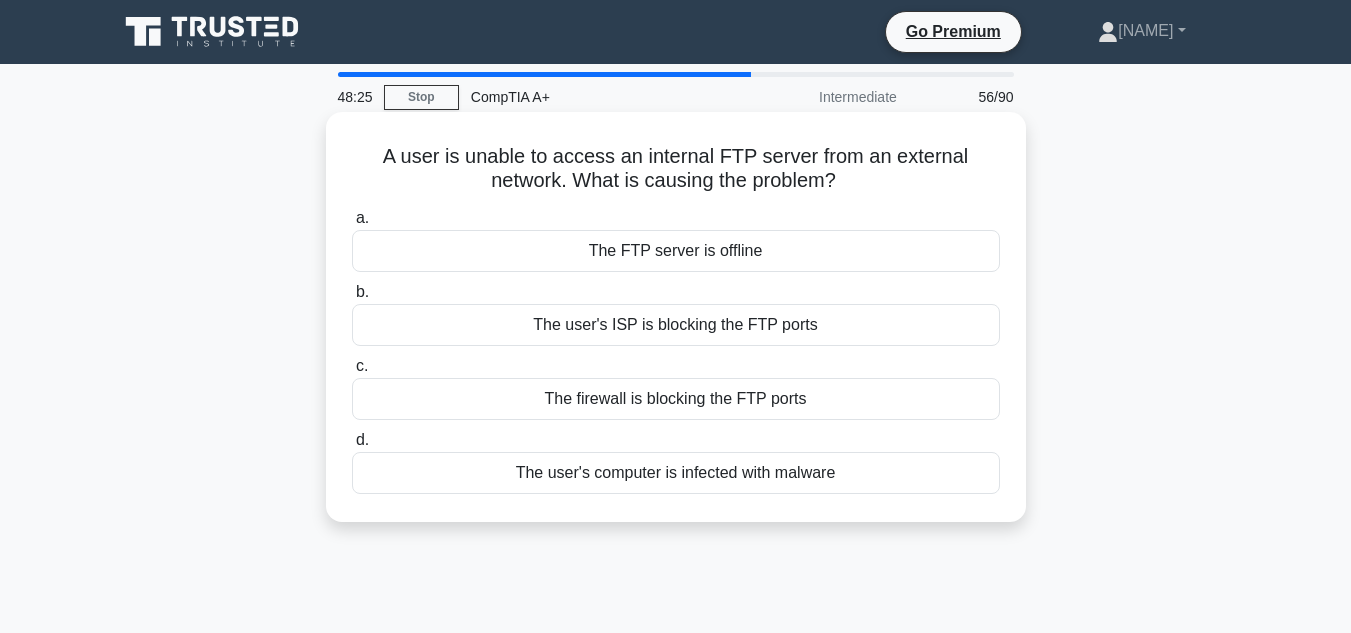 click on "The firewall is blocking the FTP ports" at bounding box center [676, 399] 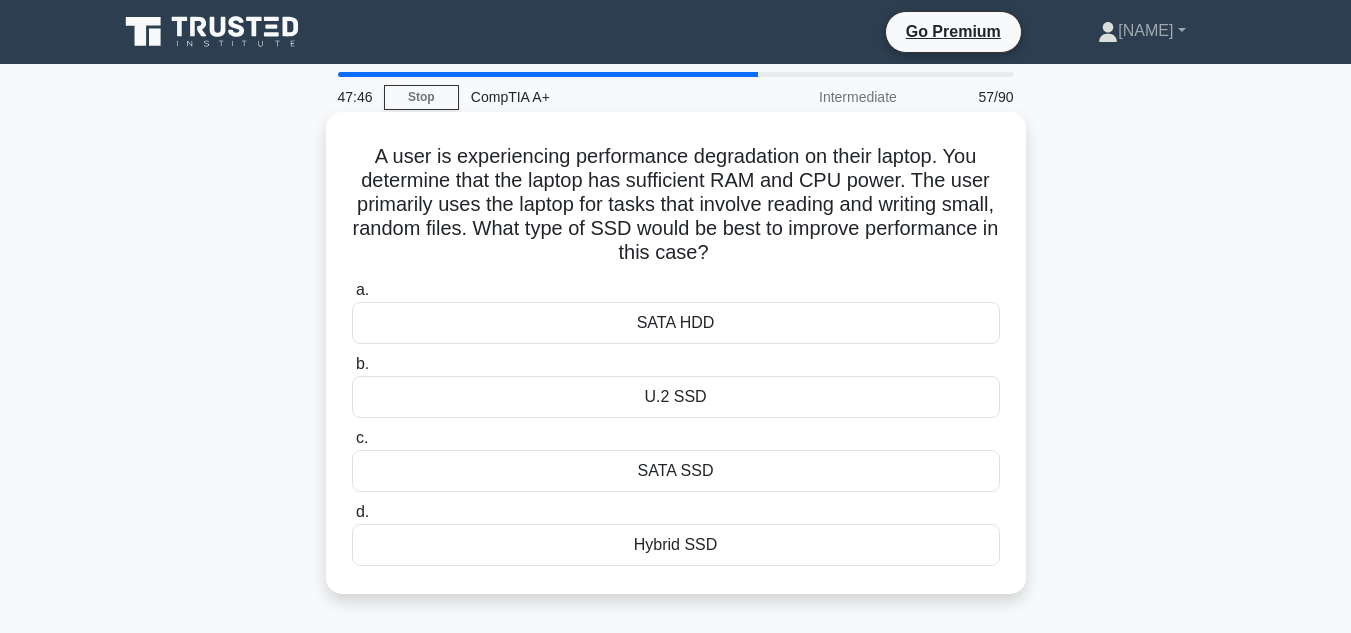click on "SATA SSD" at bounding box center (676, 471) 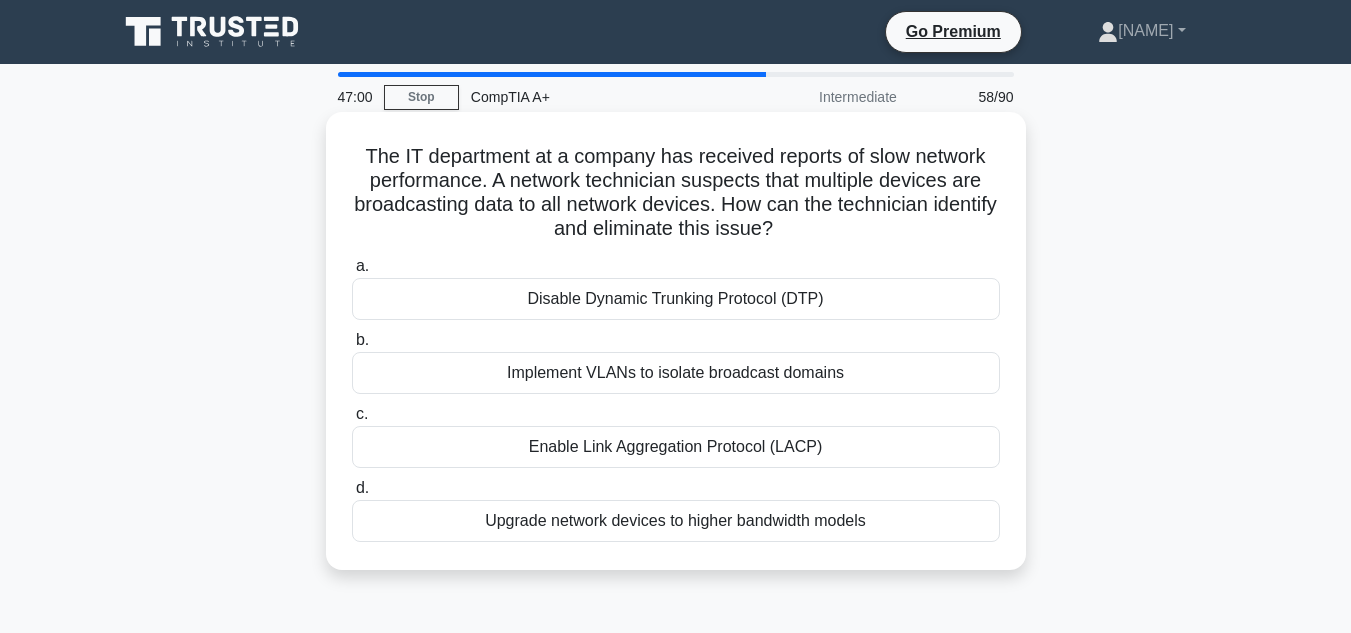 click on "Implement VLANs to isolate broadcast domains" at bounding box center [676, 373] 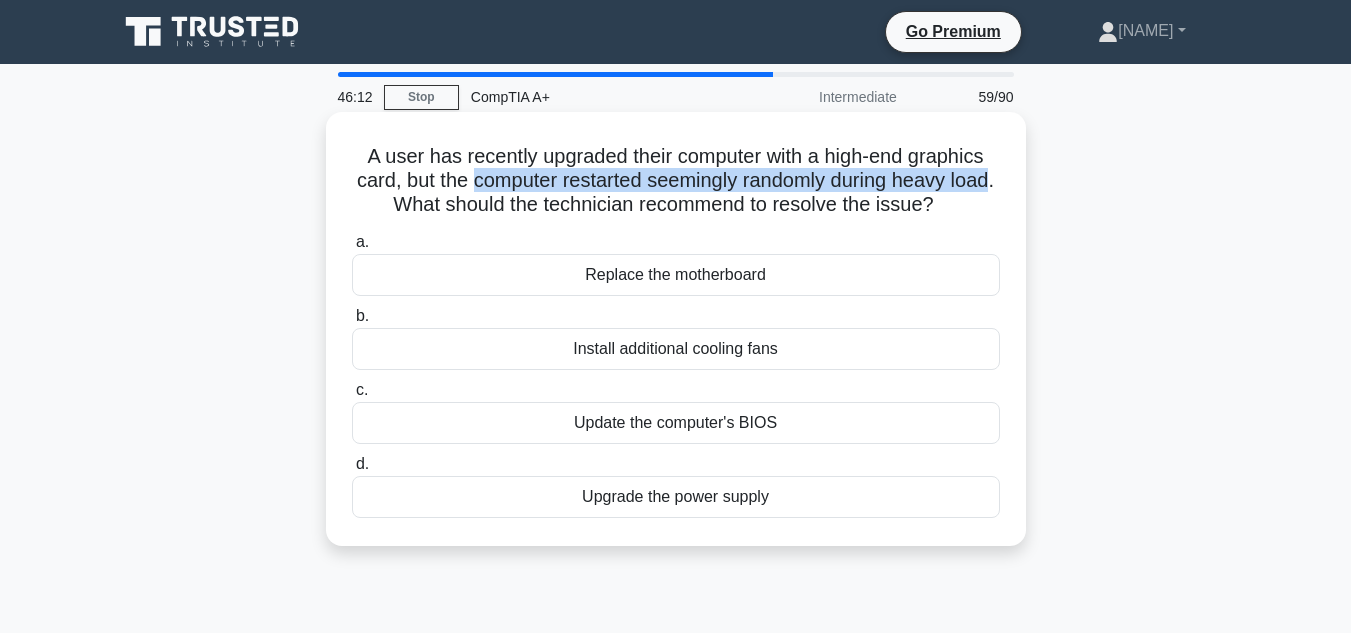 drag, startPoint x: 492, startPoint y: 181, endPoint x: 398, endPoint y: 217, distance: 100.65784 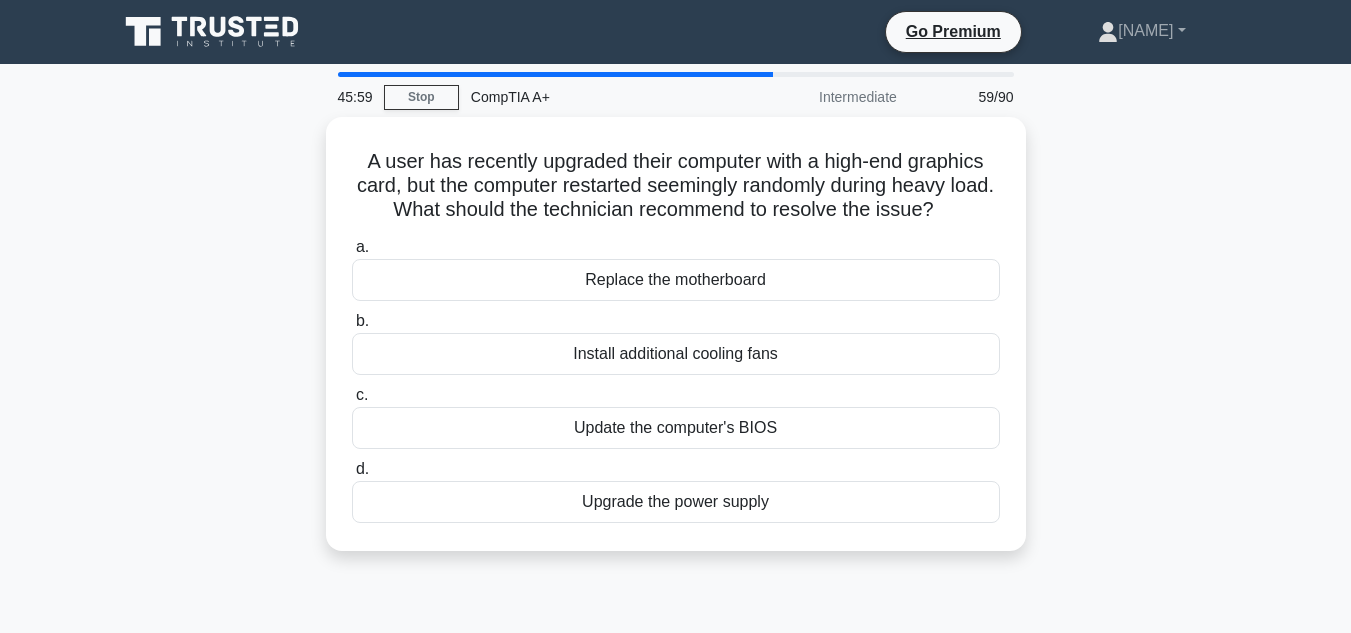 click on "A user has recently upgraded their computer with a high-end graphics card, but the computer restarted seemingly randomly during heavy load. What should the technician recommend to resolve the issue?
.spinner_0XTQ{transform-origin:center;animation:spinner_y6GP .75s linear infinite}@keyframes spinner_y6GP{100%{transform:rotate(360deg)}}
a.
Replace the motherboard
b. c." at bounding box center (676, 346) 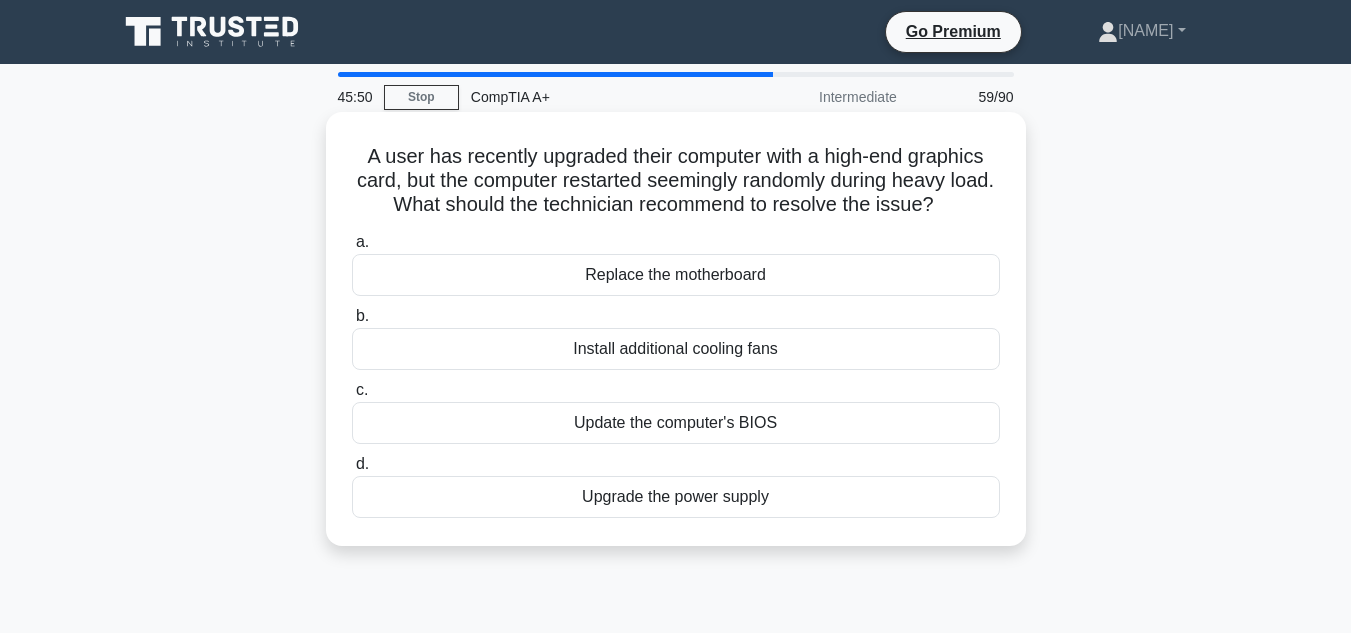 click on "Install additional cooling fans" at bounding box center (676, 349) 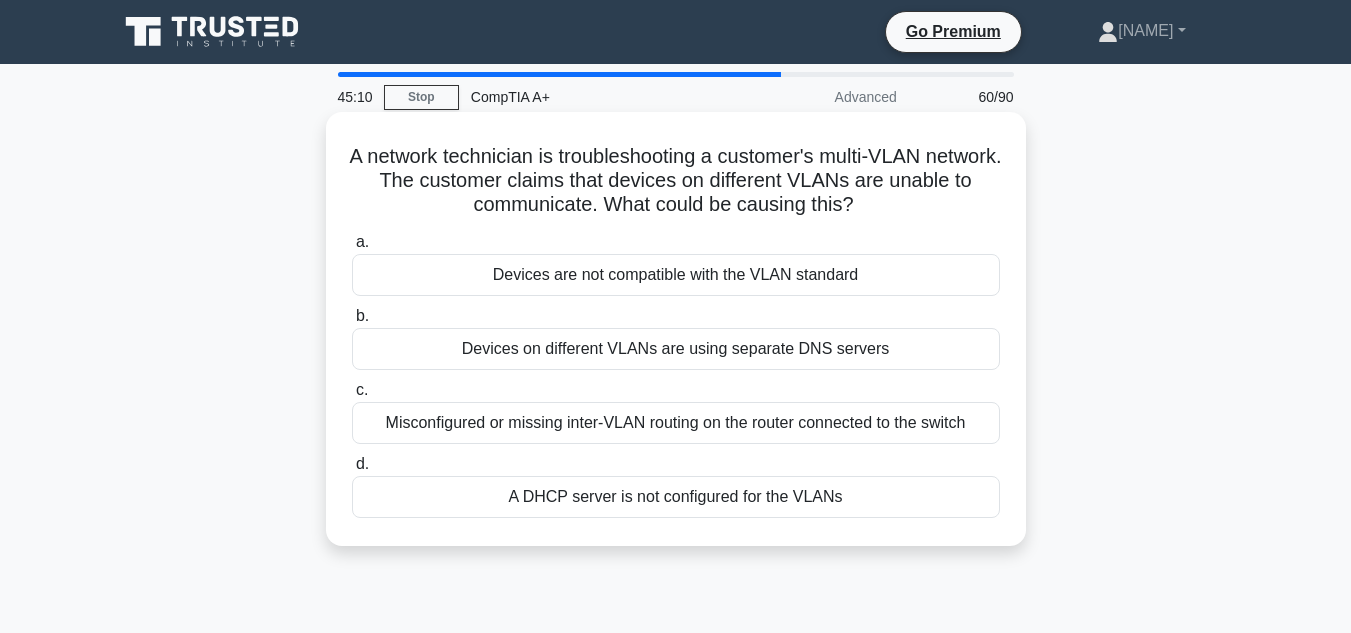 click on "Devices on different VLANs are using separate DNS servers" at bounding box center (676, 349) 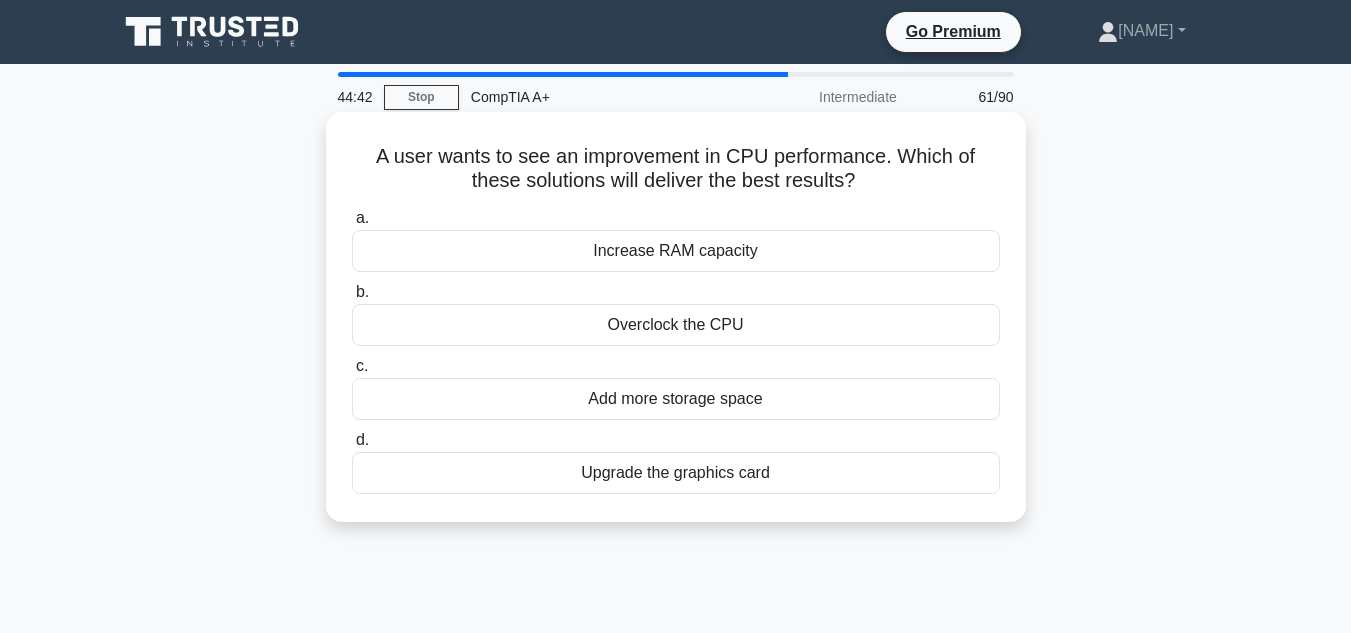 click on "Increase RAM capacity" at bounding box center (676, 251) 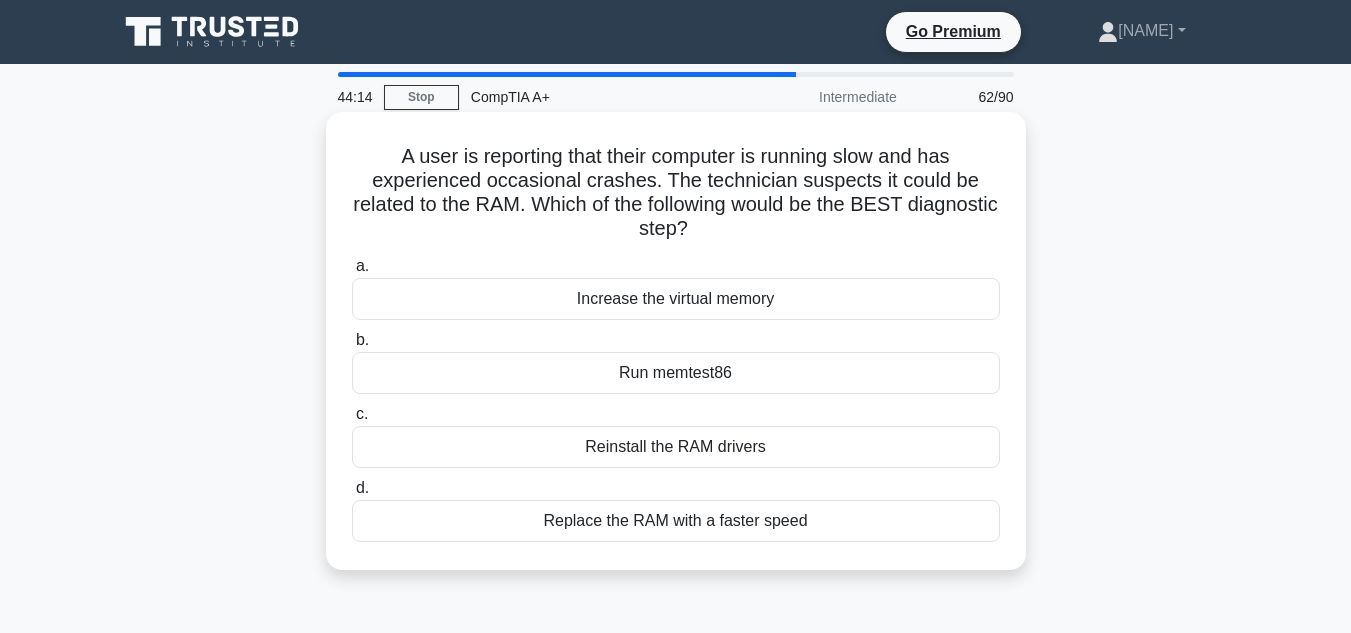 drag, startPoint x: 770, startPoint y: 307, endPoint x: 771, endPoint y: 297, distance: 10.049875 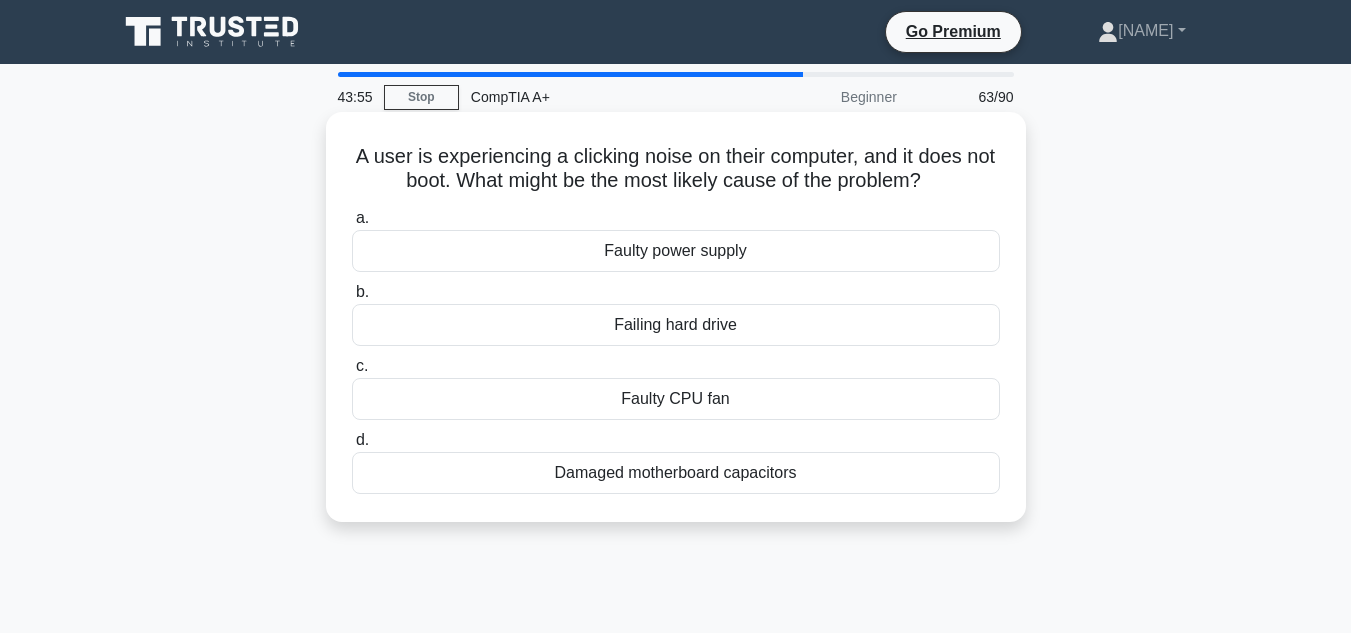 click on "Faulty power supply" at bounding box center (676, 251) 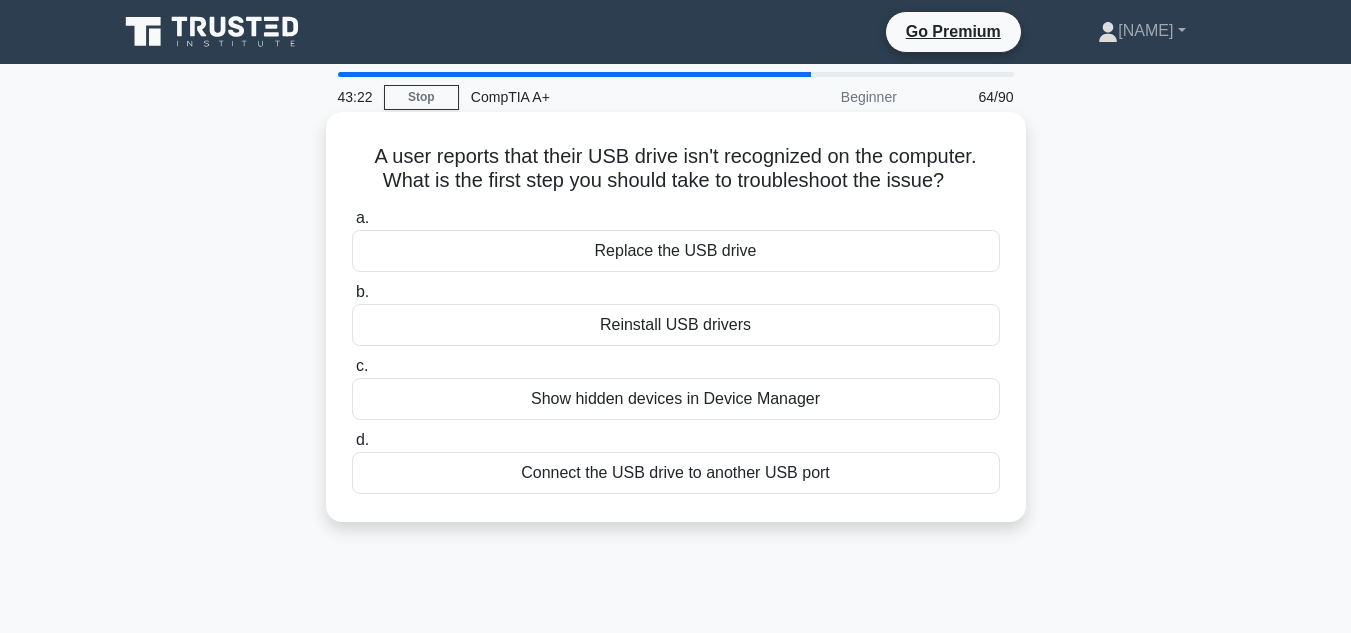 click on "Connect the USB drive to another USB port" at bounding box center (676, 473) 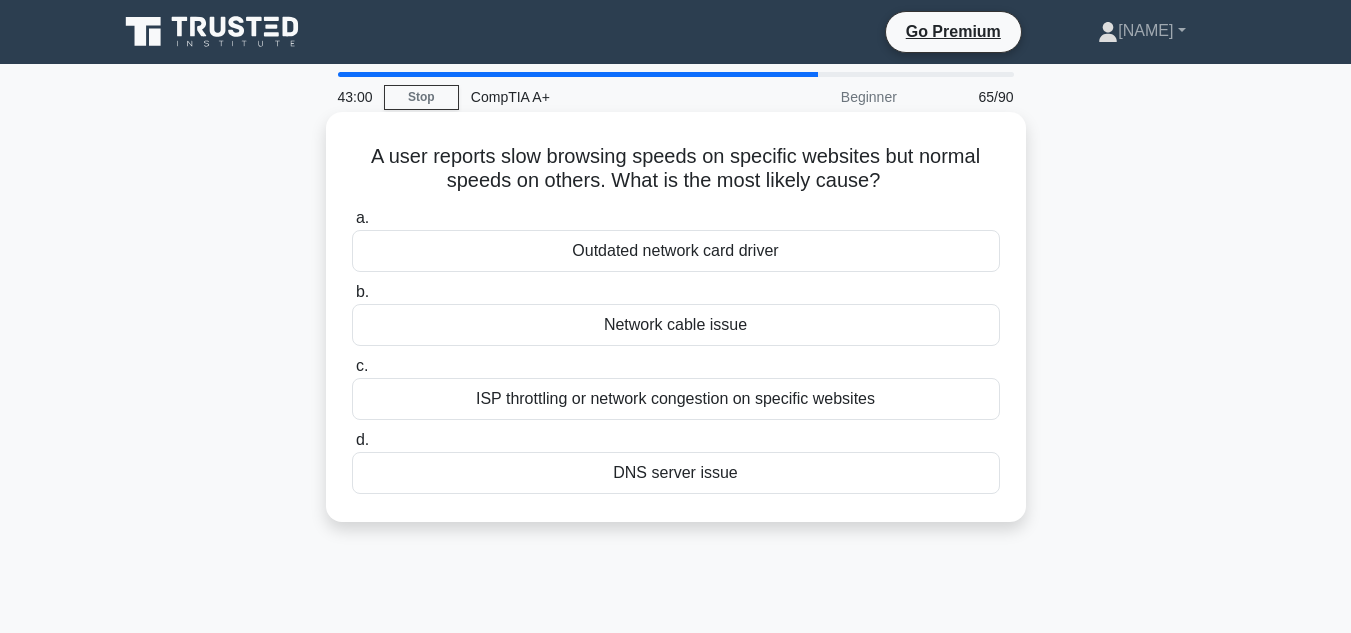 click on "DNS server issue" at bounding box center (676, 473) 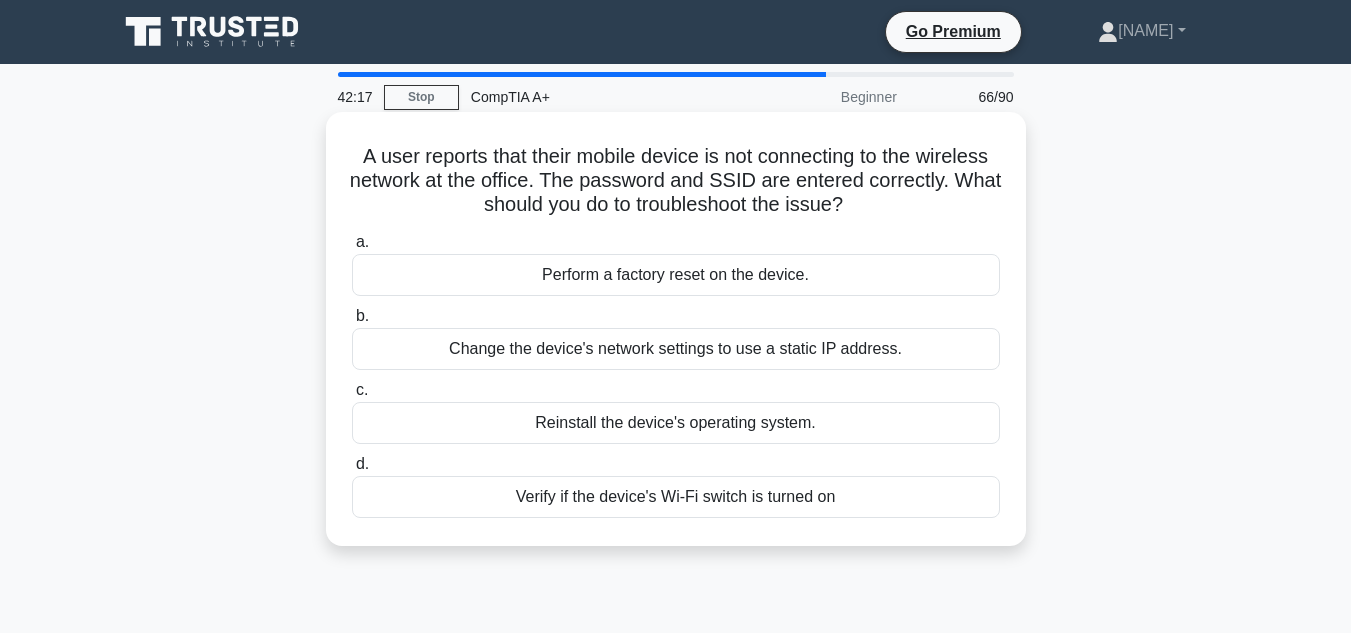 click on "Verify if the device's Wi-Fi switch is turned on" at bounding box center [676, 497] 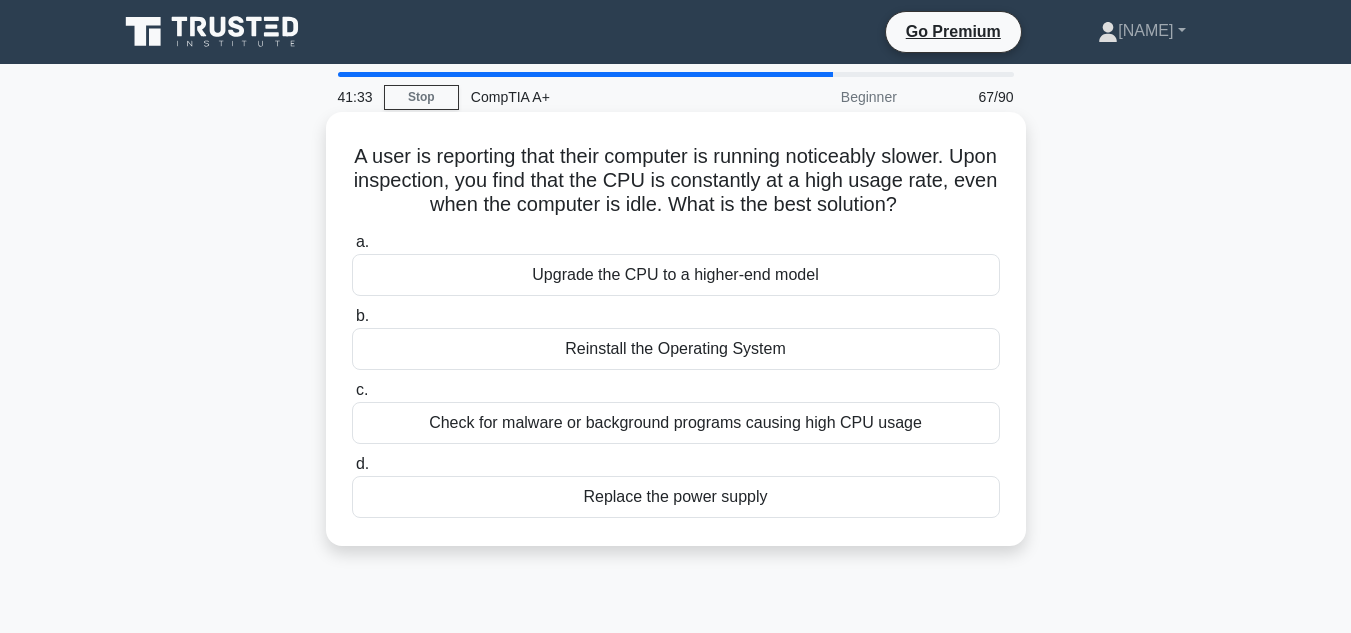 click on "Check for malware or background programs causing high CPU usage" at bounding box center (676, 423) 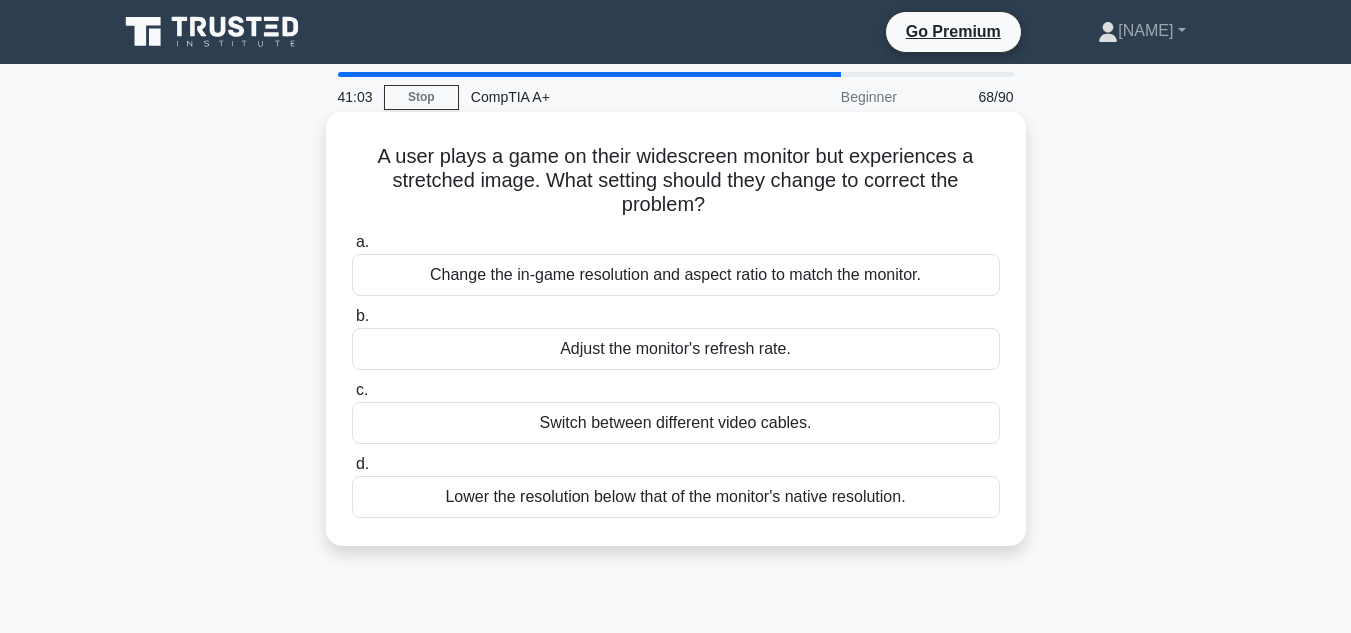 click on "Change the in-game resolution and aspect ratio to match the monitor." at bounding box center (676, 275) 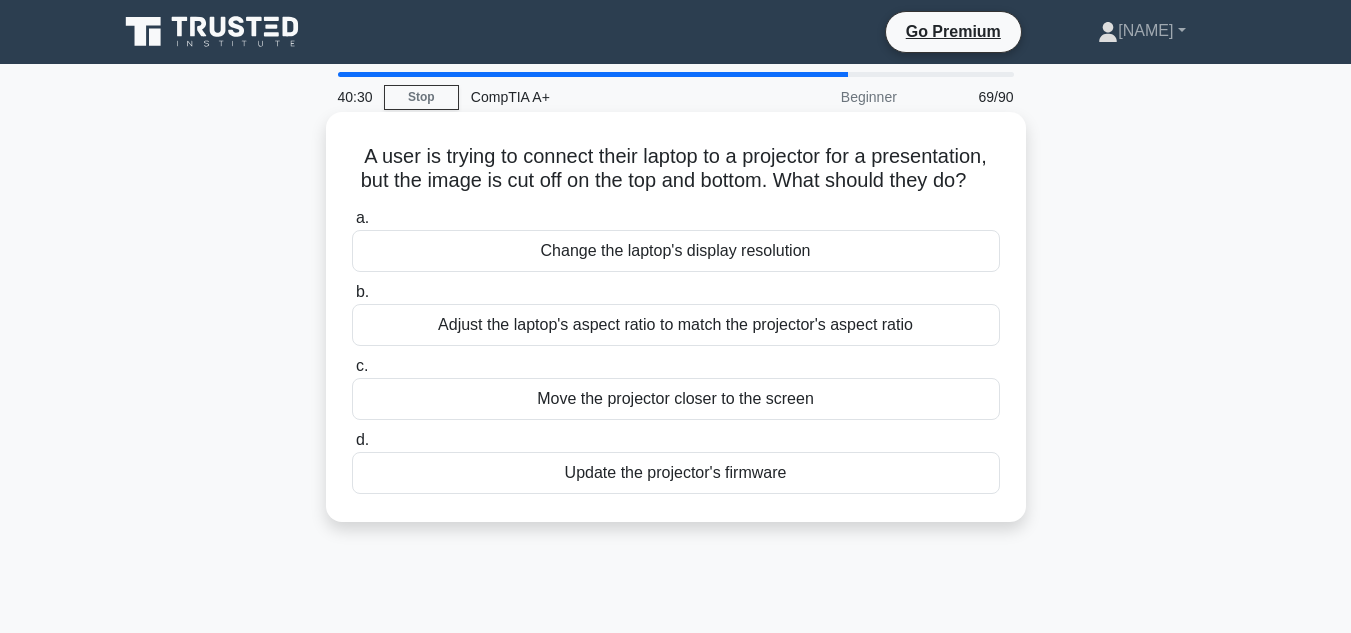 click on "Adjust the laptop's aspect ratio to match the projector's aspect ratio" at bounding box center (676, 325) 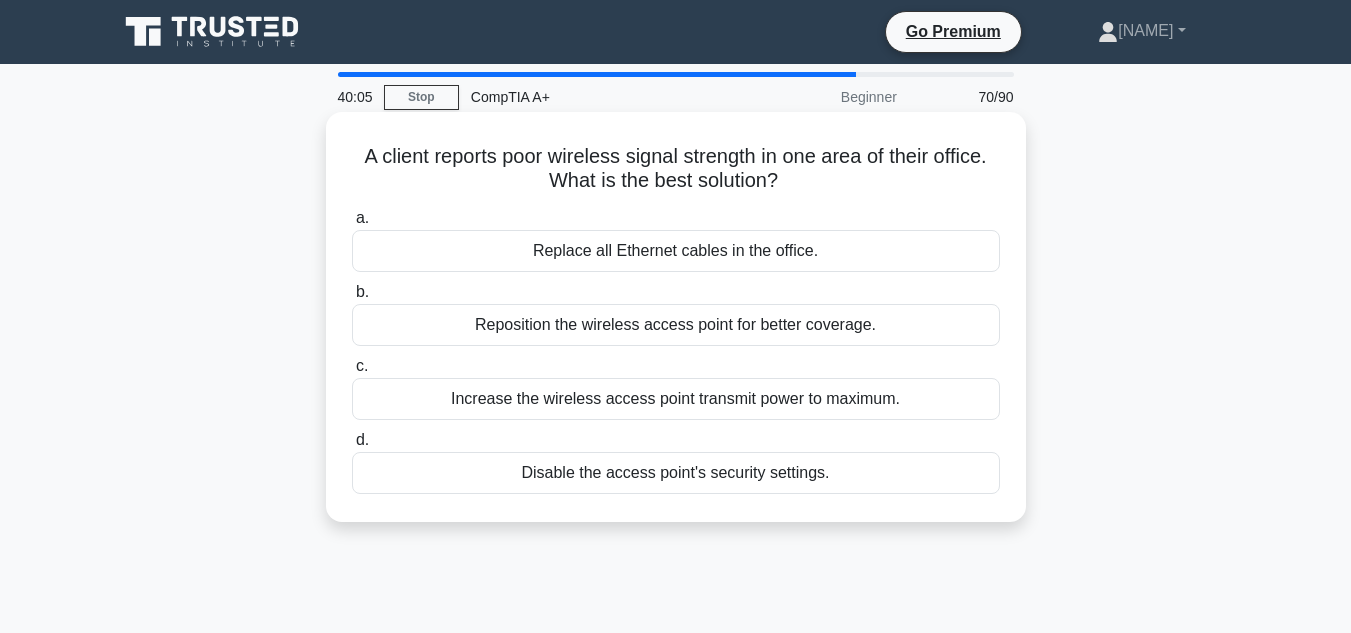 click on "Reposition the wireless access point for better coverage." at bounding box center (676, 325) 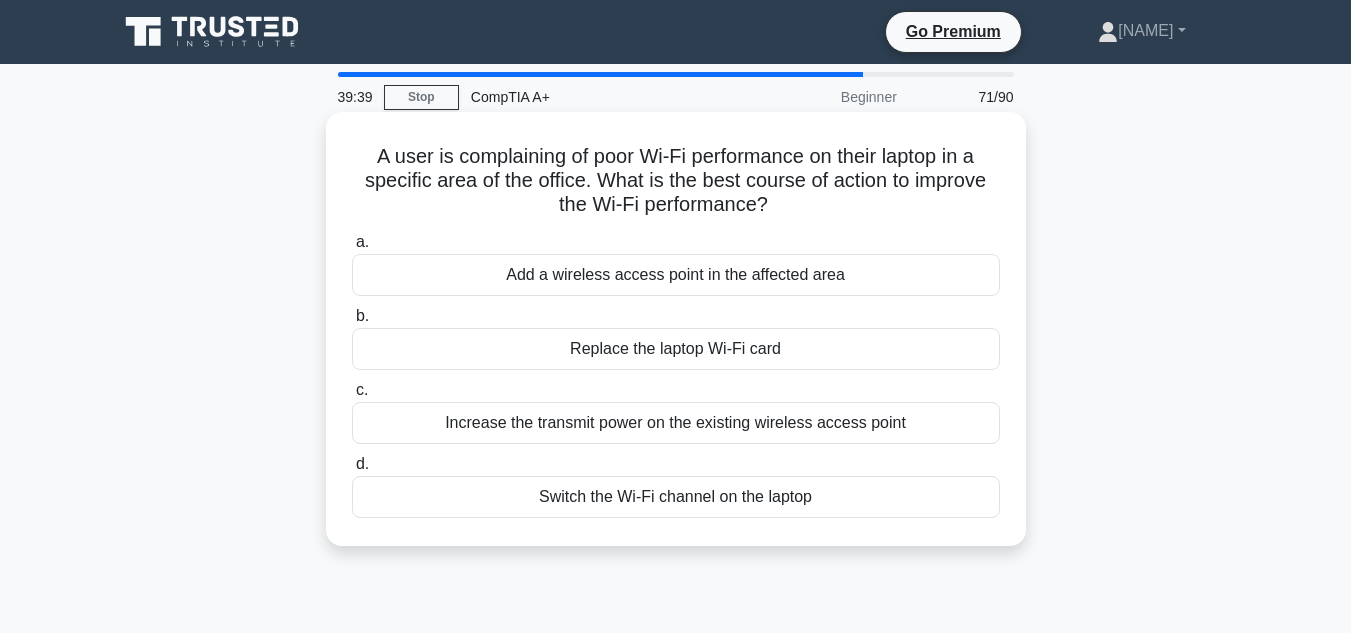 click on "Add a wireless access point in the affected area" at bounding box center (676, 275) 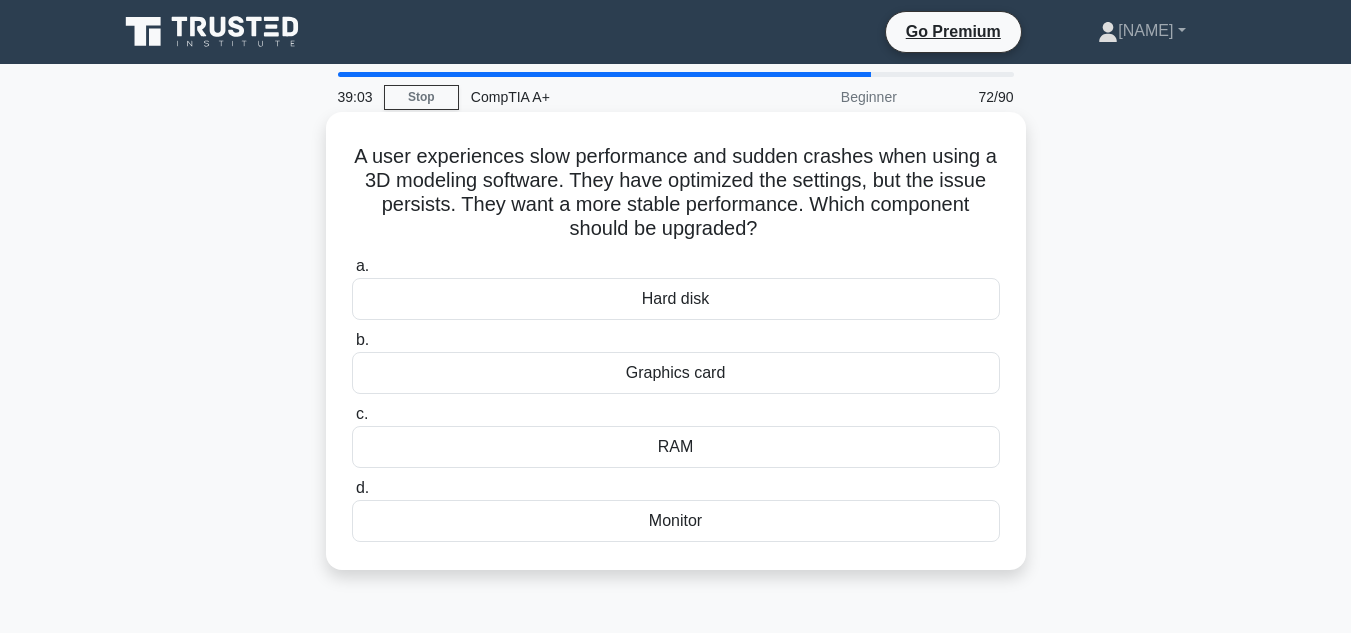click on "Graphics card" at bounding box center (676, 373) 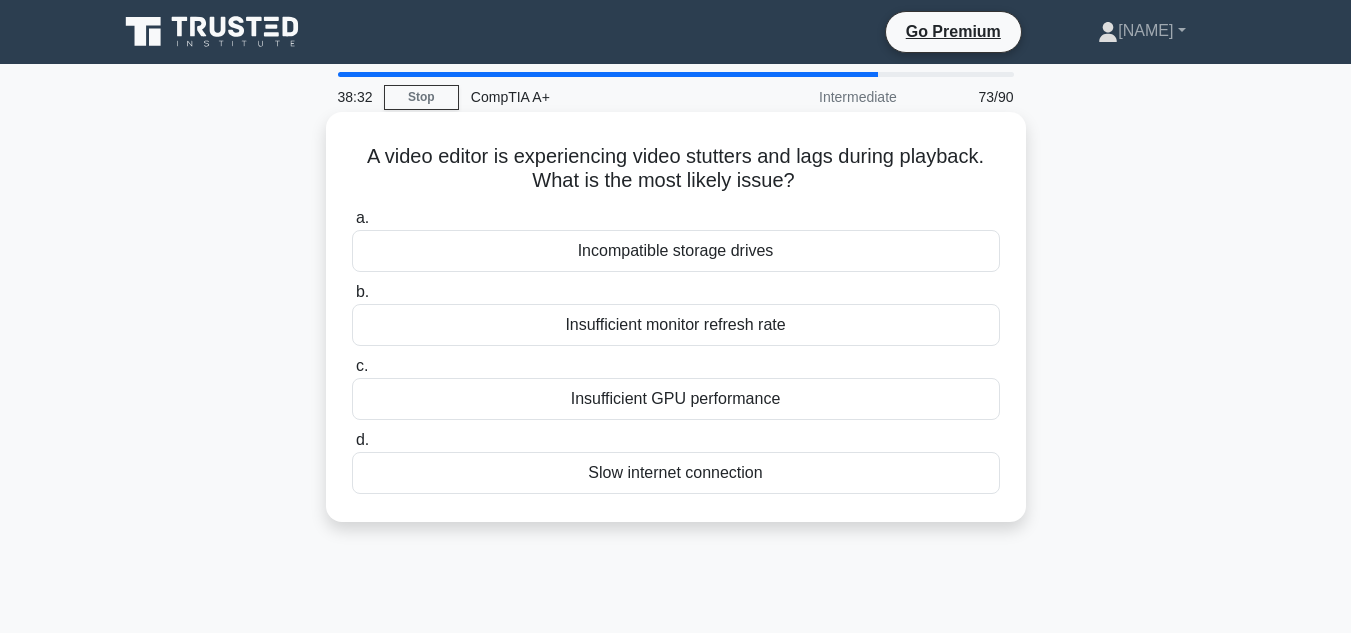 click on "Slow internet connection" at bounding box center (676, 473) 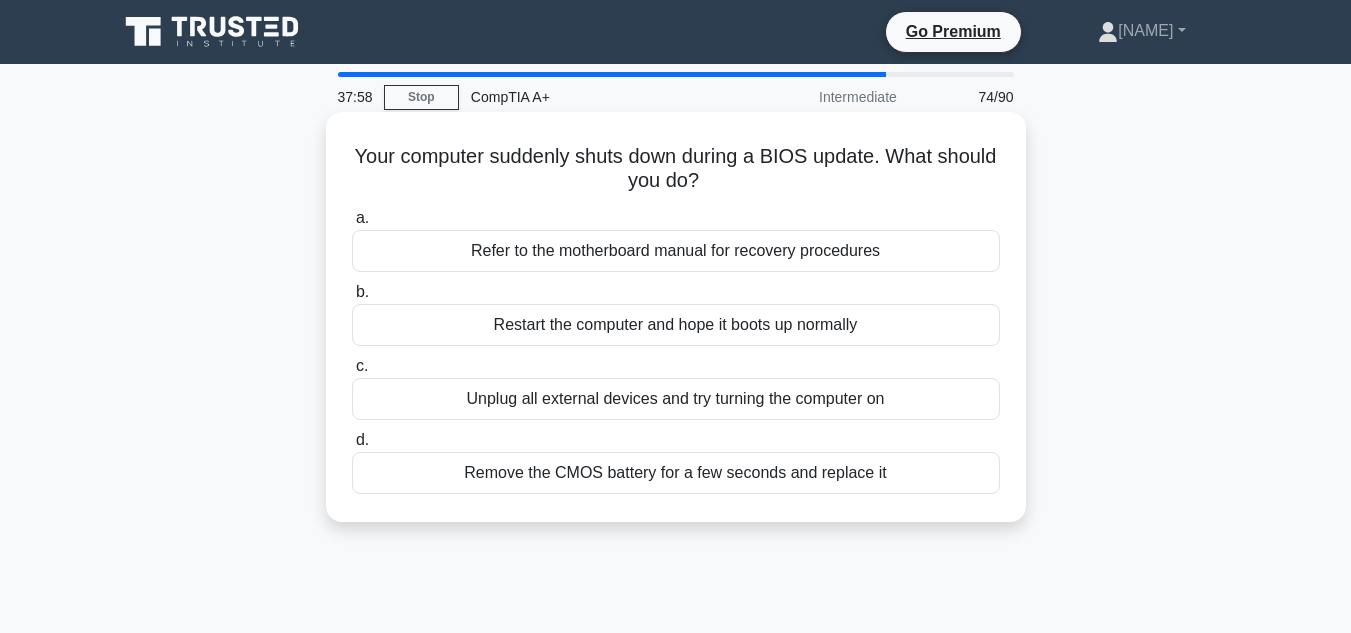click on "Unplug all external devices and try turning the computer on" at bounding box center (676, 399) 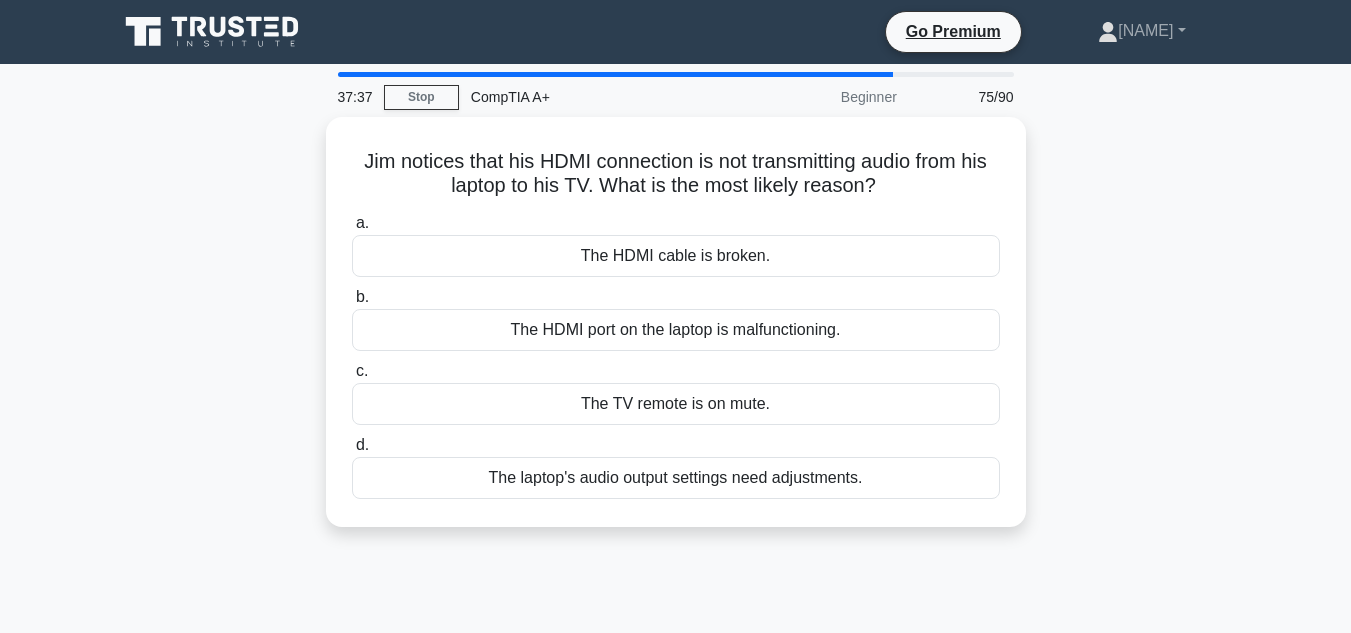 drag, startPoint x: 347, startPoint y: 143, endPoint x: 910, endPoint y: 567, distance: 704.8014 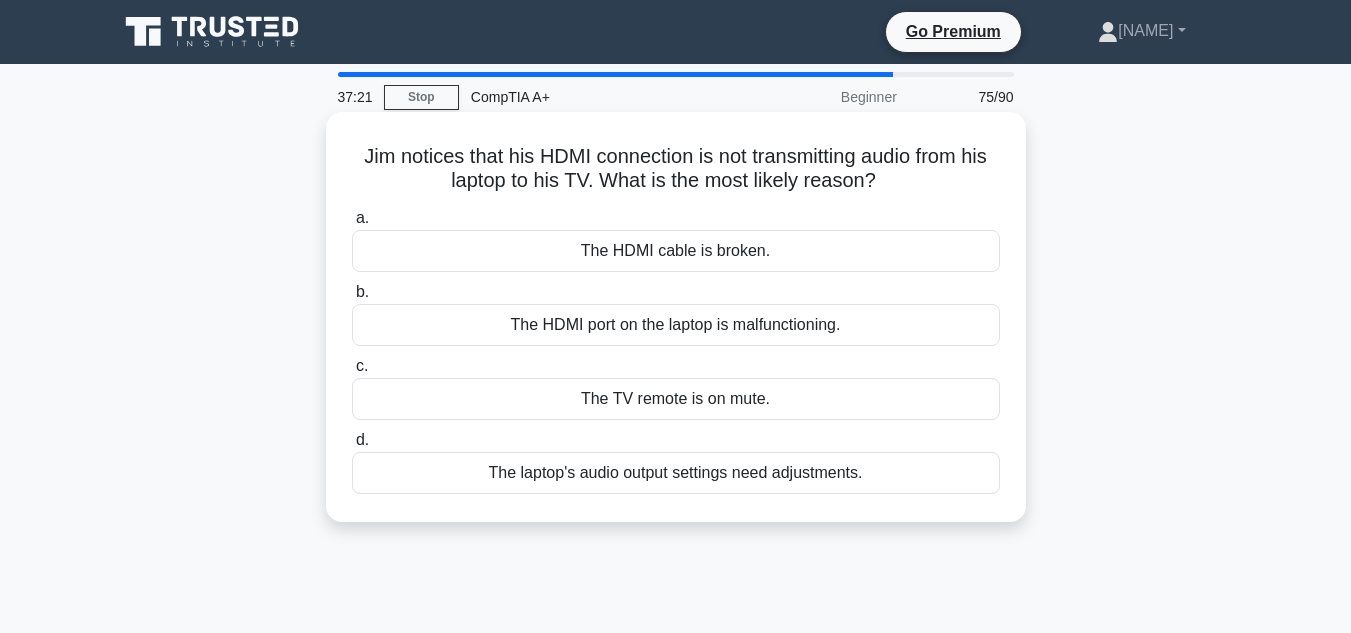 click on "The laptop's audio output settings need adjustments." at bounding box center [676, 473] 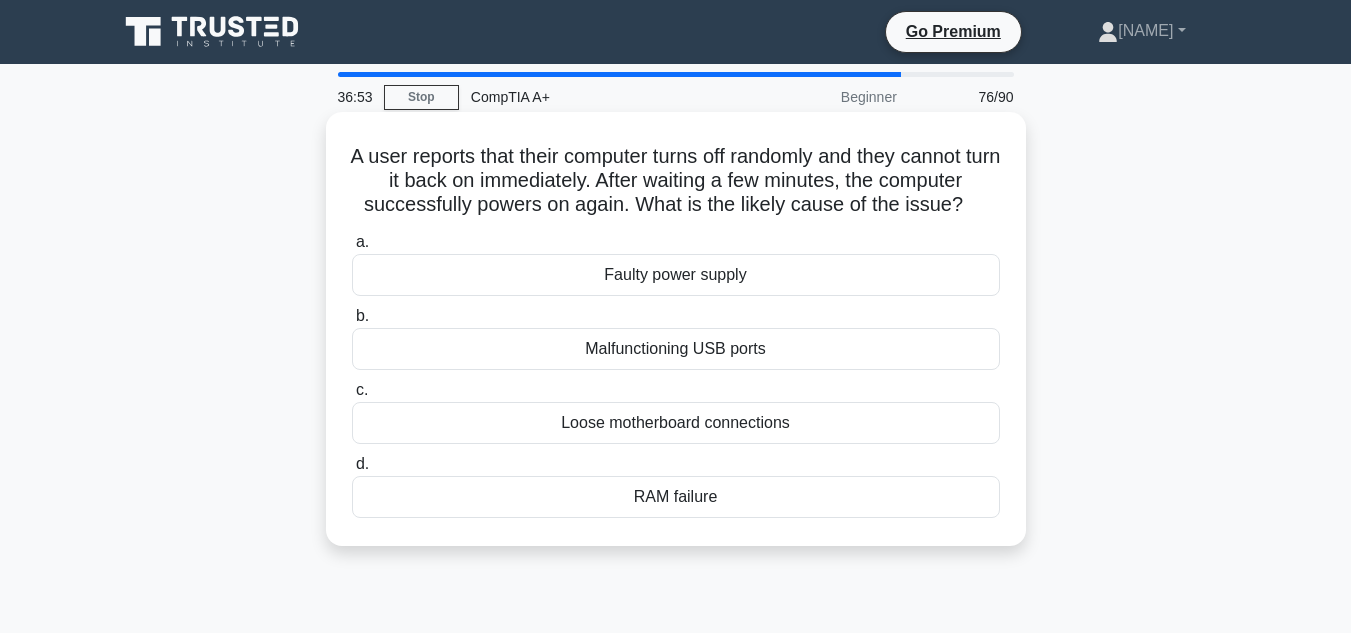 click on "Faulty power supply" at bounding box center [676, 275] 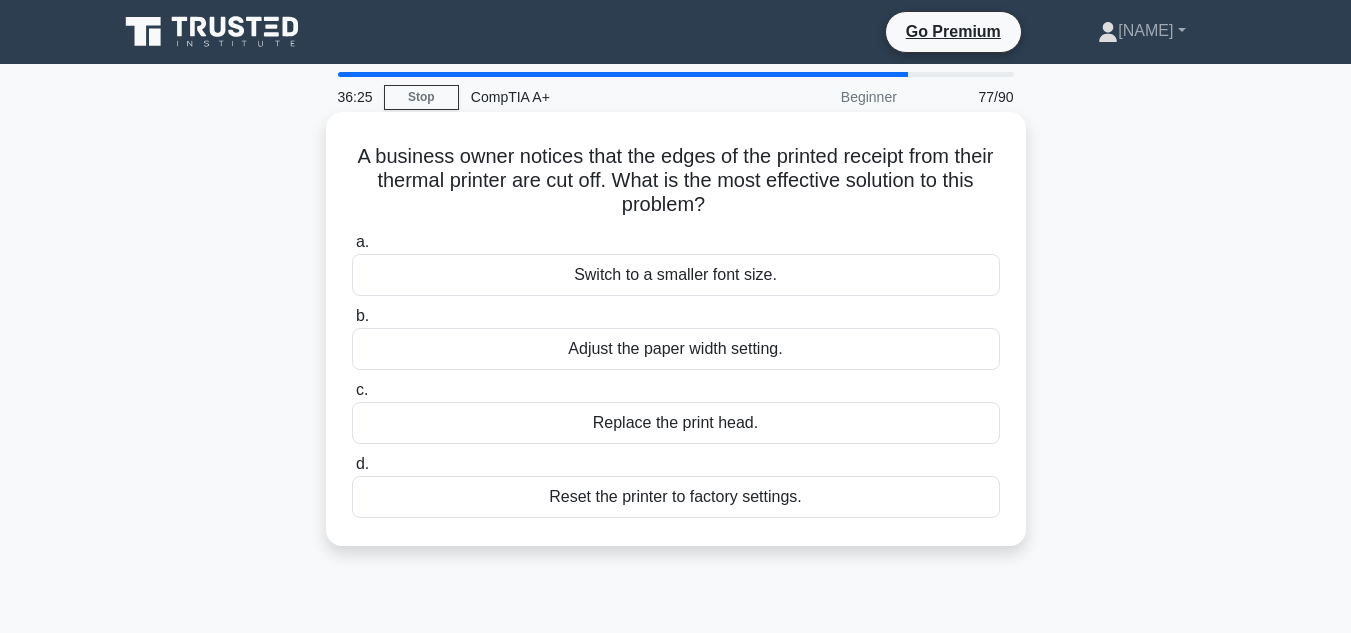 click on "Adjust the paper width setting." at bounding box center (676, 349) 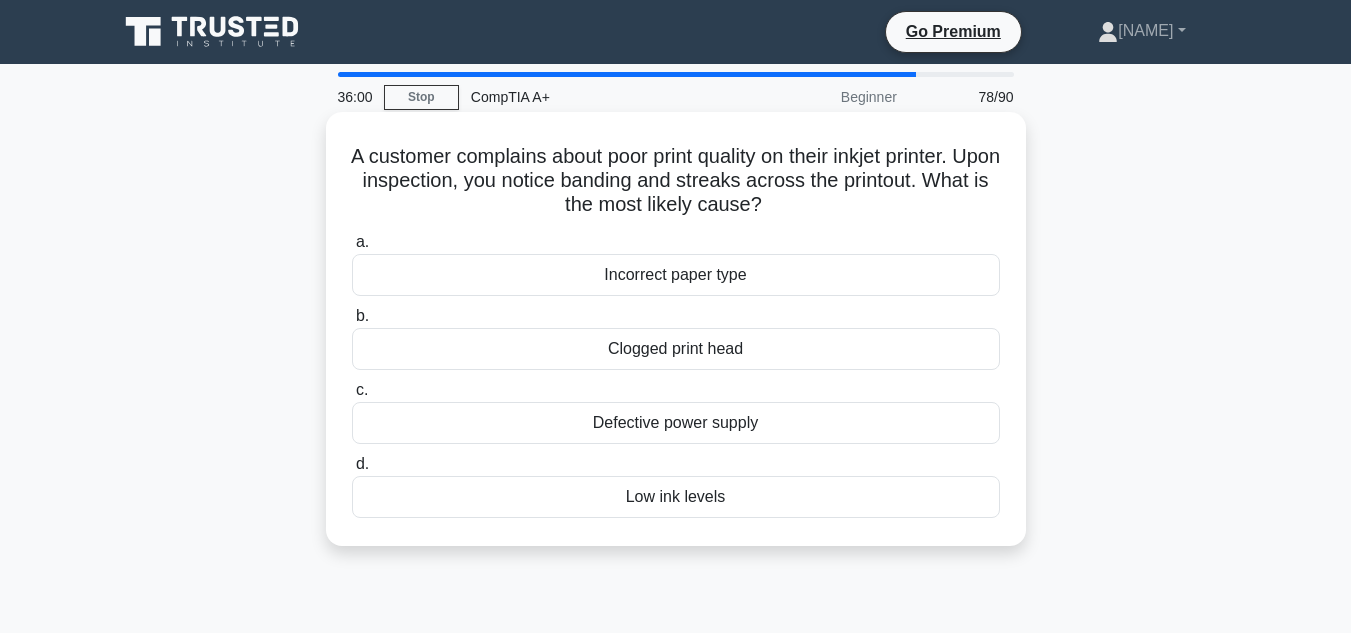 click on "Low ink levels" at bounding box center (676, 497) 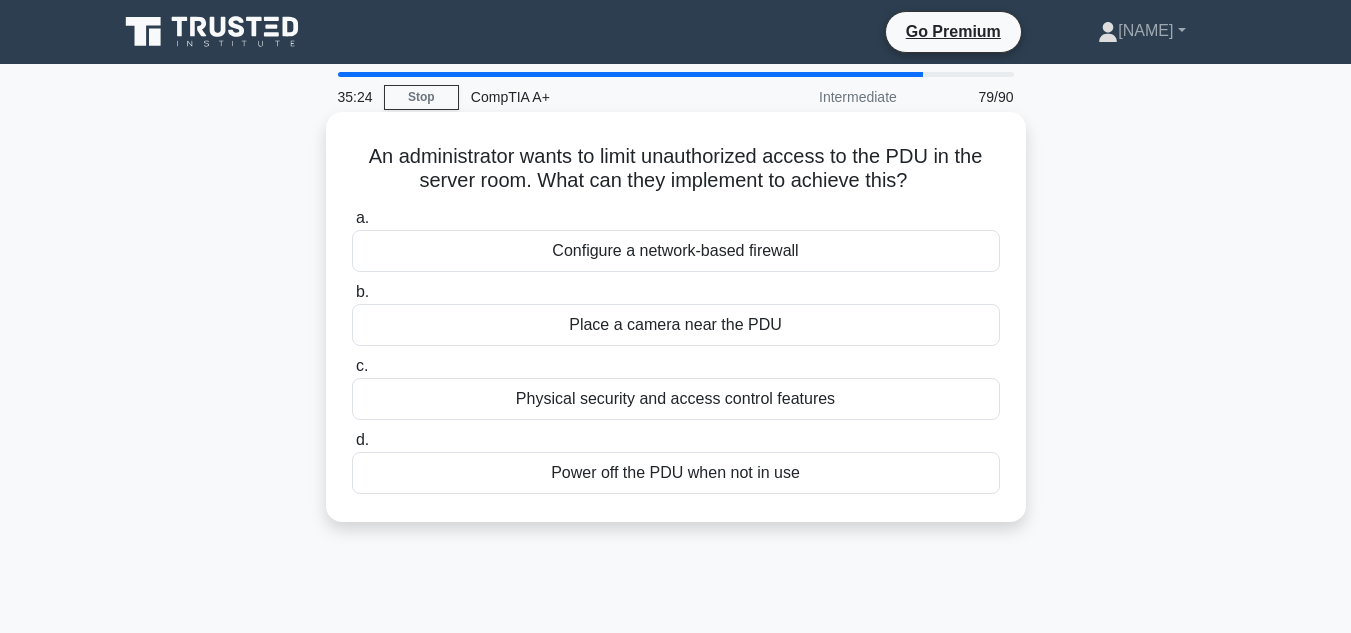 click on "Configure a network-based firewall" at bounding box center [676, 251] 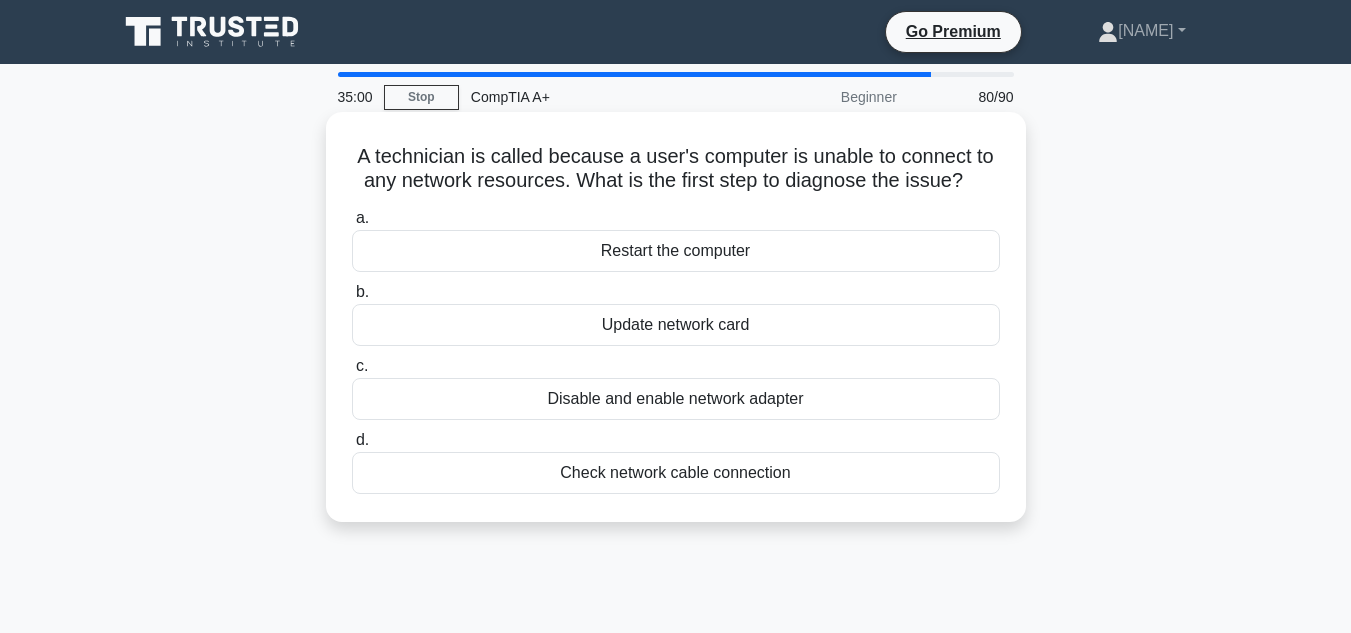 click on "Check network cable connection" at bounding box center [676, 473] 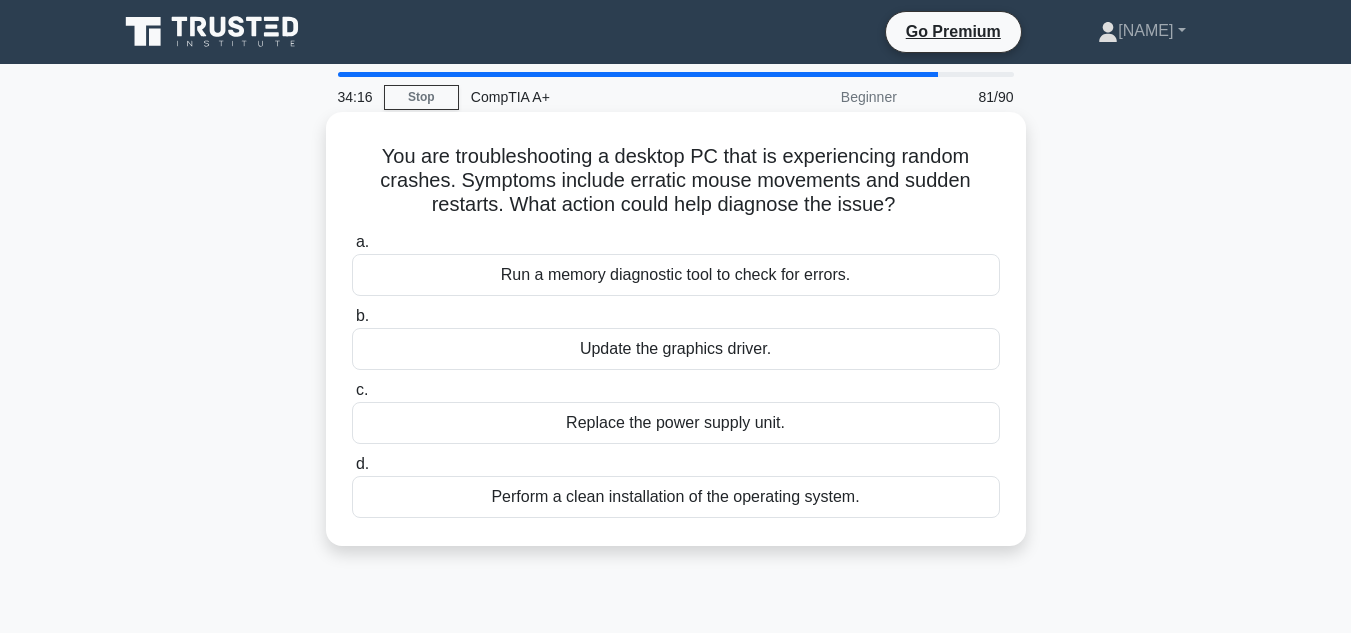 click on "Run a memory diagnostic tool to check for errors." at bounding box center (676, 275) 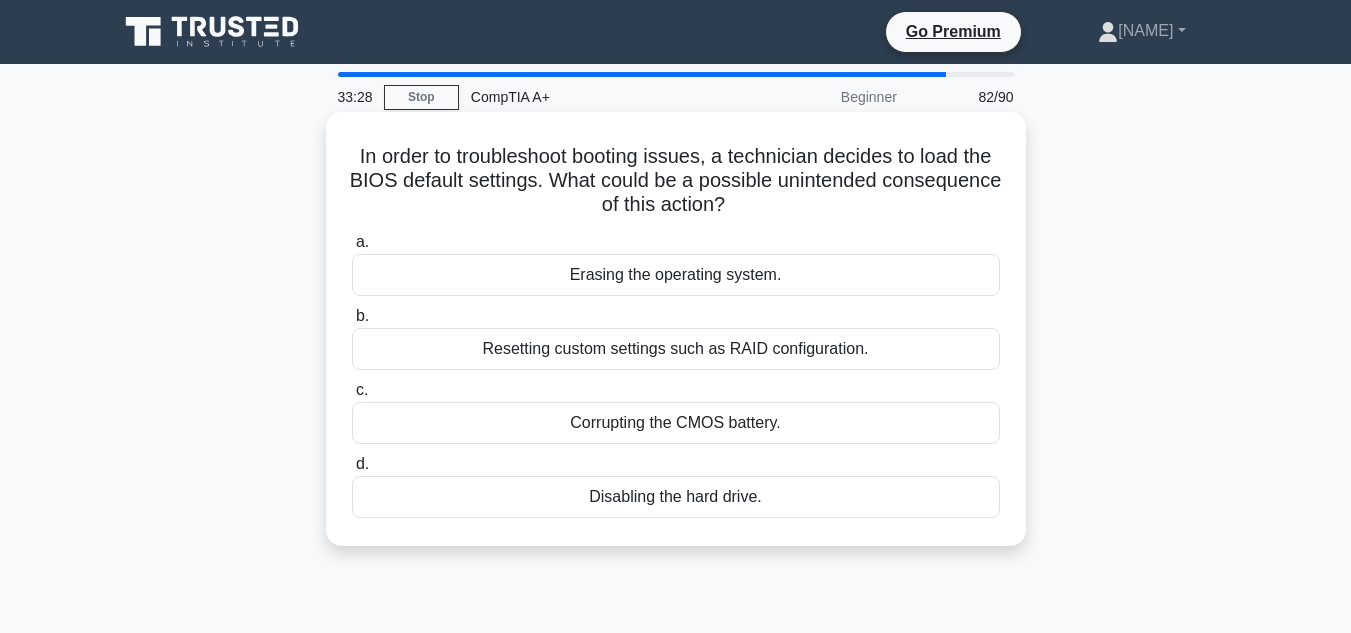 click on "Resetting custom settings such as RAID configuration." at bounding box center (676, 349) 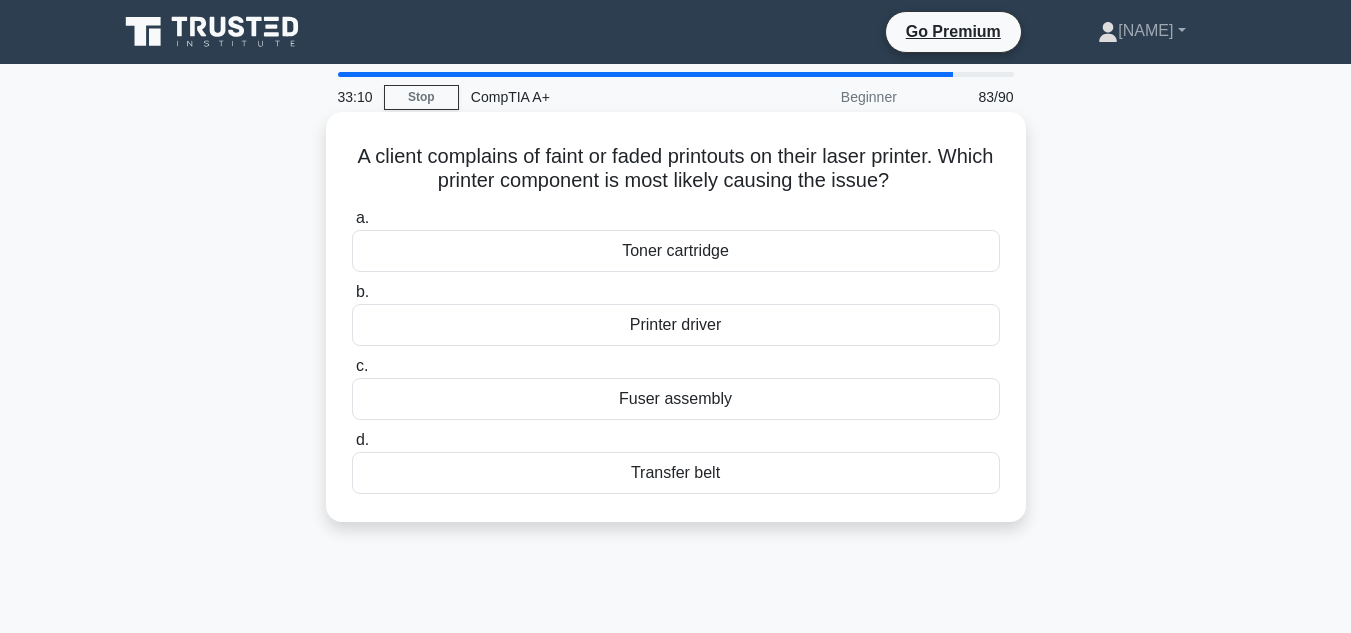 click on "Fuser assembly" at bounding box center (676, 399) 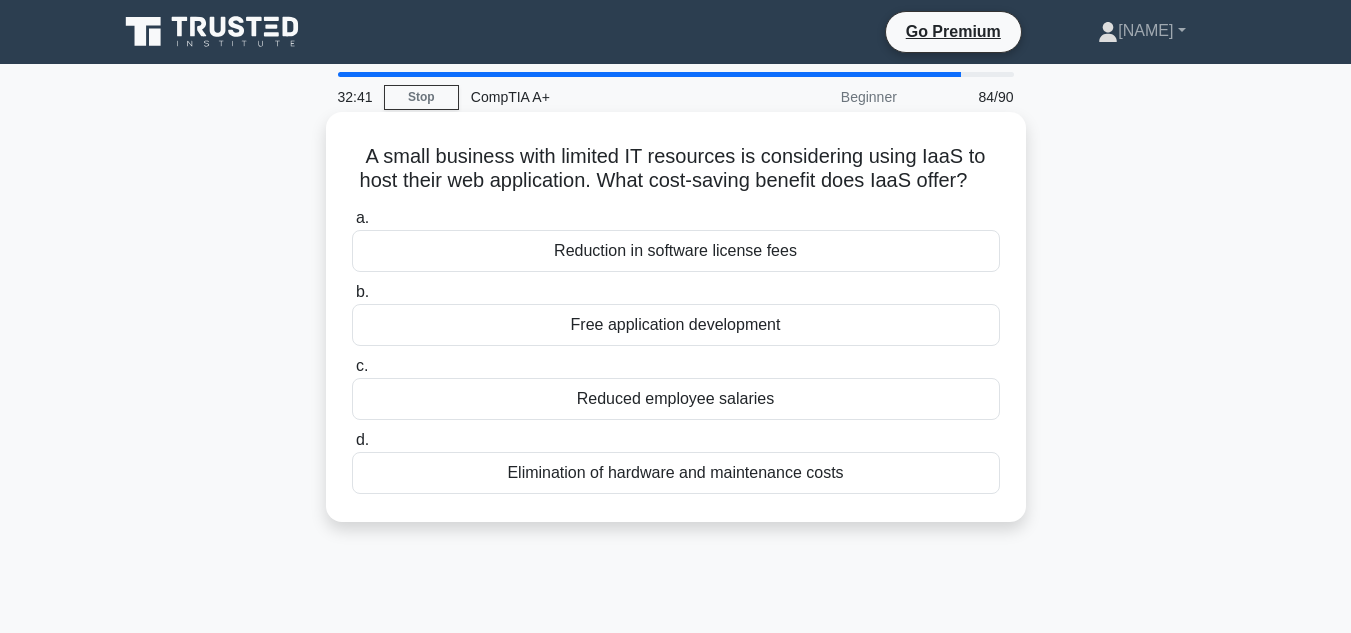 click on "Elimination of hardware and maintenance costs" at bounding box center [676, 473] 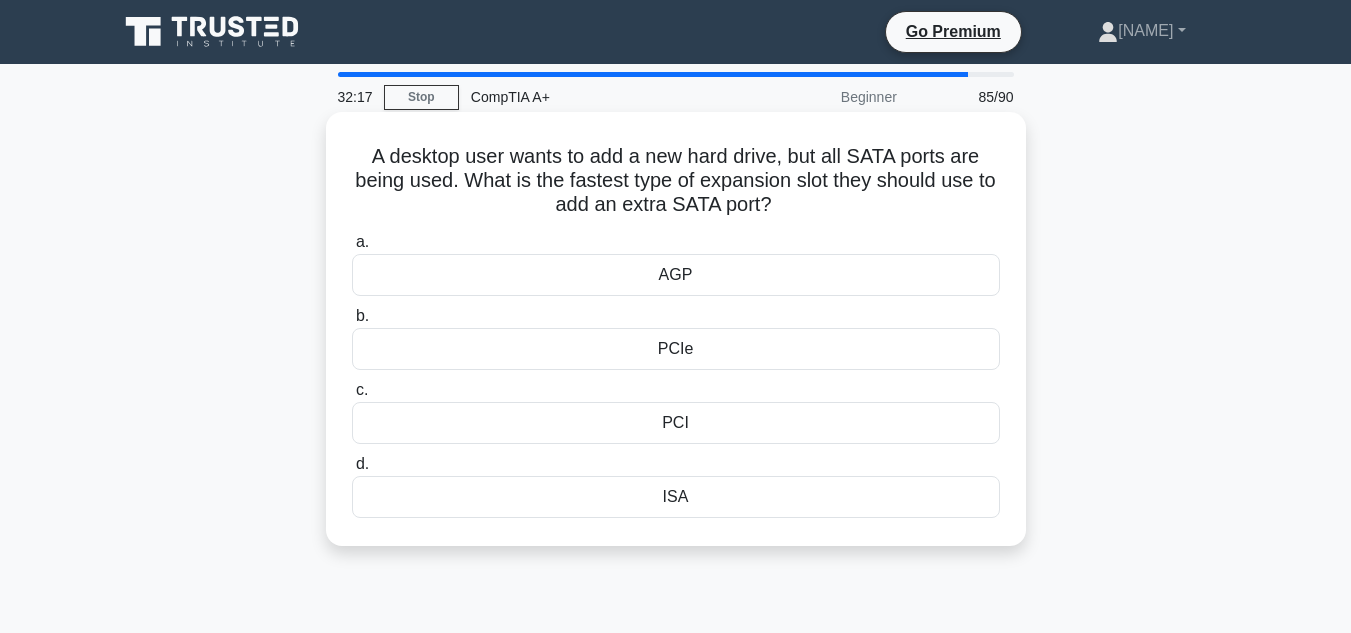 click on "PCIe" at bounding box center (676, 349) 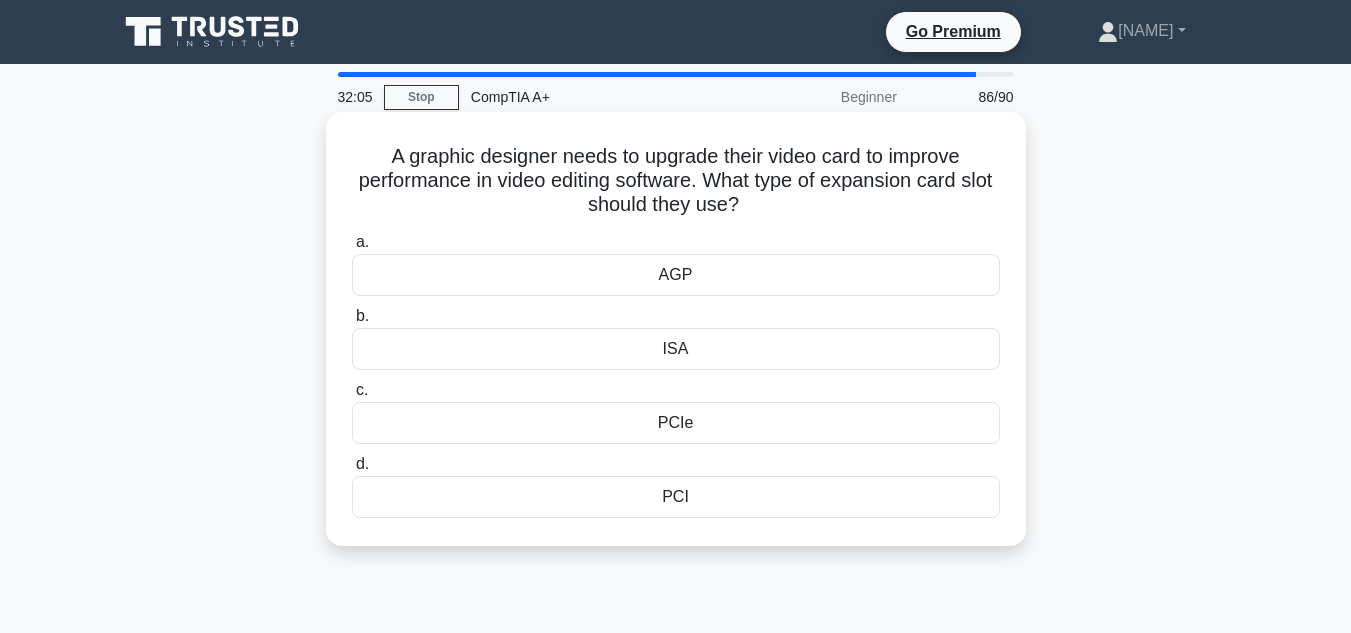 click on "PCI" at bounding box center [676, 497] 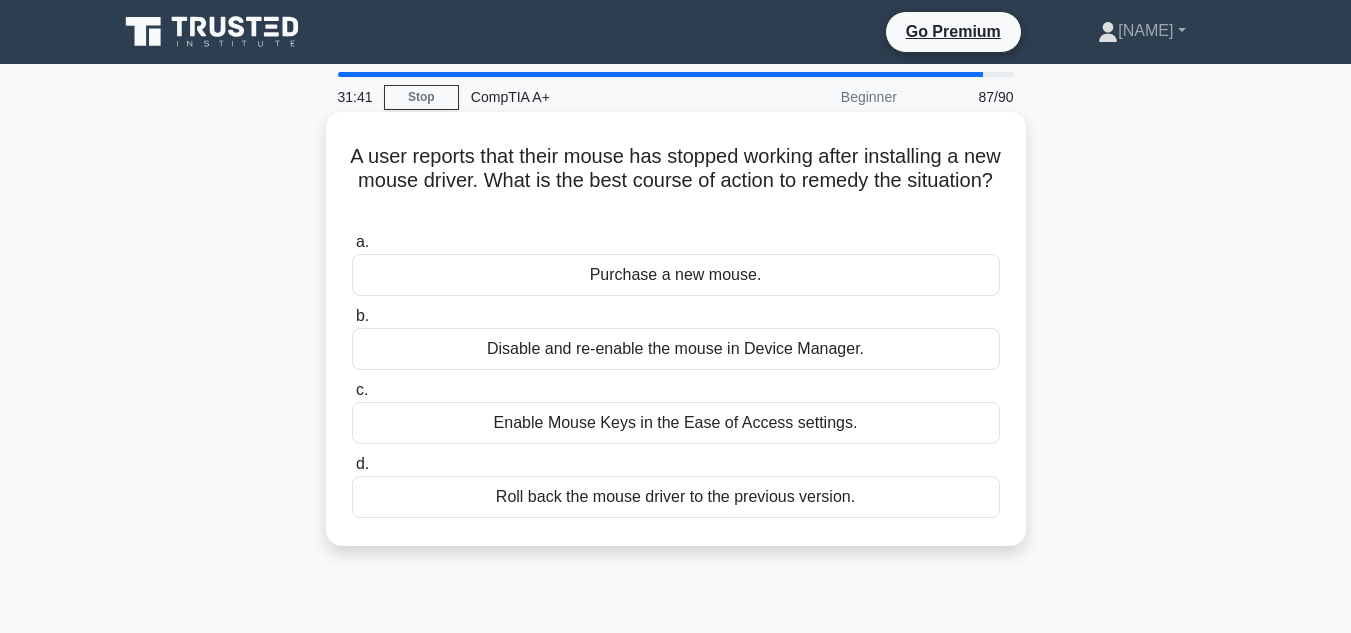 click on "Disable and re-enable the mouse in Device Manager." at bounding box center [676, 349] 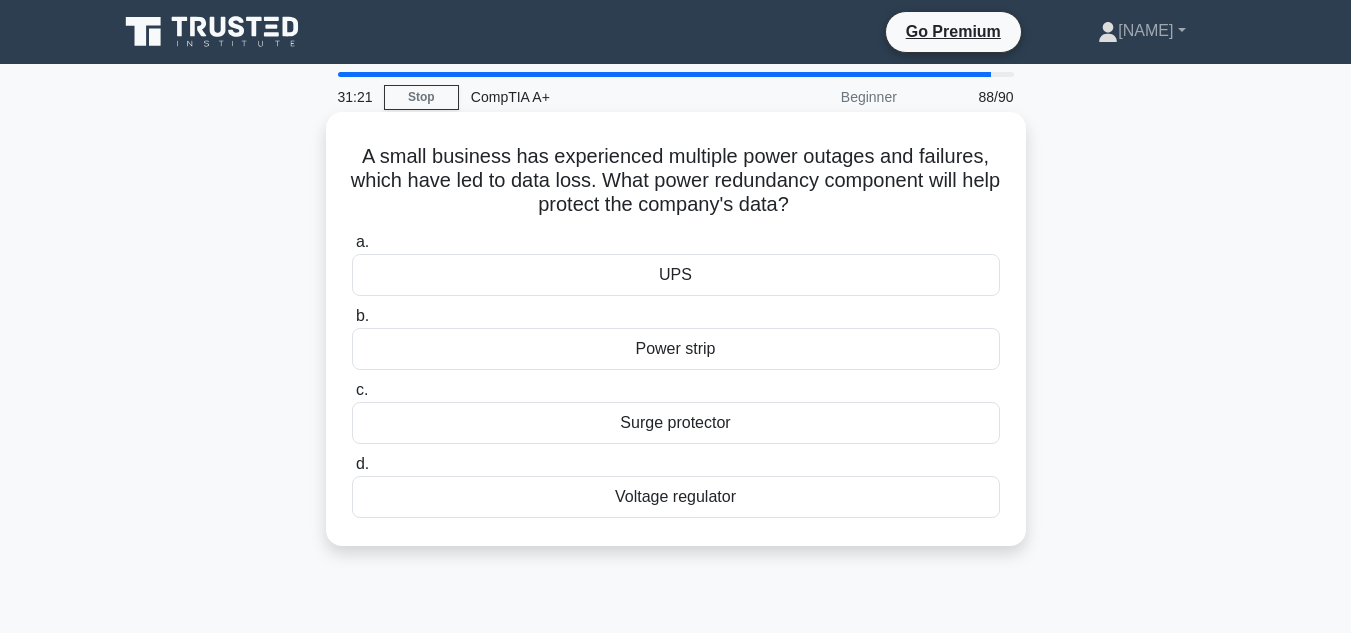 click on "UPS" at bounding box center (676, 275) 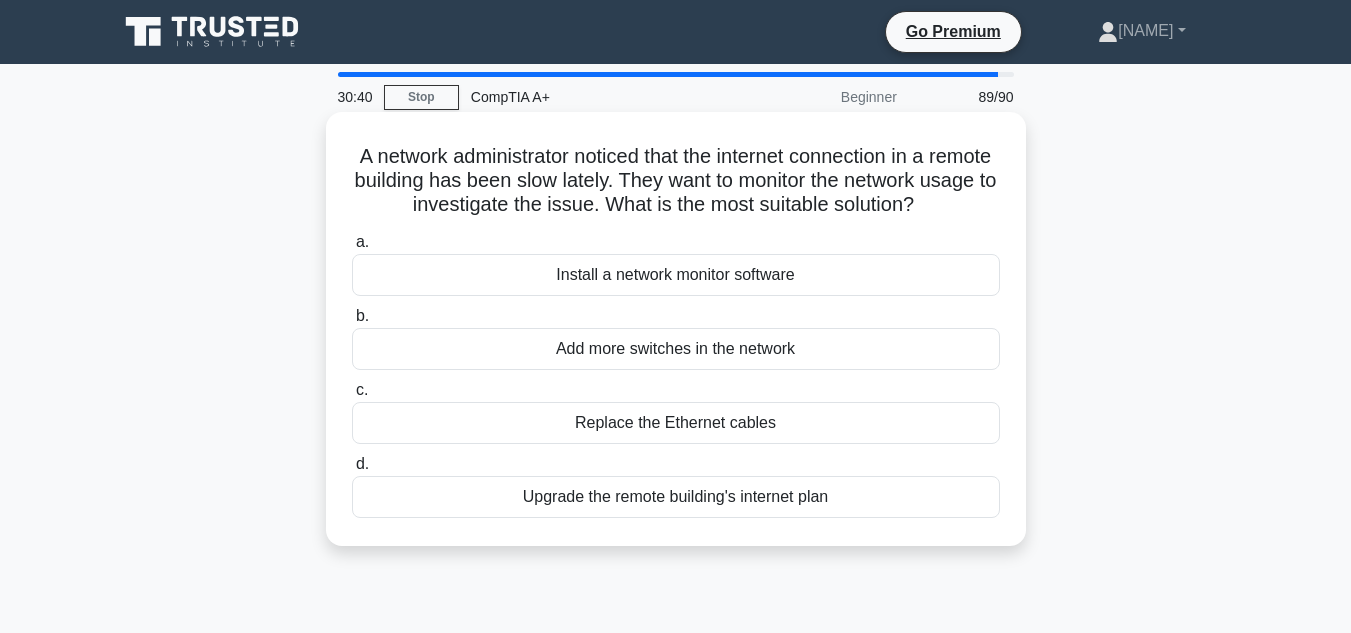 click on "Install a network monitor software" at bounding box center [676, 275] 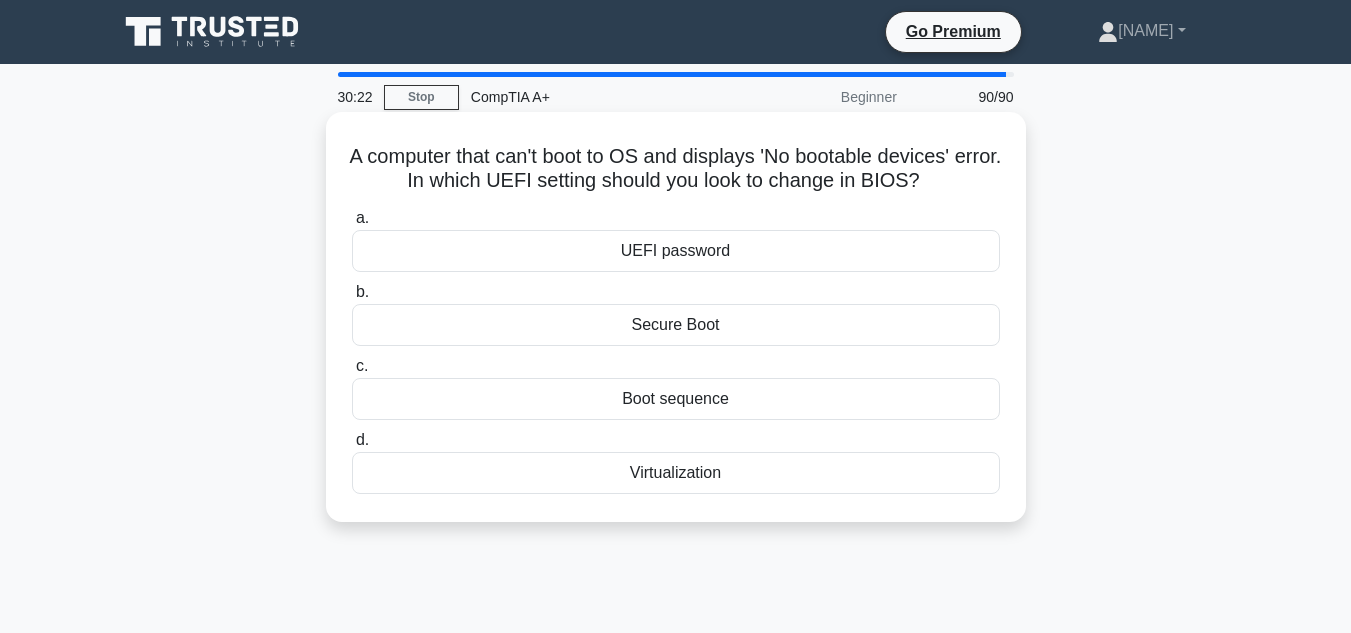 click on "Secure Boot" at bounding box center (676, 325) 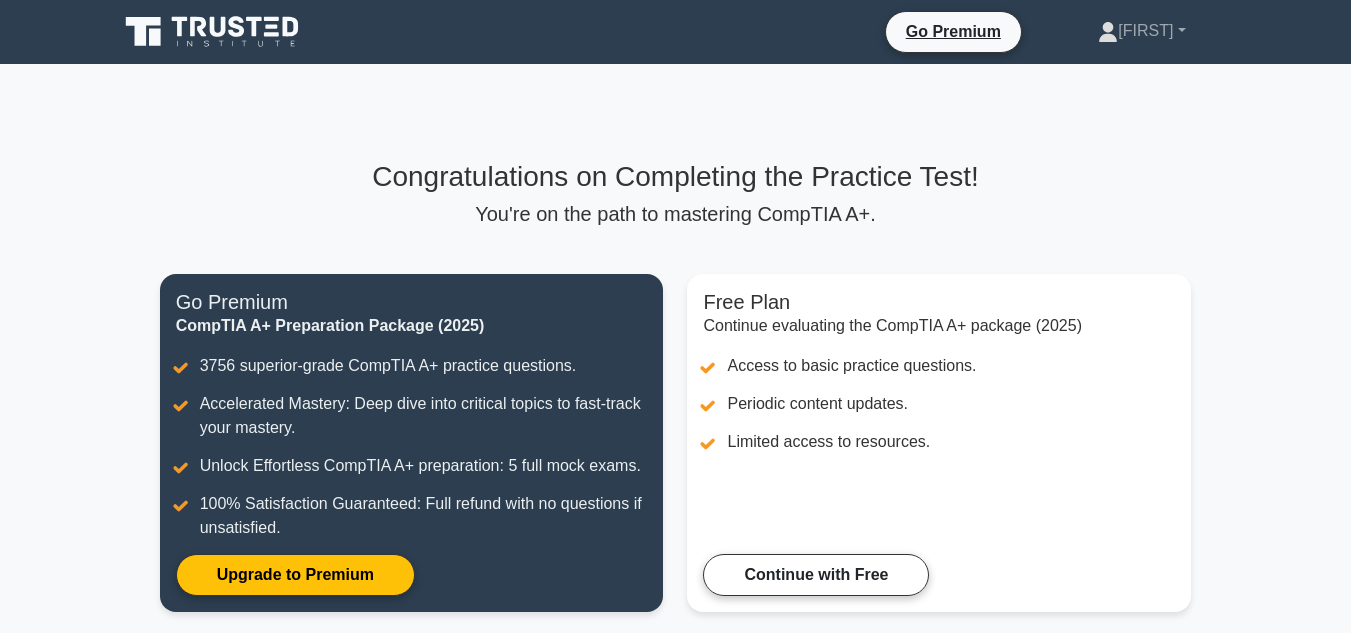 scroll, scrollTop: 0, scrollLeft: 0, axis: both 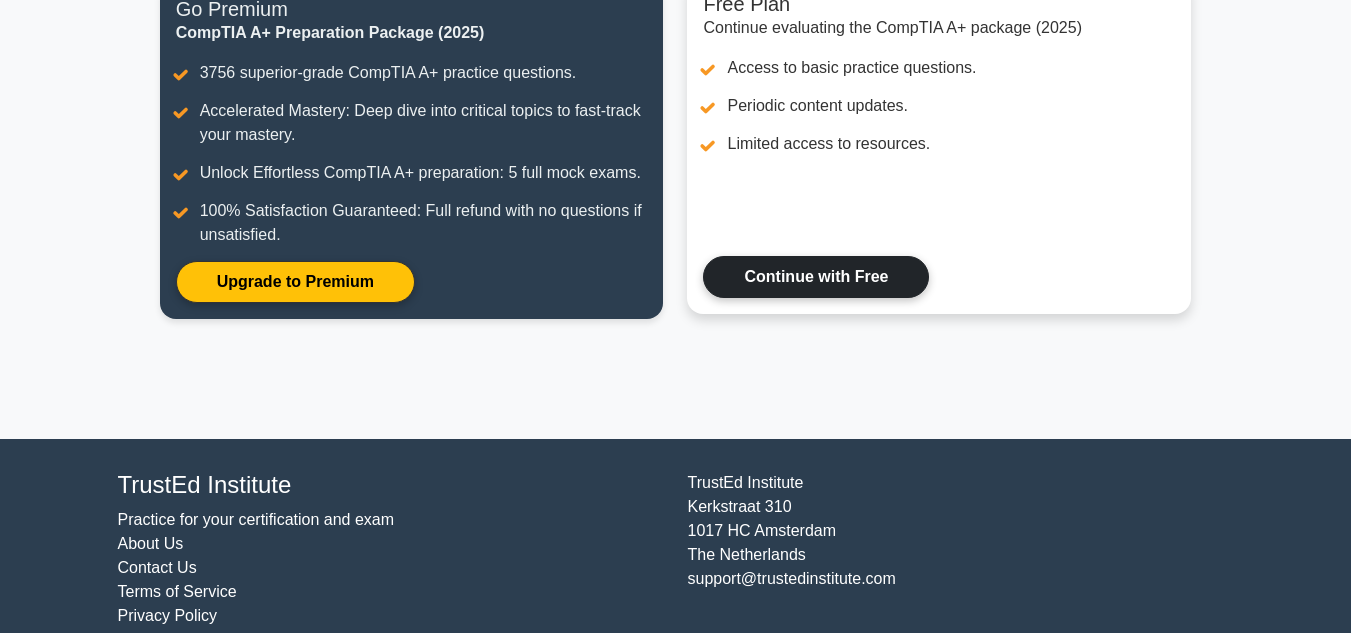 click on "Continue with Free" at bounding box center [816, 277] 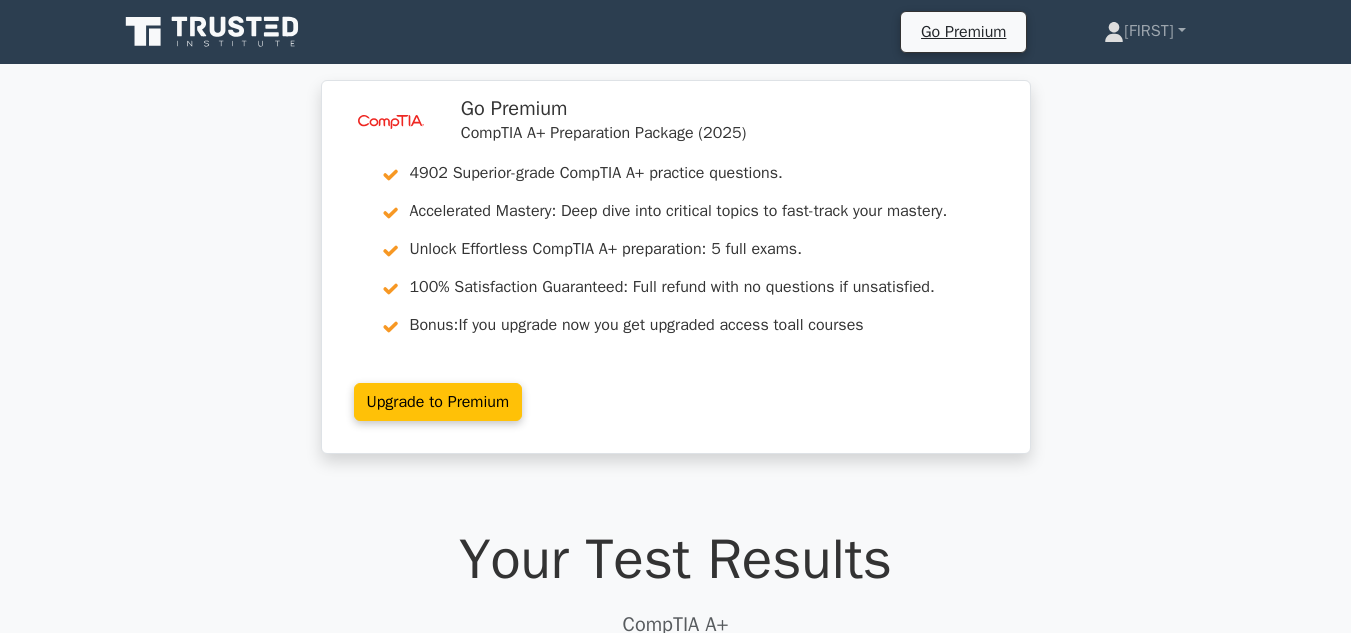 scroll, scrollTop: 0, scrollLeft: 0, axis: both 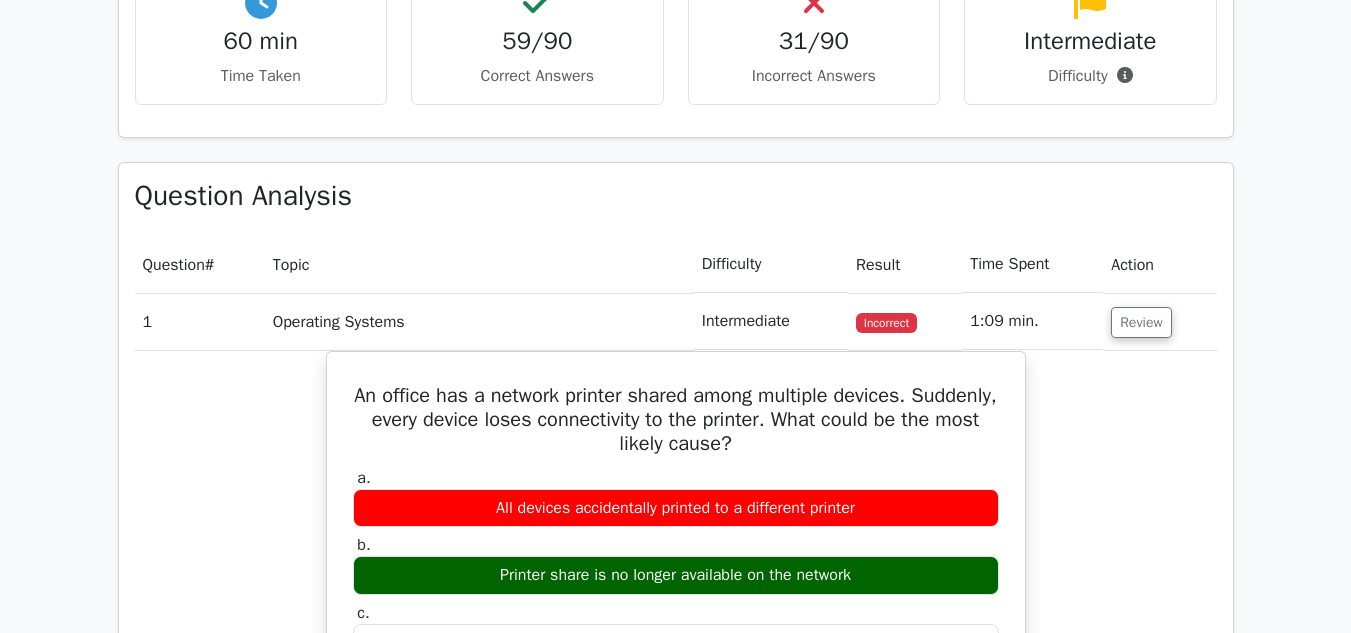 click on "image/svg+xml
Go Premium
CompTIA A+ Preparation Package (2025)
4902 Superior-grade  CompTIA A+ practice questions.
Accelerated Mastery: Deep dive into critical topics to fast-track your mastery.
Bonus:" at bounding box center (675, 2409) 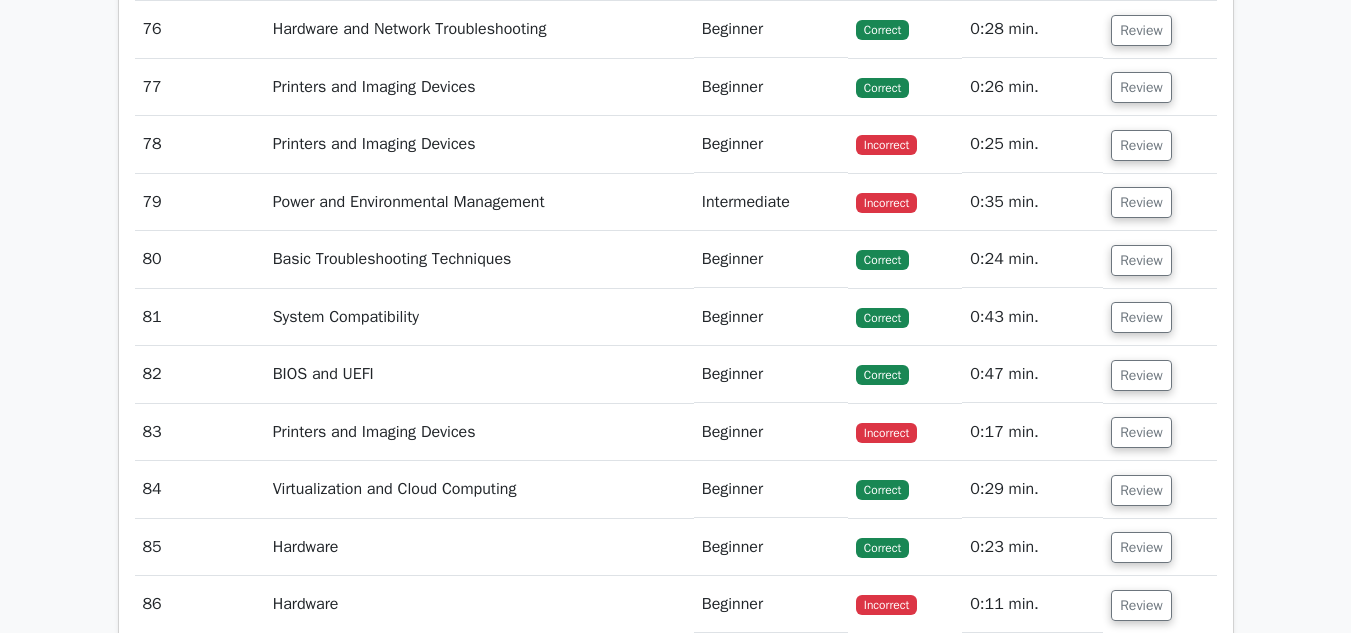 scroll, scrollTop: 7362, scrollLeft: 0, axis: vertical 